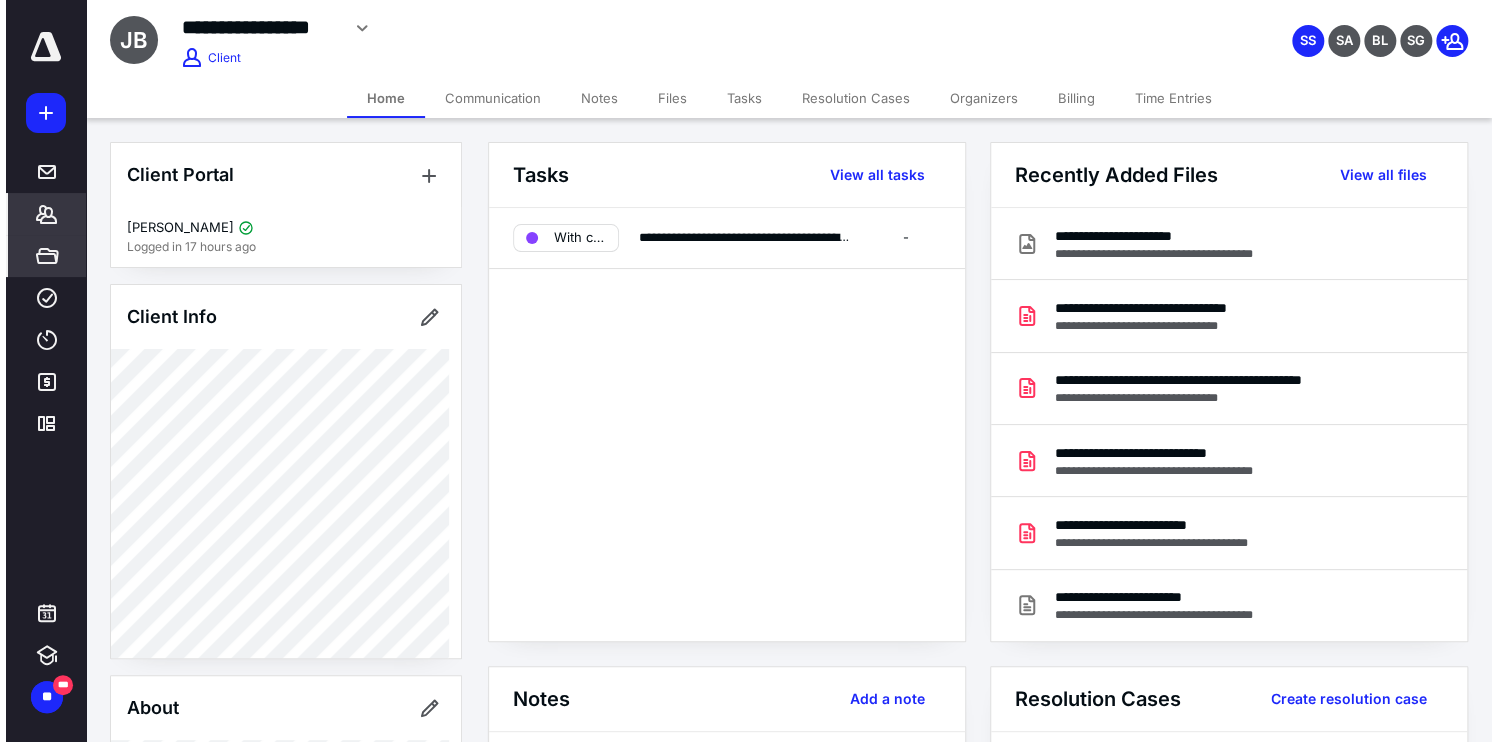scroll, scrollTop: 0, scrollLeft: 0, axis: both 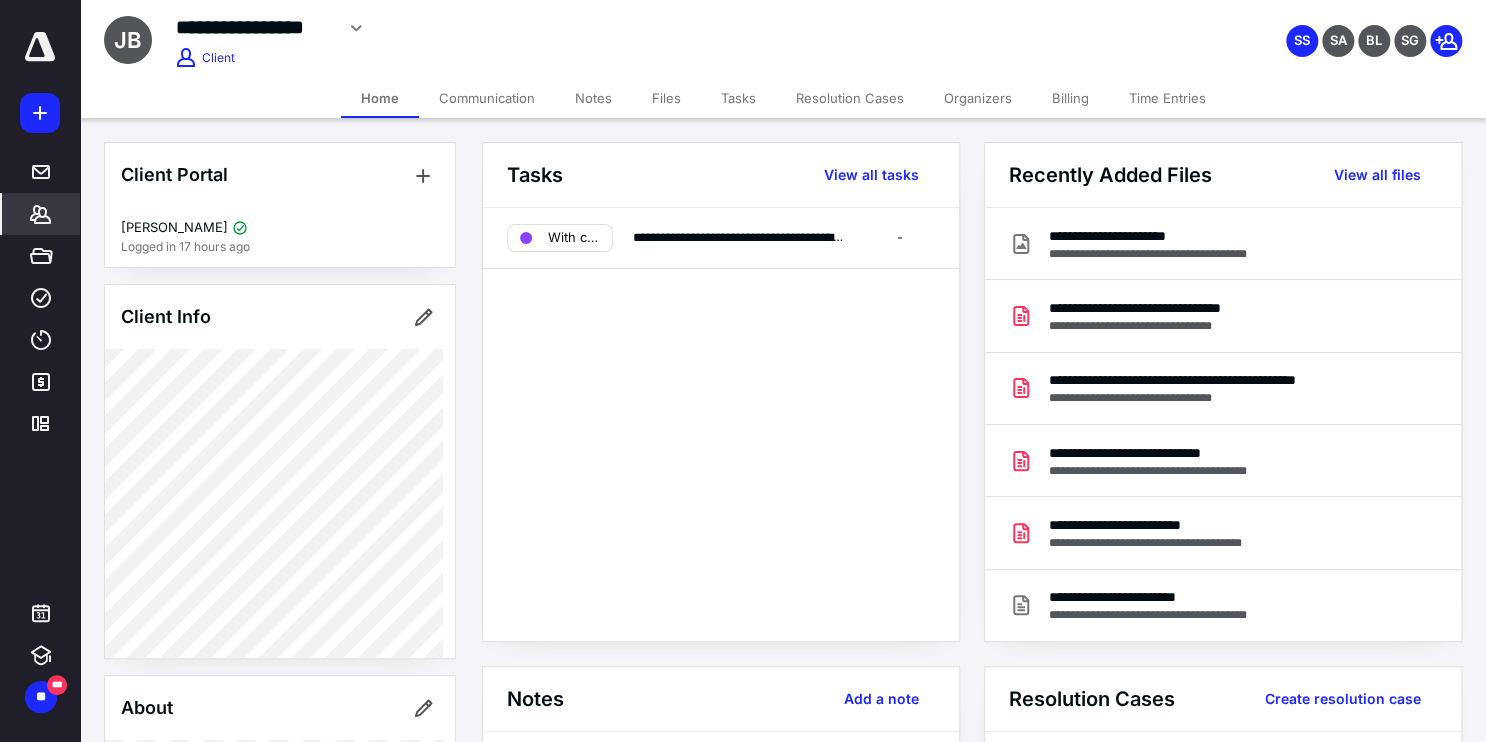 click on "*******" at bounding box center (41, 214) 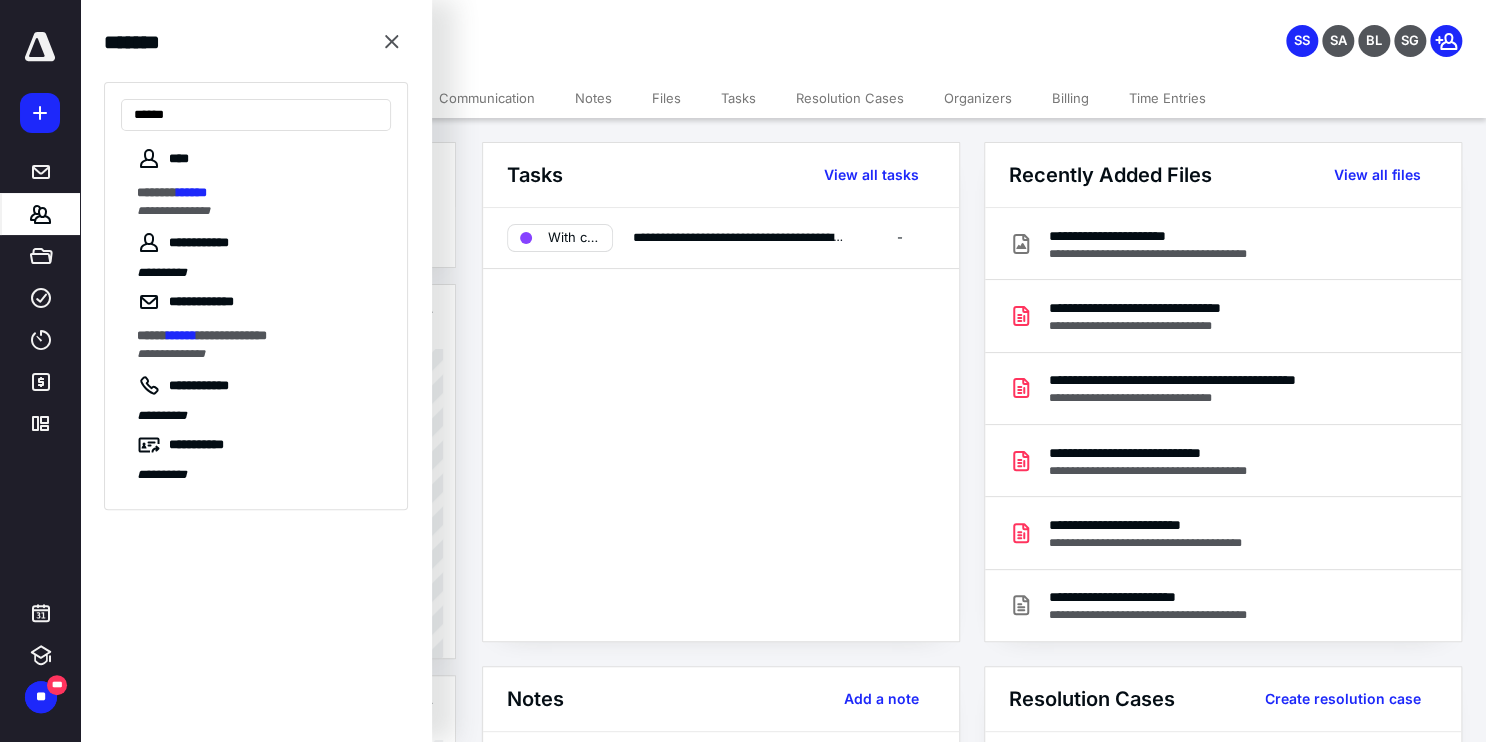 type on "******" 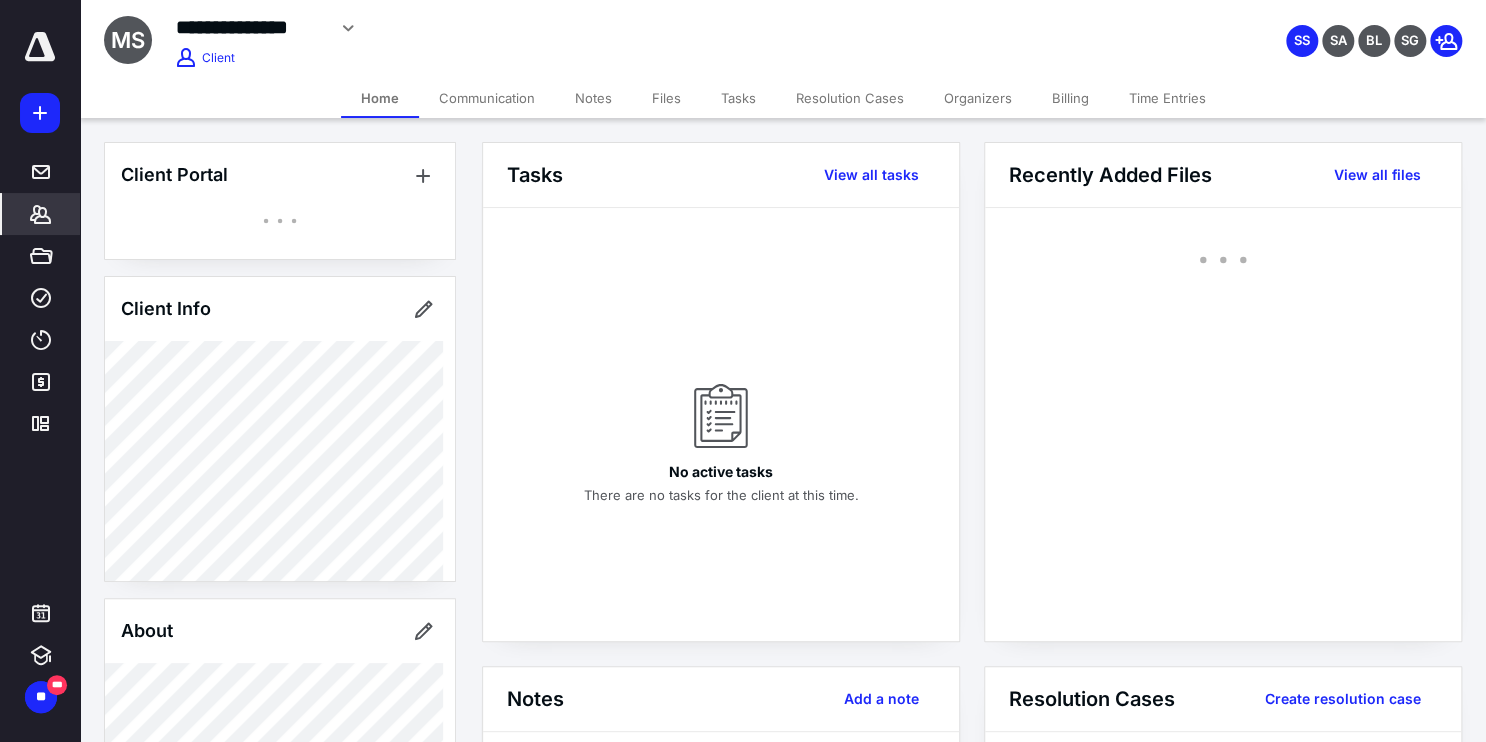 click on "Files" at bounding box center (666, 98) 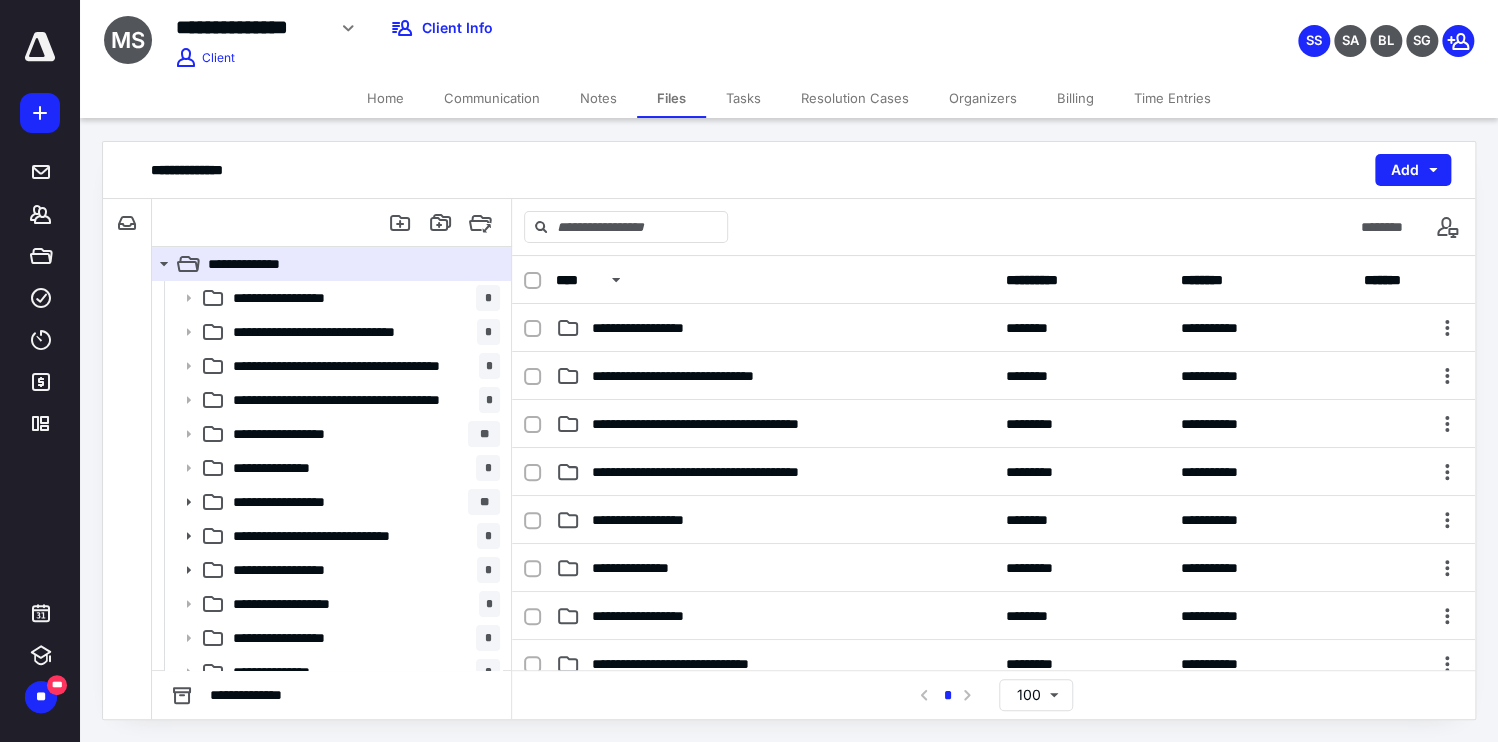 drag, startPoint x: 737, startPoint y: 0, endPoint x: 687, endPoint y: 134, distance: 143.02448 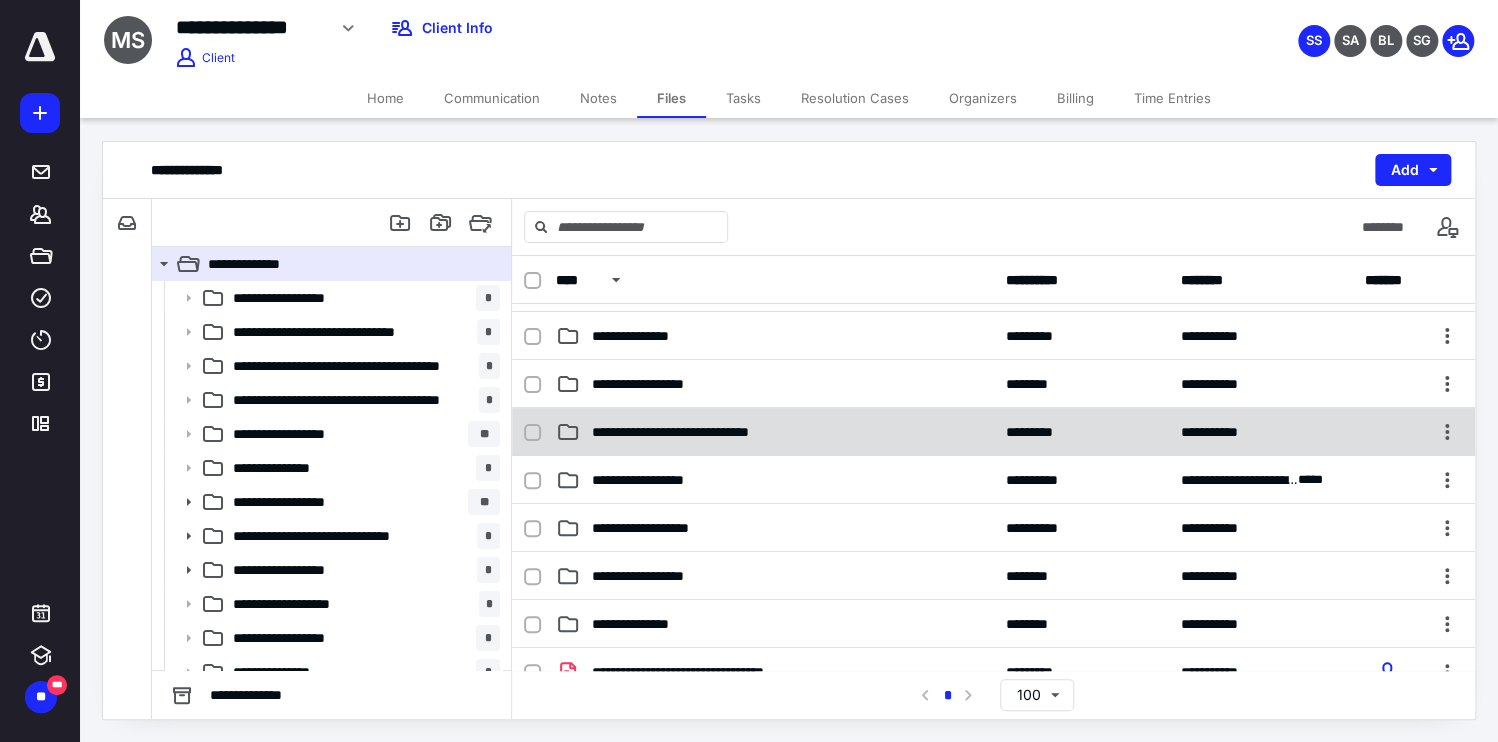 scroll, scrollTop: 240, scrollLeft: 0, axis: vertical 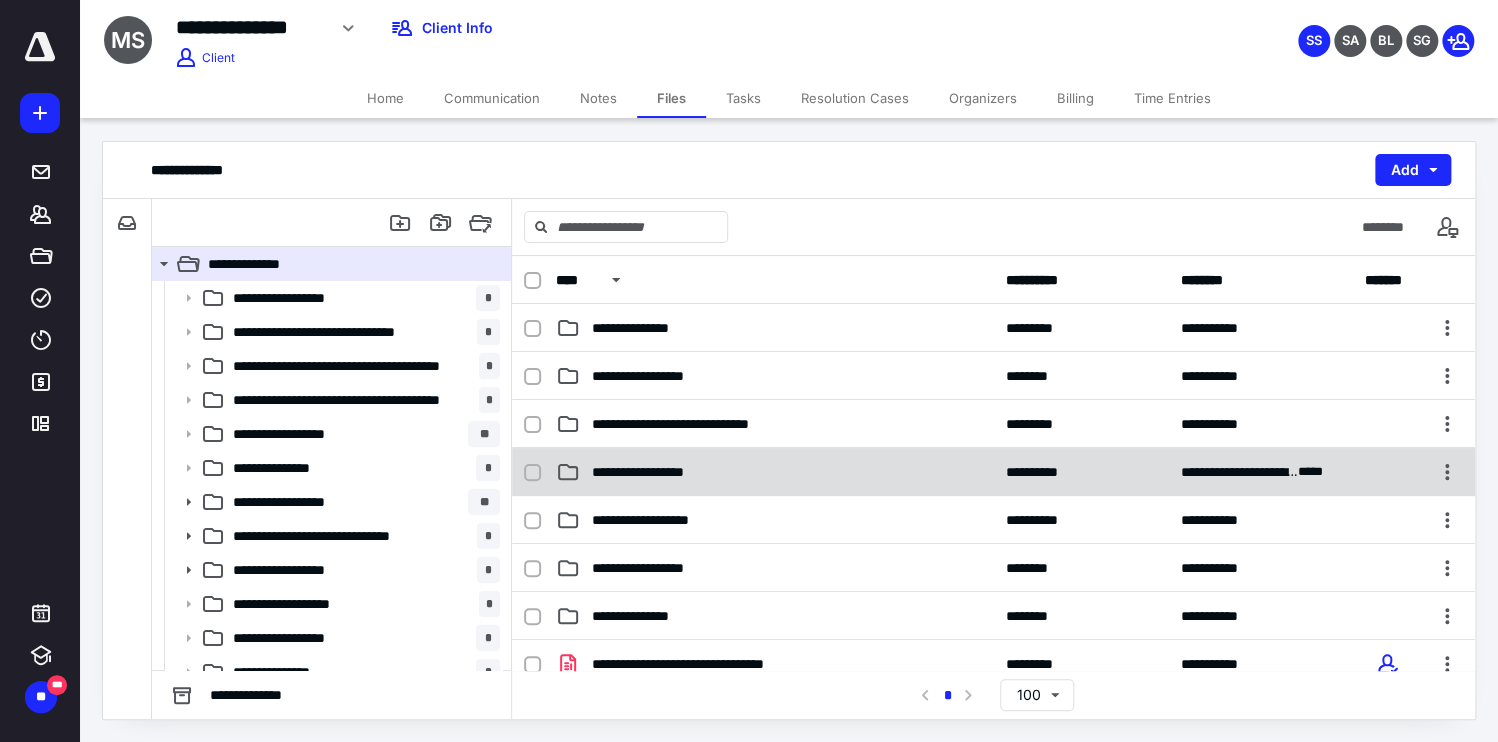 click on "**********" at bounding box center (775, 472) 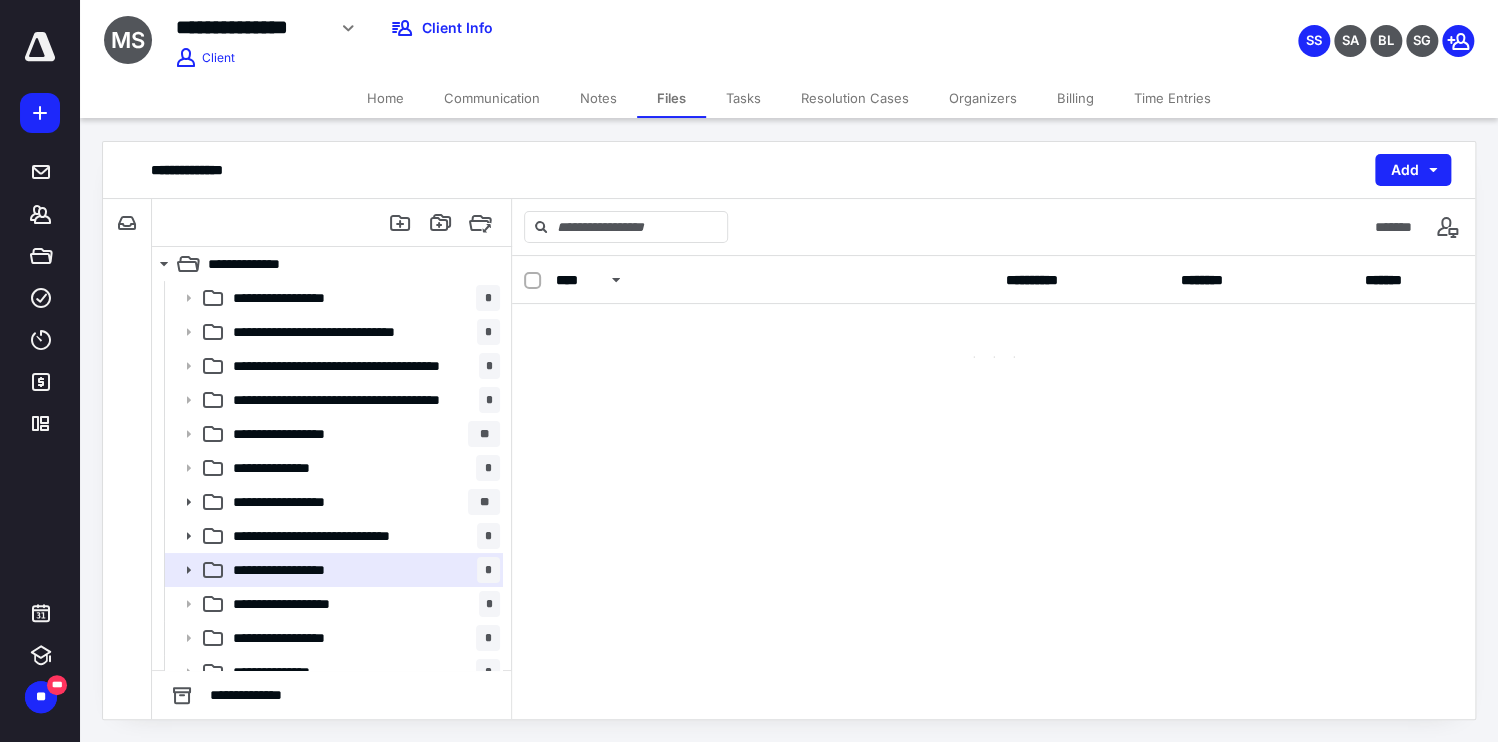 scroll, scrollTop: 0, scrollLeft: 0, axis: both 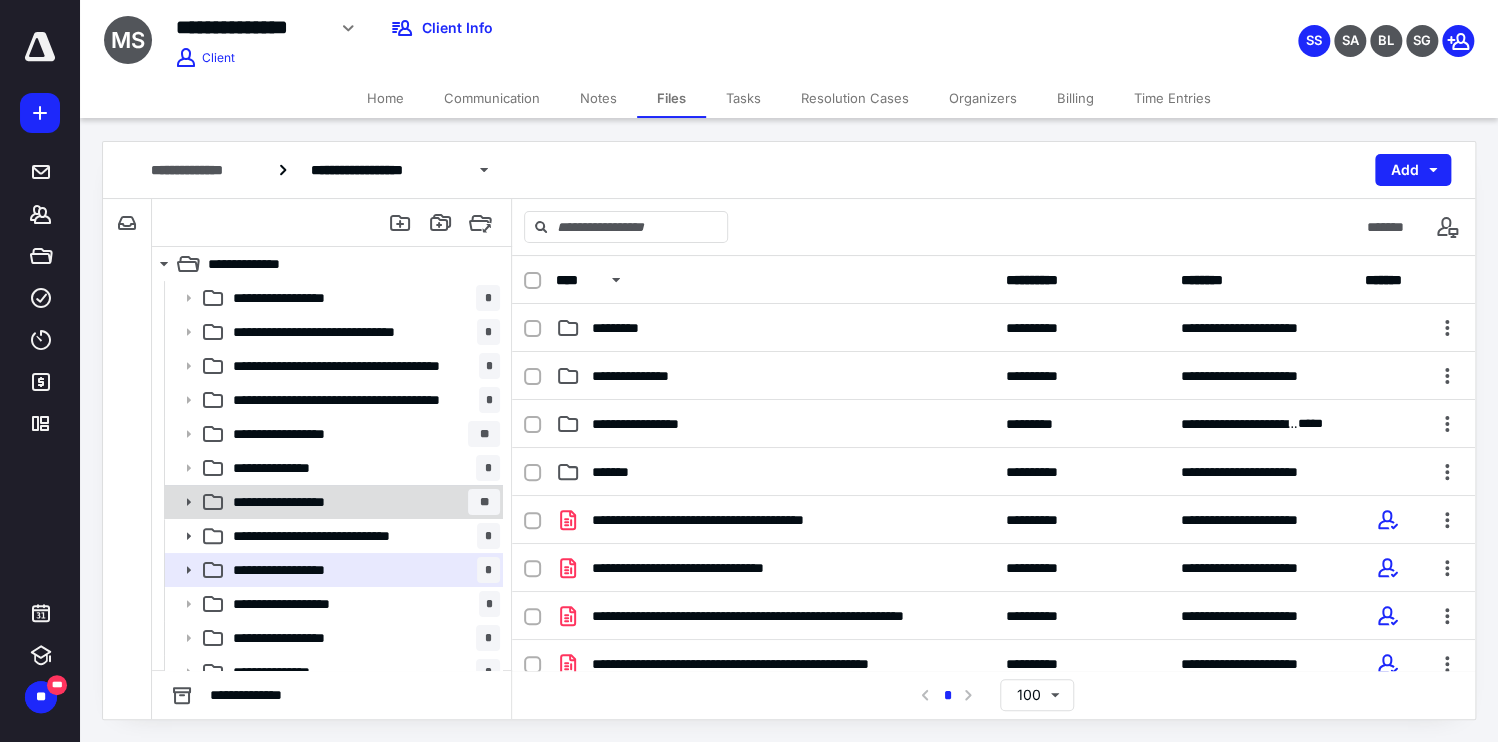 click on "**********" at bounding box center [303, 502] 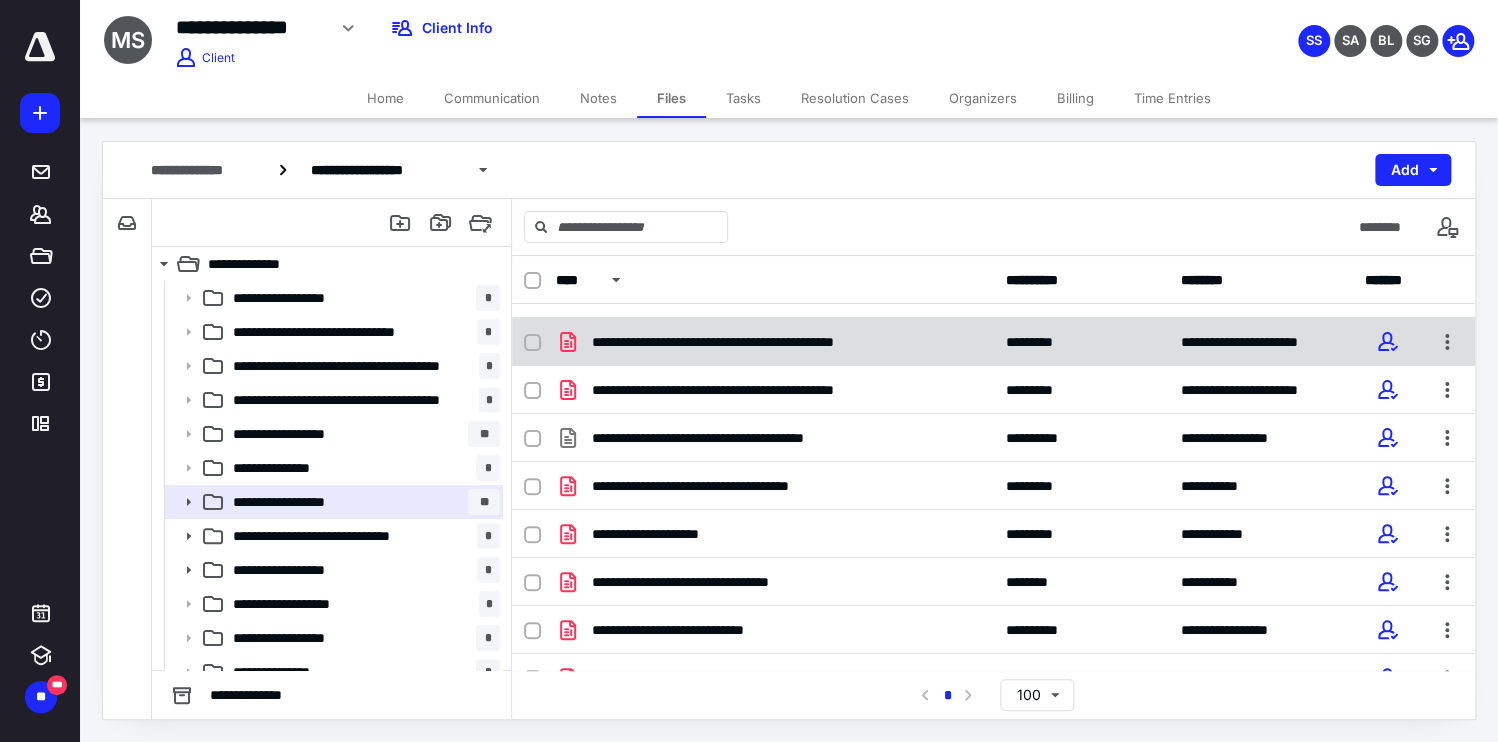 scroll, scrollTop: 0, scrollLeft: 0, axis: both 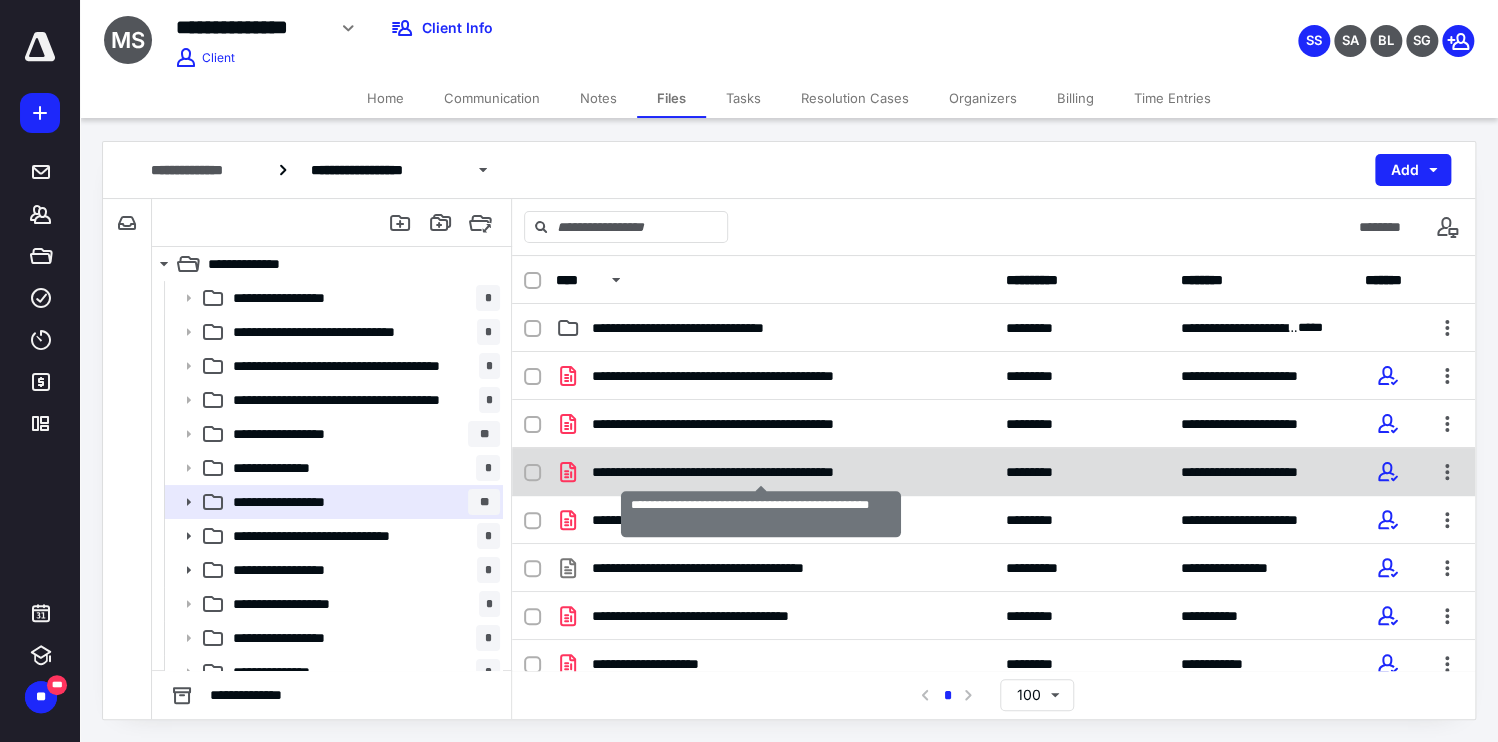 click on "**********" at bounding box center (761, 472) 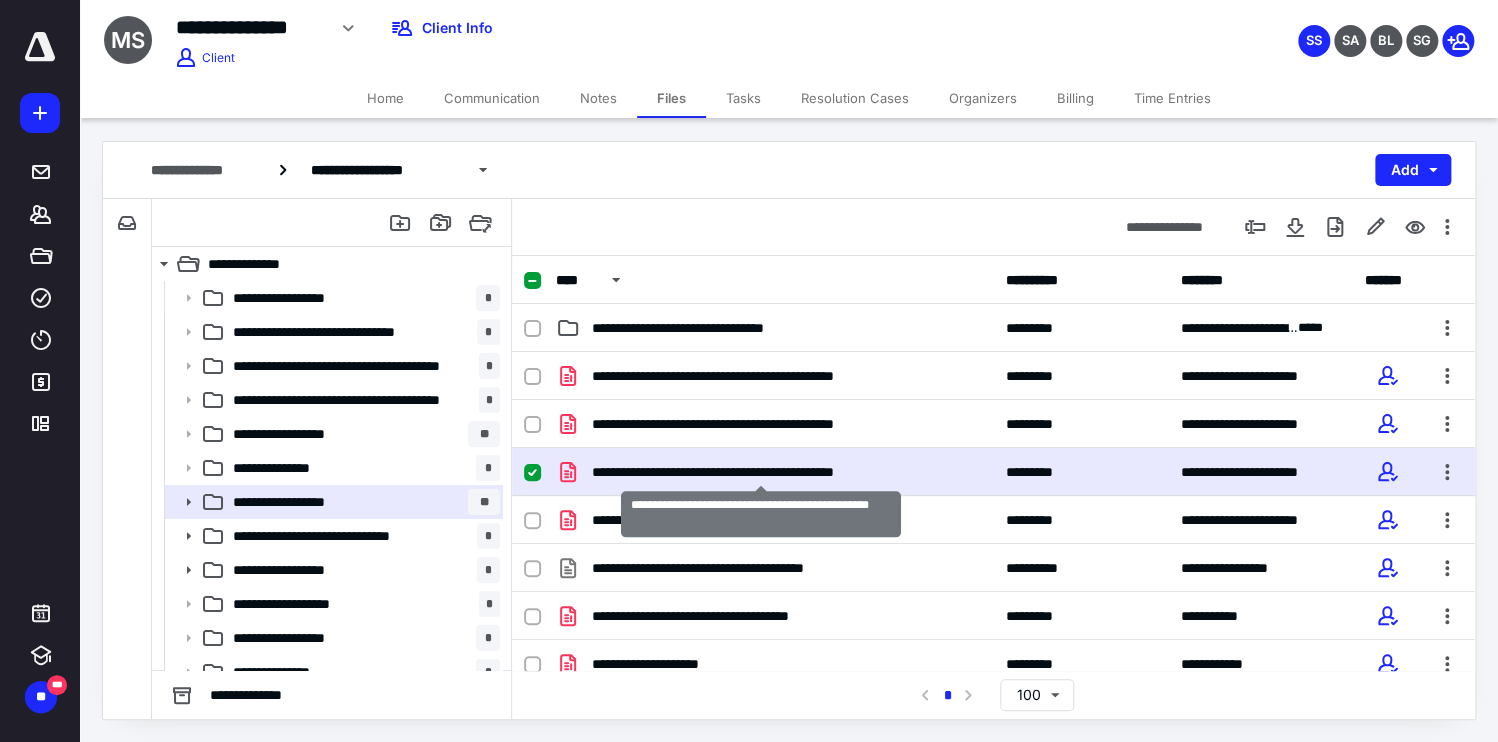 click on "**********" at bounding box center [761, 472] 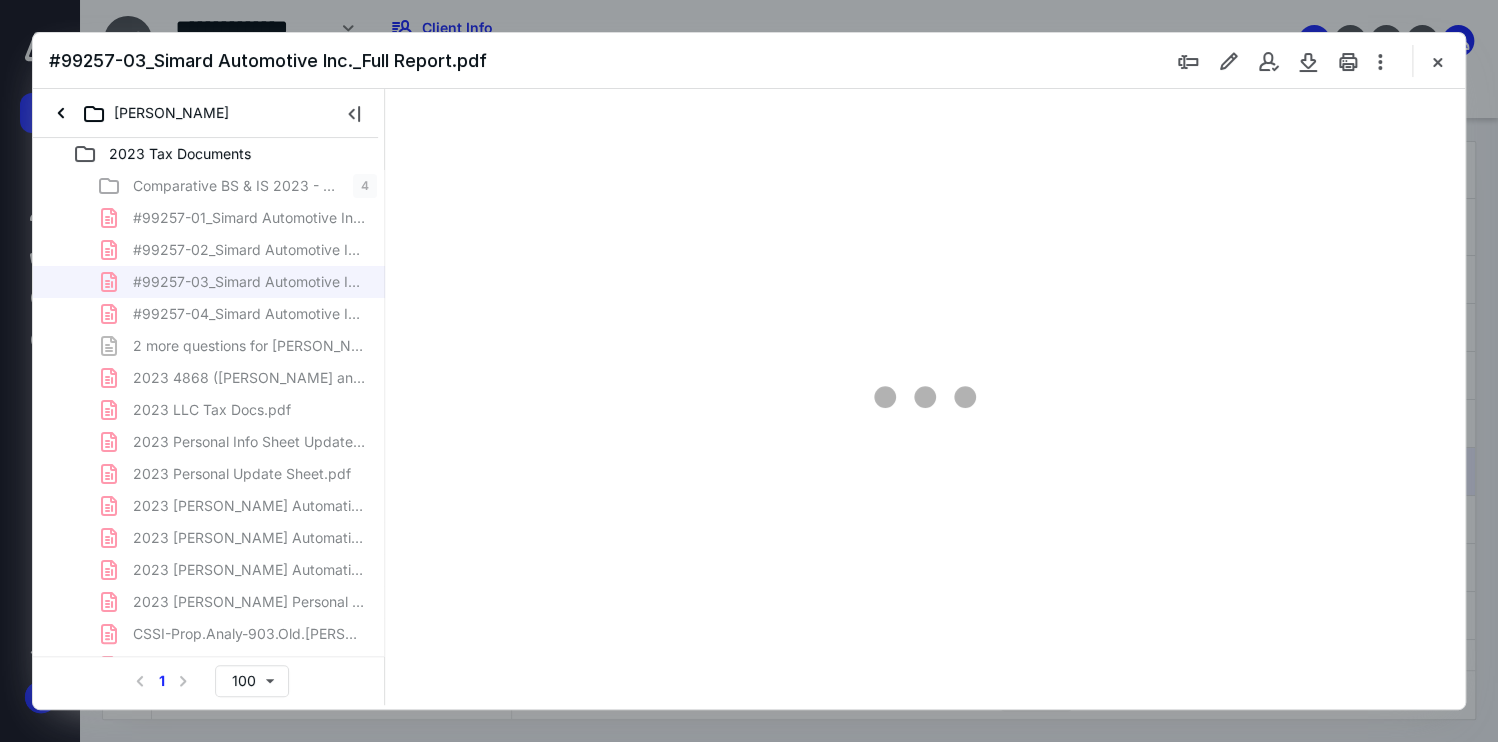 scroll, scrollTop: 264, scrollLeft: 0, axis: vertical 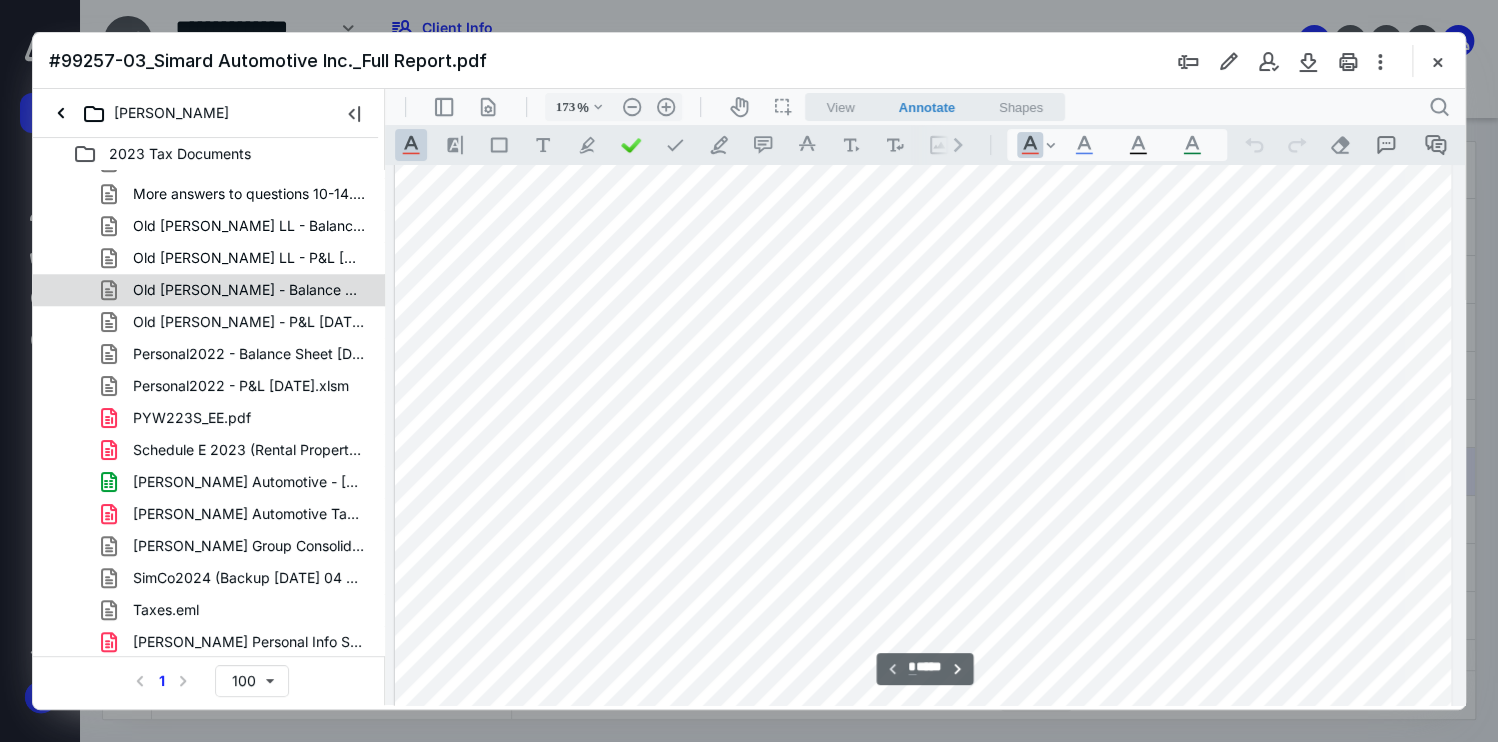 click on "Old Steese - Balance Sheet 12.31.2023.xlsm" at bounding box center (249, 290) 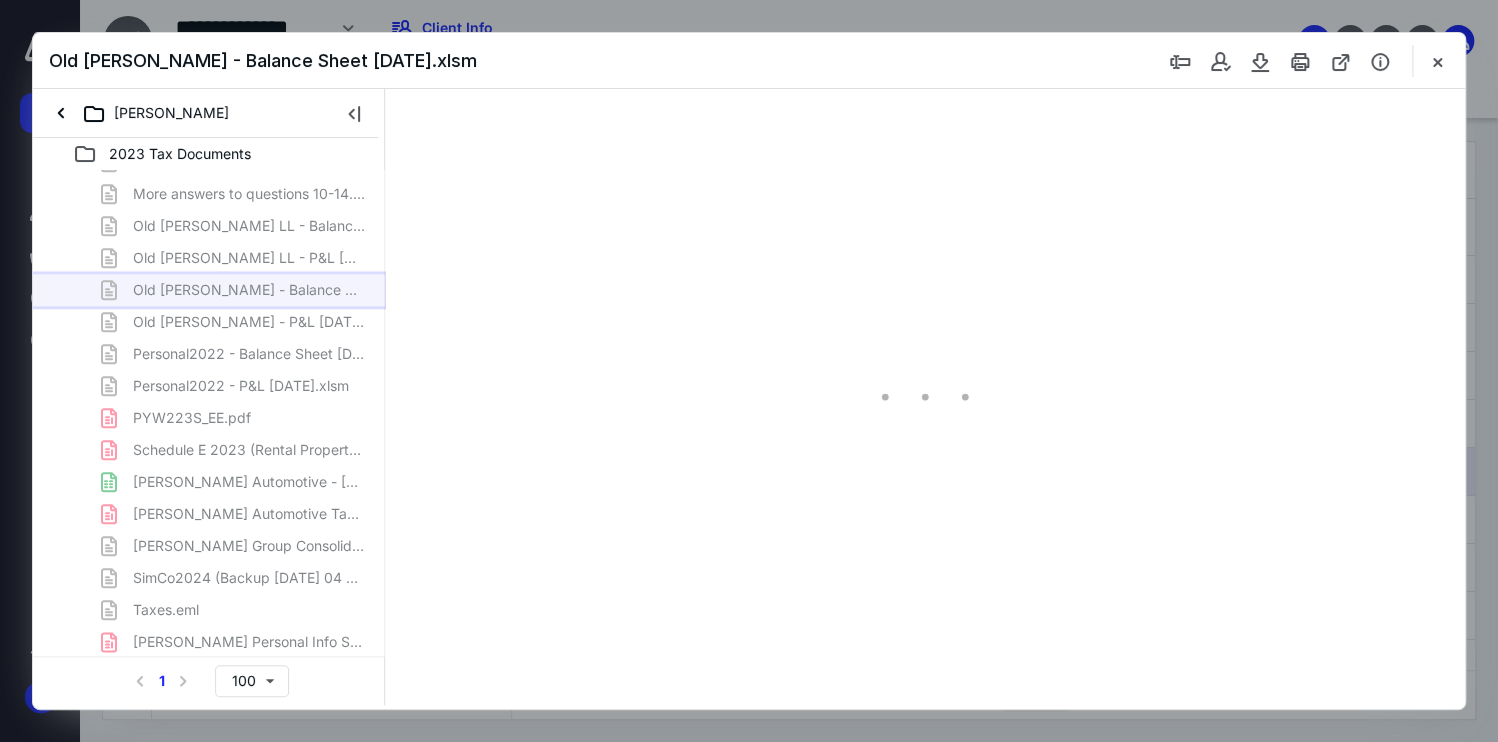 scroll, scrollTop: 83, scrollLeft: 0, axis: vertical 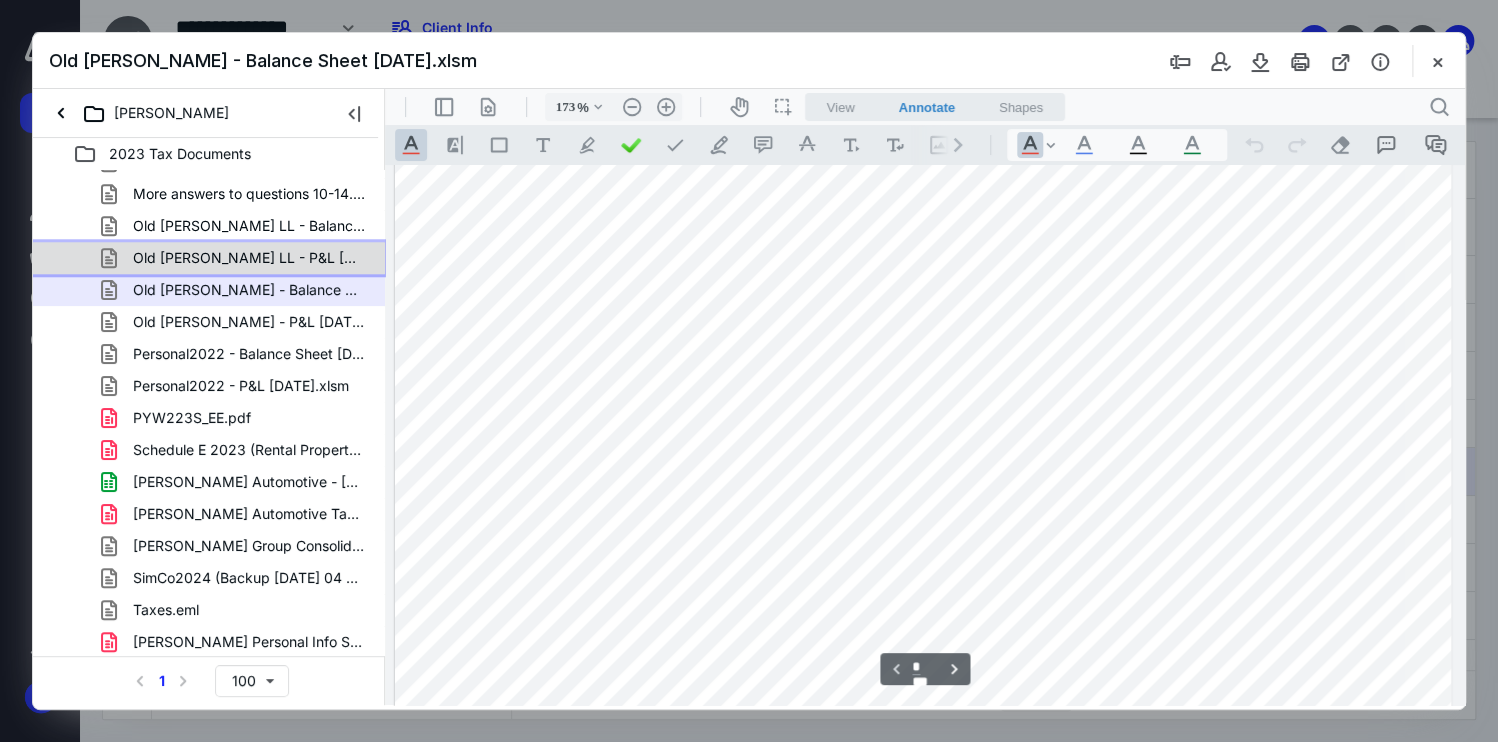 click on "Old Seward LL - P&L 12.31.2023.xlsm" at bounding box center [249, 258] 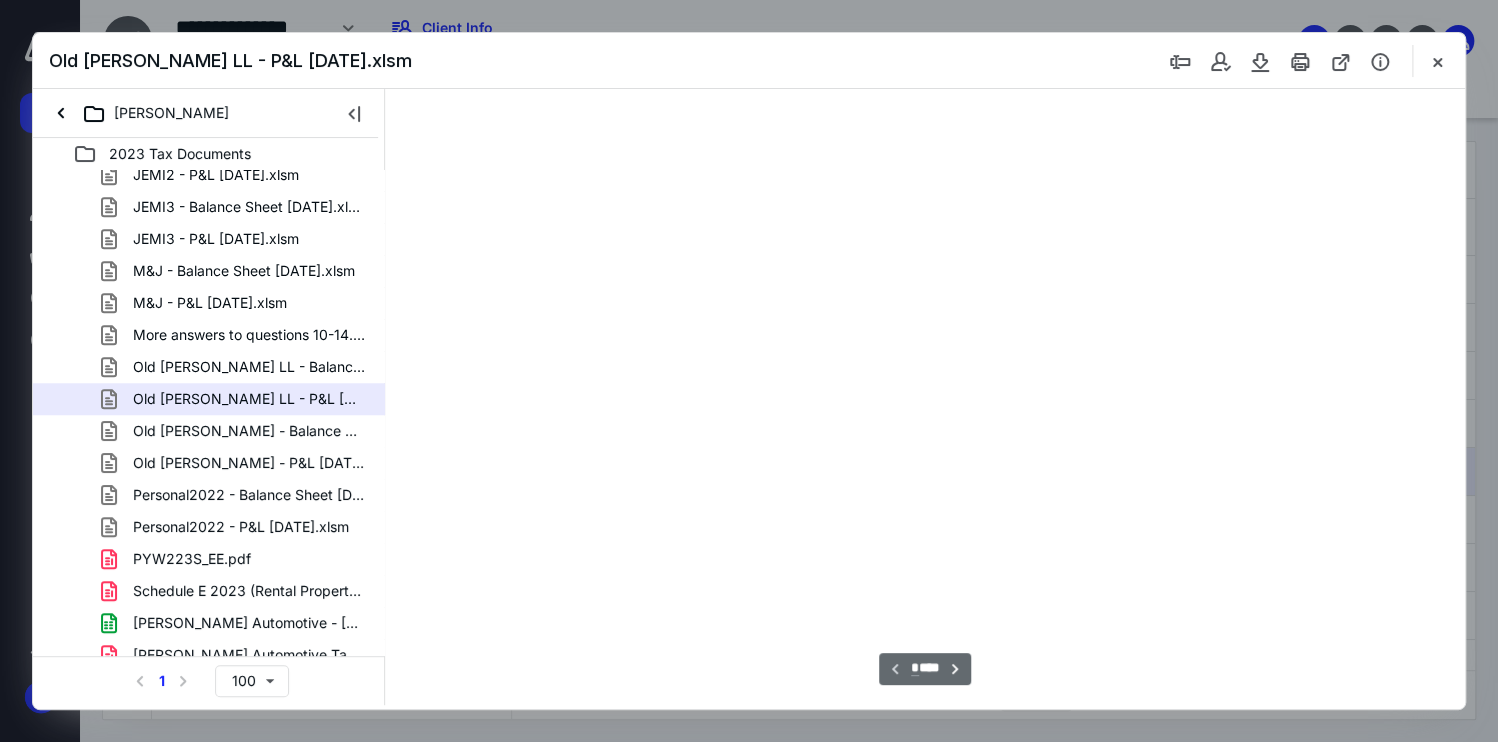 scroll, scrollTop: 792, scrollLeft: 0, axis: vertical 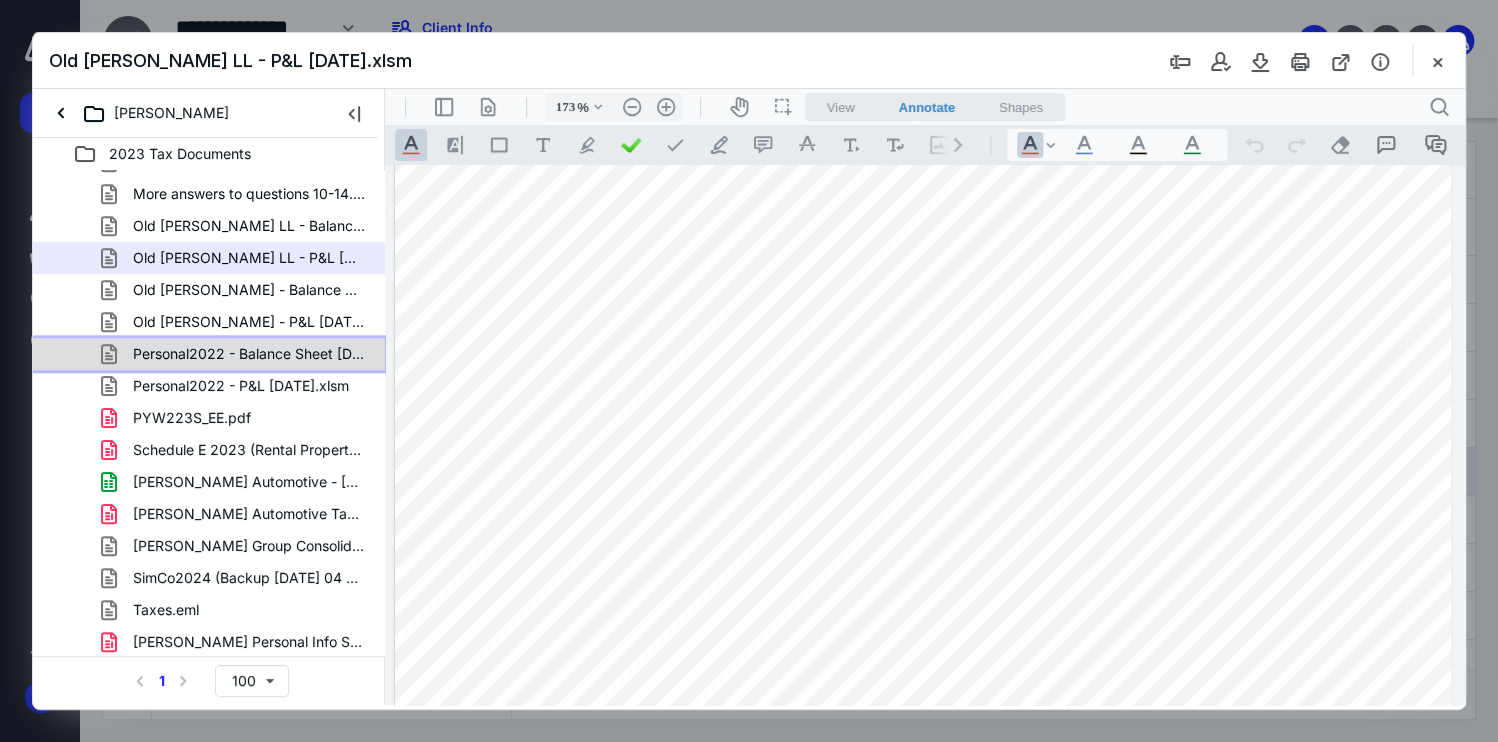 click on "Personal2022 - Balance Sheet 12.31.2023.xlsm" at bounding box center (249, 354) 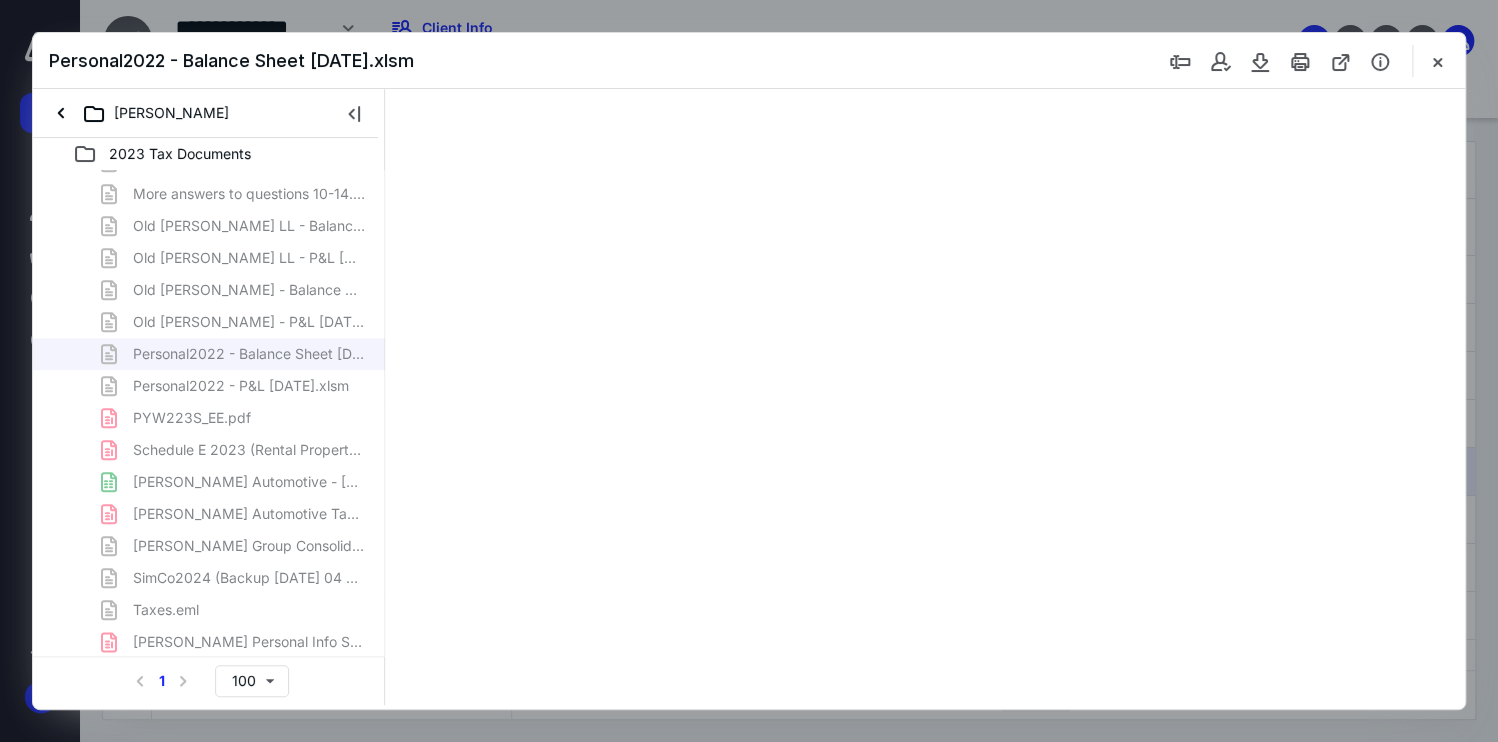click on "Comparative BS & IS 2023 - QB Data 4 #99257-01_Simard Automotive Inc._Full Report.pdf #99257-02_Simard Automotive Inc._Full Report.pdf #99257-03_Simard Automotive Inc._Full Report.pdf #99257-04_Simard Automotive Inc._Full Report.pdf 2 more questions for Simard Automotive.eml 2023 4868 (SIMARD MICHAEL J and JE).pdf 2023 LLC Tax Docs.pdf 2023 Personal Info Sheet Update.pdf 2023 Personal Update Sheet.pdf 2023 Simard Automative Adjusted Balance Sheet.pdf 2023 Simard Automative Adjusted P&L.pdf 2023 Simard Automative Adjusting Journal Entries.pdf 2023 Simard Personal Tax Documents.pdf CSSI-Prop.Analy-903.Old.Steese (1).pdf Disclosure Schedules 04.21.23 (1).pdf Eagle & W, LLC - Balance Sheet 12.31.2023.xlsm Eagle & W, LLC - P&L 12.31.2023.xlsm Gabreille Personal Info Sheet.pdf Gabrielle & William Simard Tax Documents.pdf Home Office Deduction Information 2023.pdf Home Office Deduction Worksheet.pdf JEMI - Balance Sheet 12.31.2023.xlsm JEMI - P&L 12.31.2023.xlsm JEMI2 - Balance Sheet 12.31.2023.xlsm PYW223S_EE.pdf" at bounding box center [209, -62] 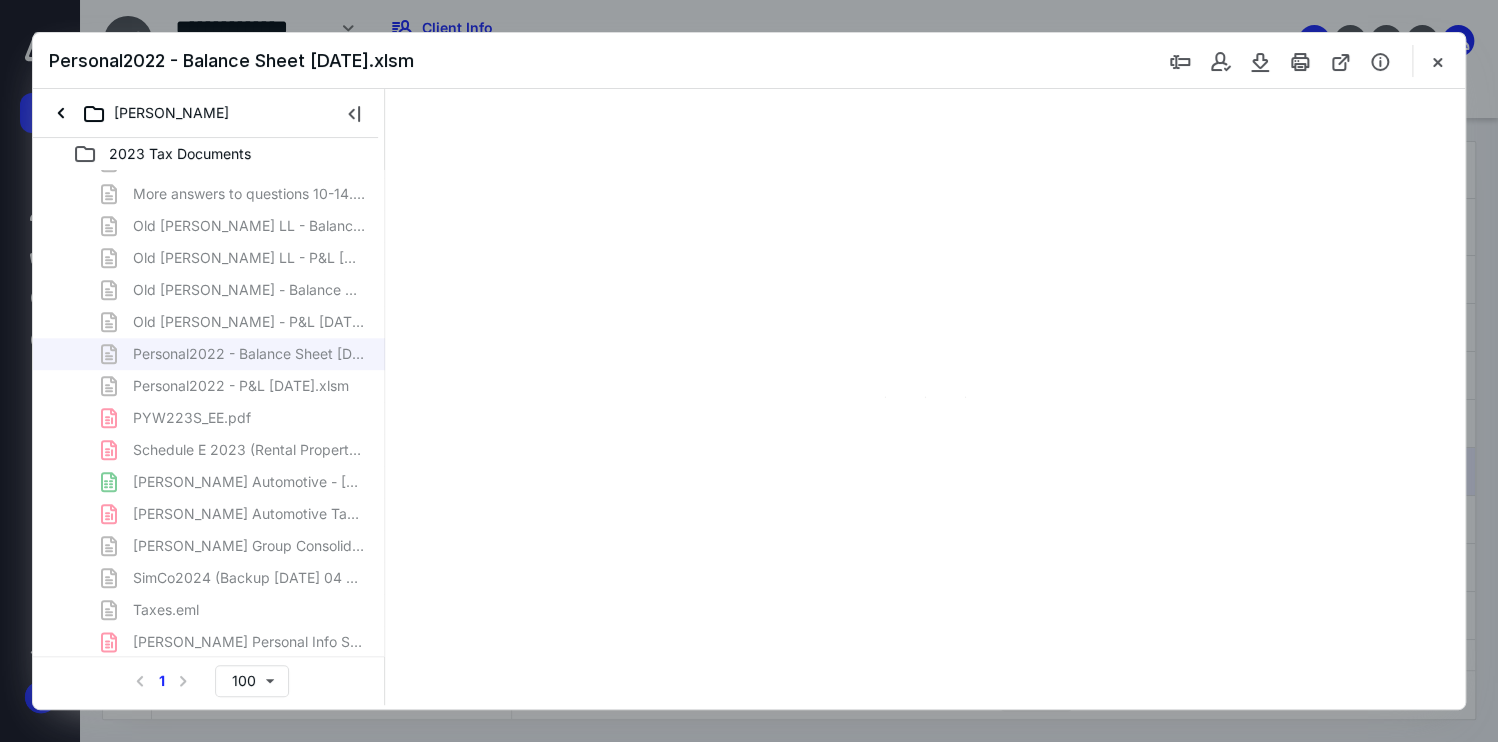 scroll, scrollTop: 83, scrollLeft: 0, axis: vertical 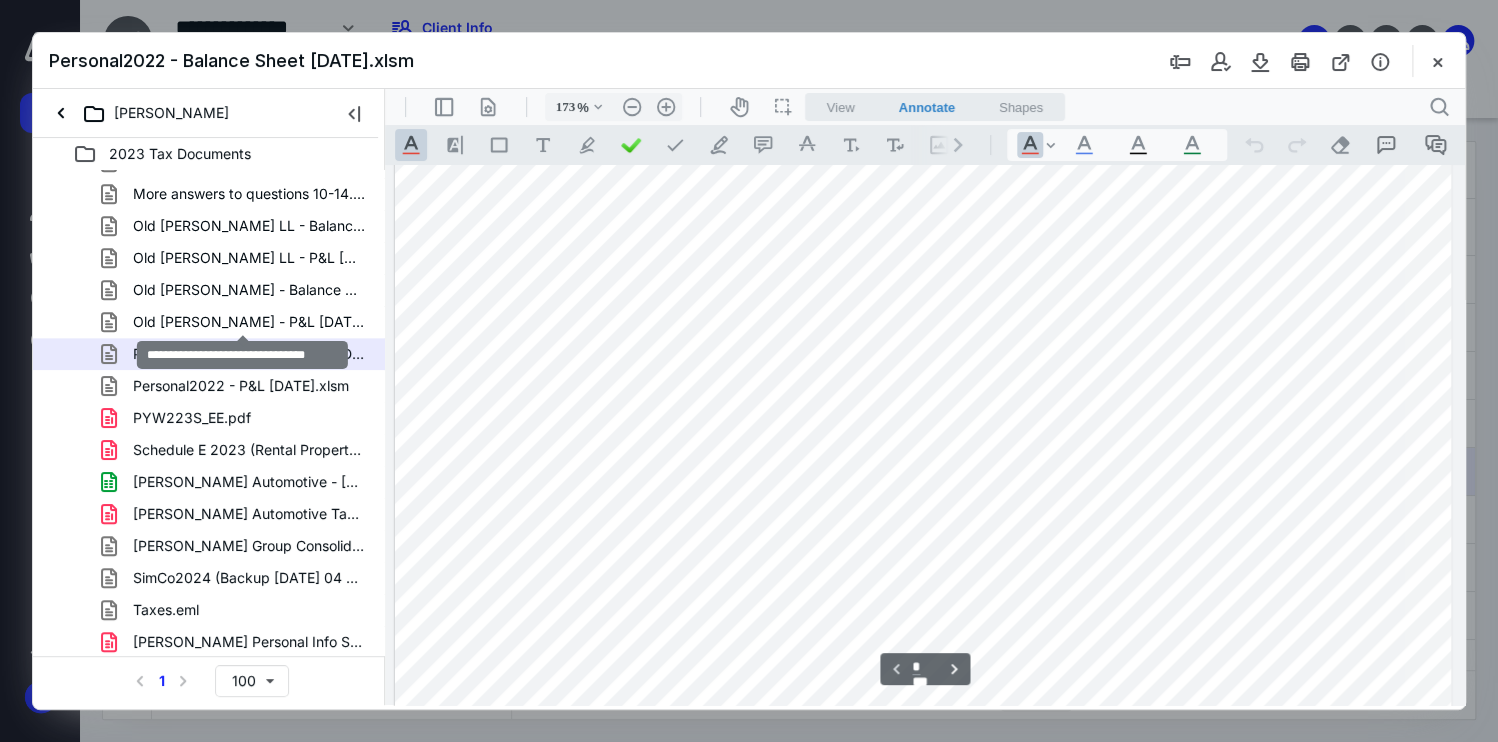 click on "Old Steese - P&L 12.31.2023.xlsm" at bounding box center [249, 322] 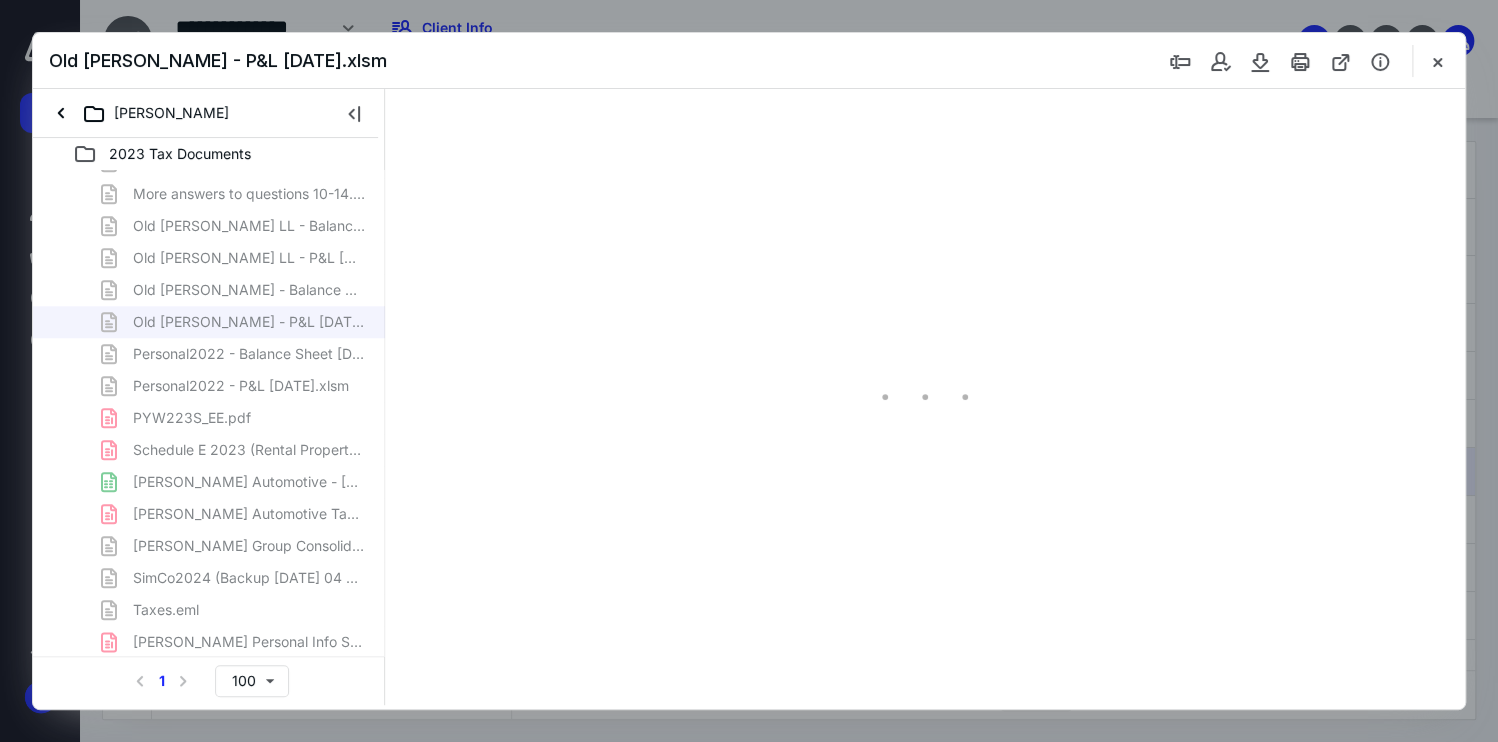 scroll, scrollTop: 792, scrollLeft: 0, axis: vertical 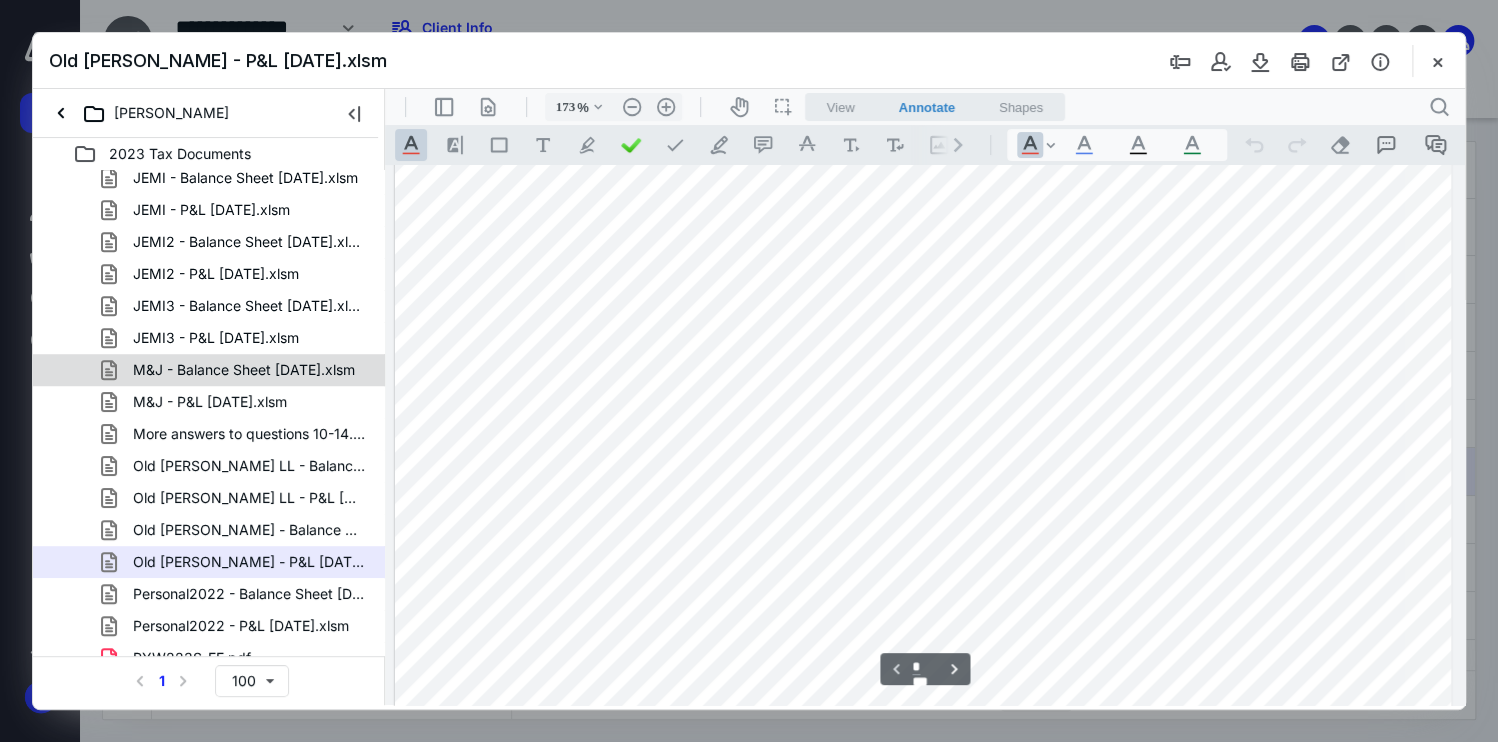 click on "M&J - Balance Sheet 12.31.2023.xlsm" at bounding box center [244, 370] 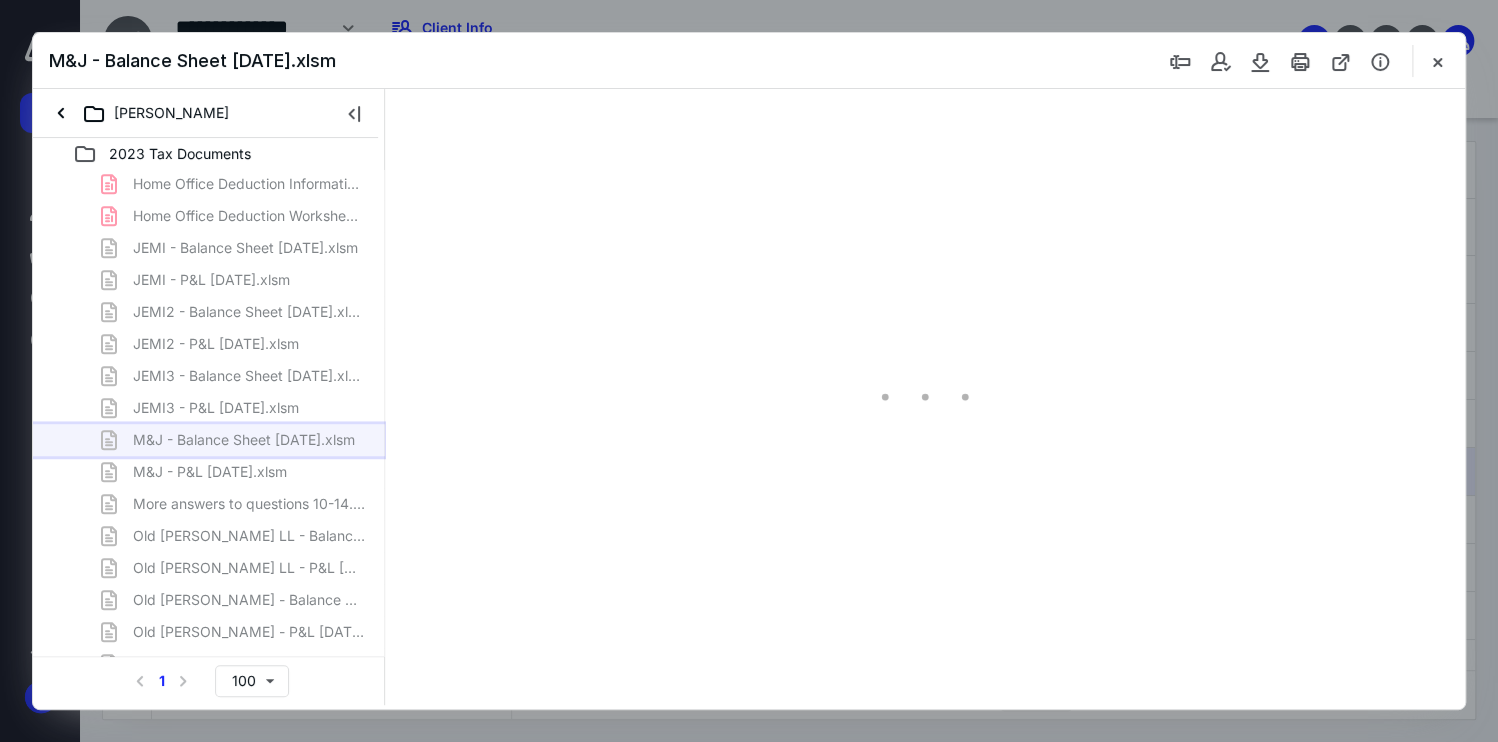 scroll, scrollTop: 548, scrollLeft: 0, axis: vertical 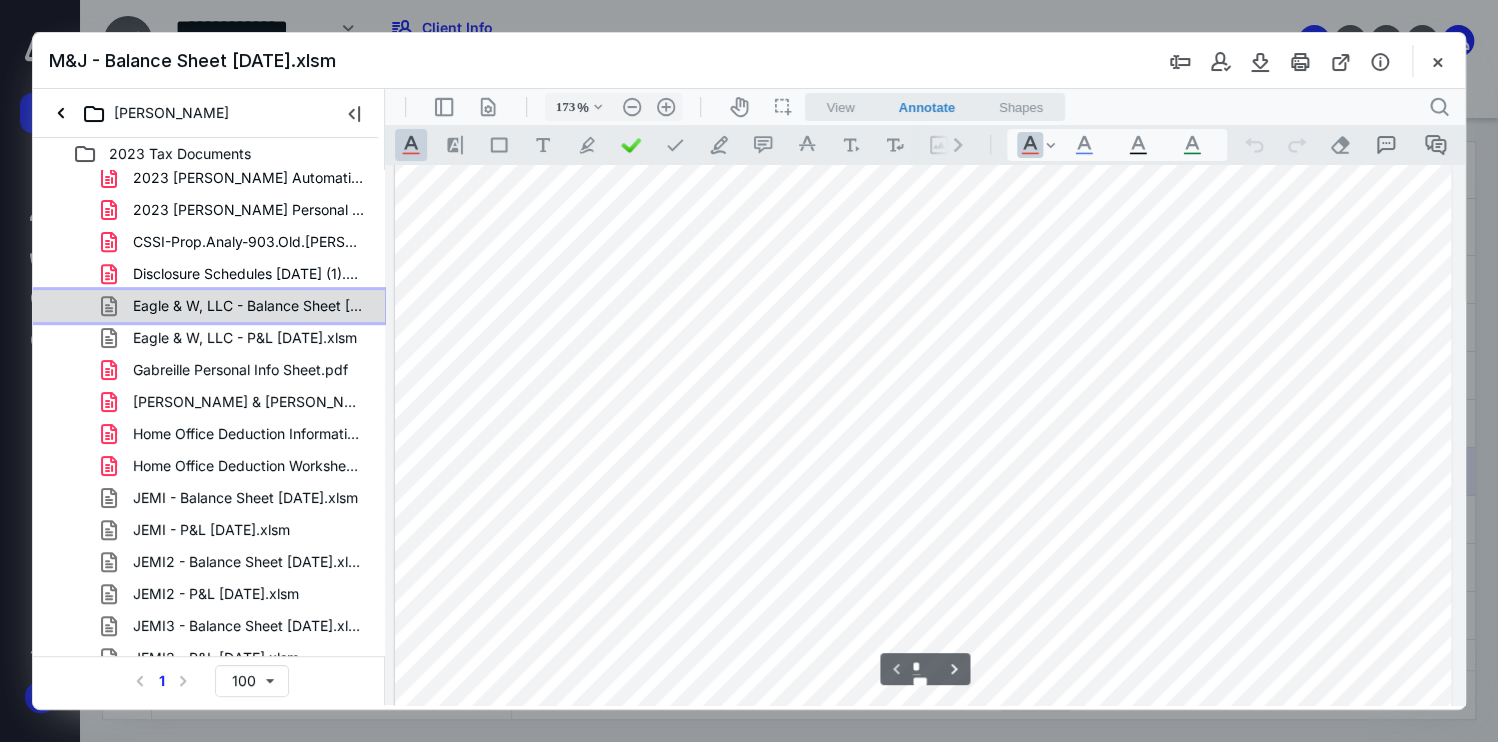click on "Eagle & W, LLC - Balance Sheet 12.31.2023.xlsm" at bounding box center [249, 306] 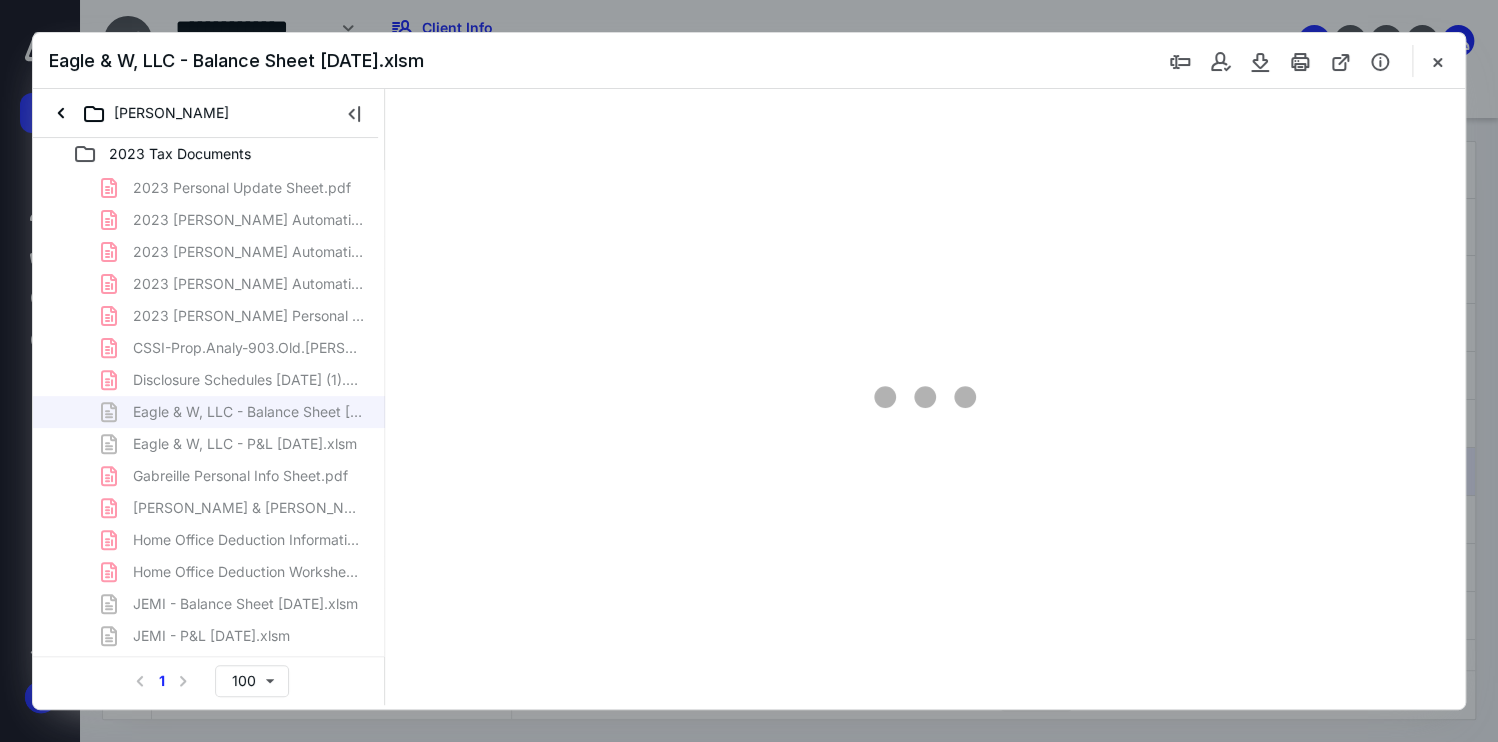 scroll, scrollTop: 232, scrollLeft: 0, axis: vertical 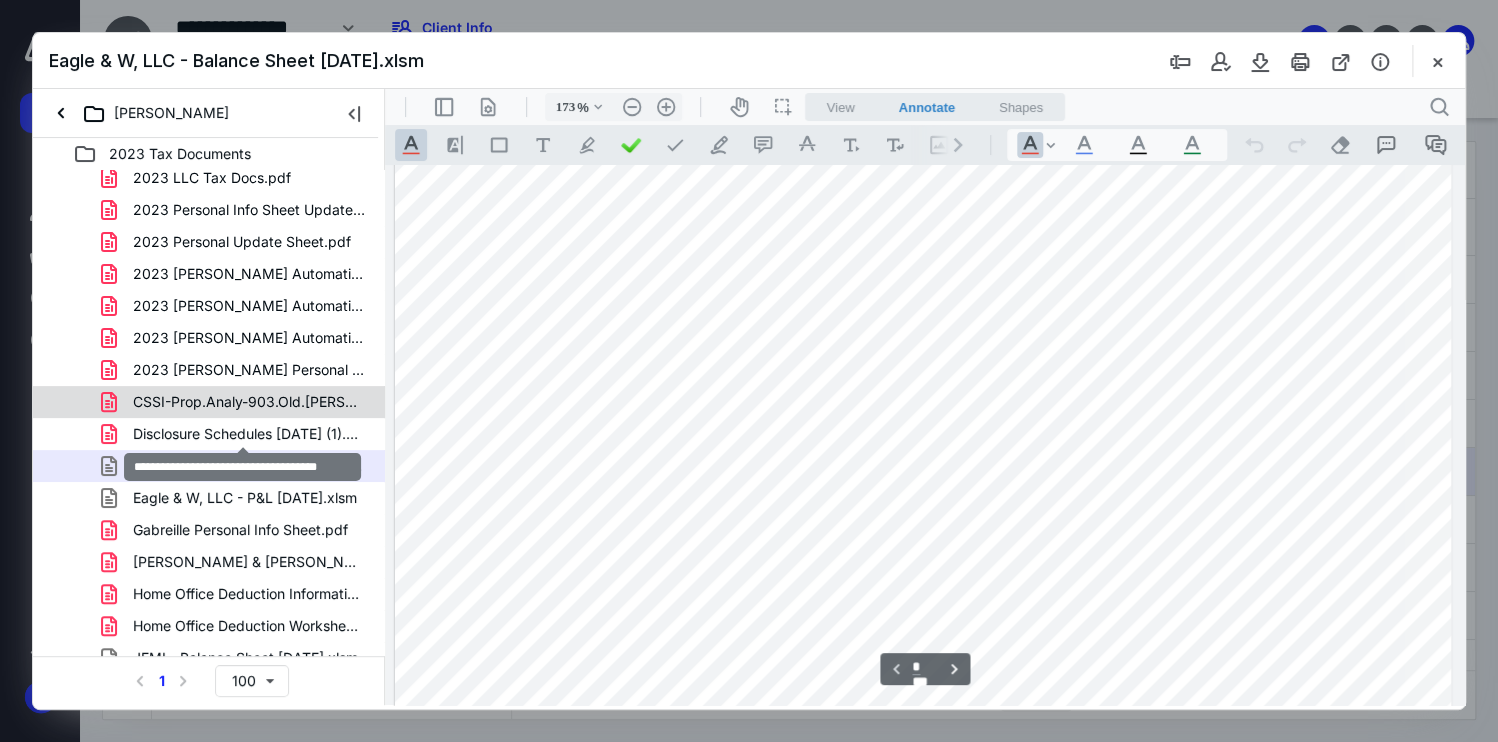 click on "CSSI-Prop.Analy-903.Old.Steese (1).pdf" at bounding box center (249, 402) 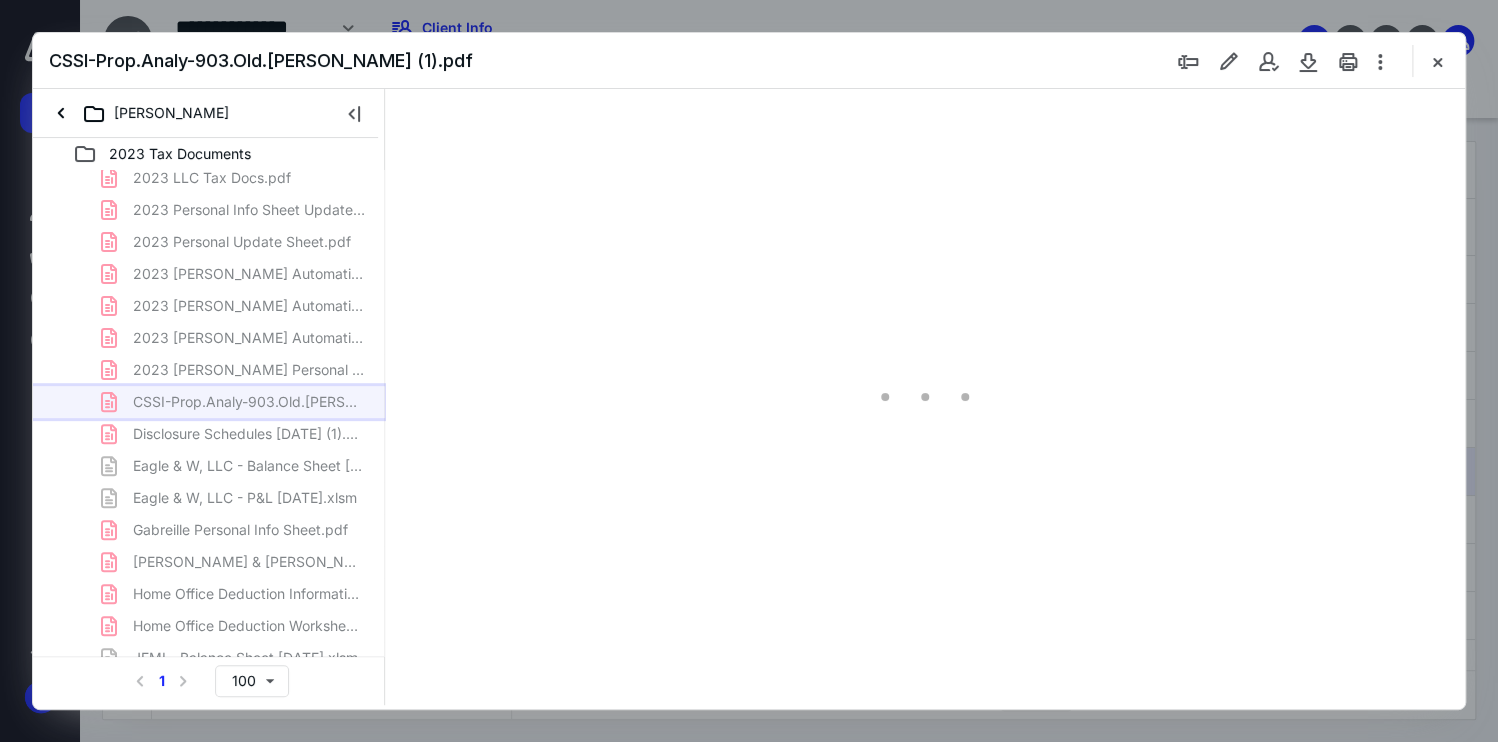 type on "173" 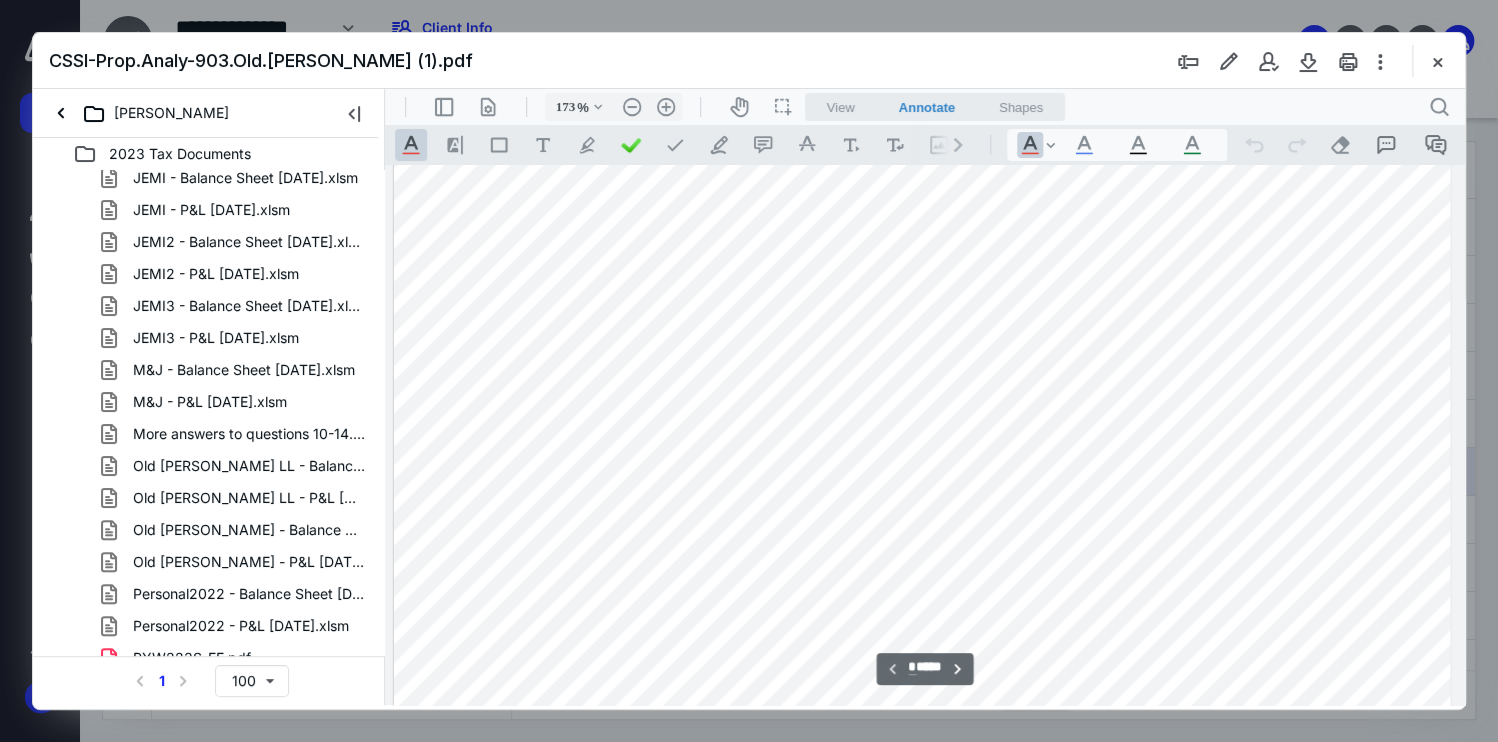 type on "*" 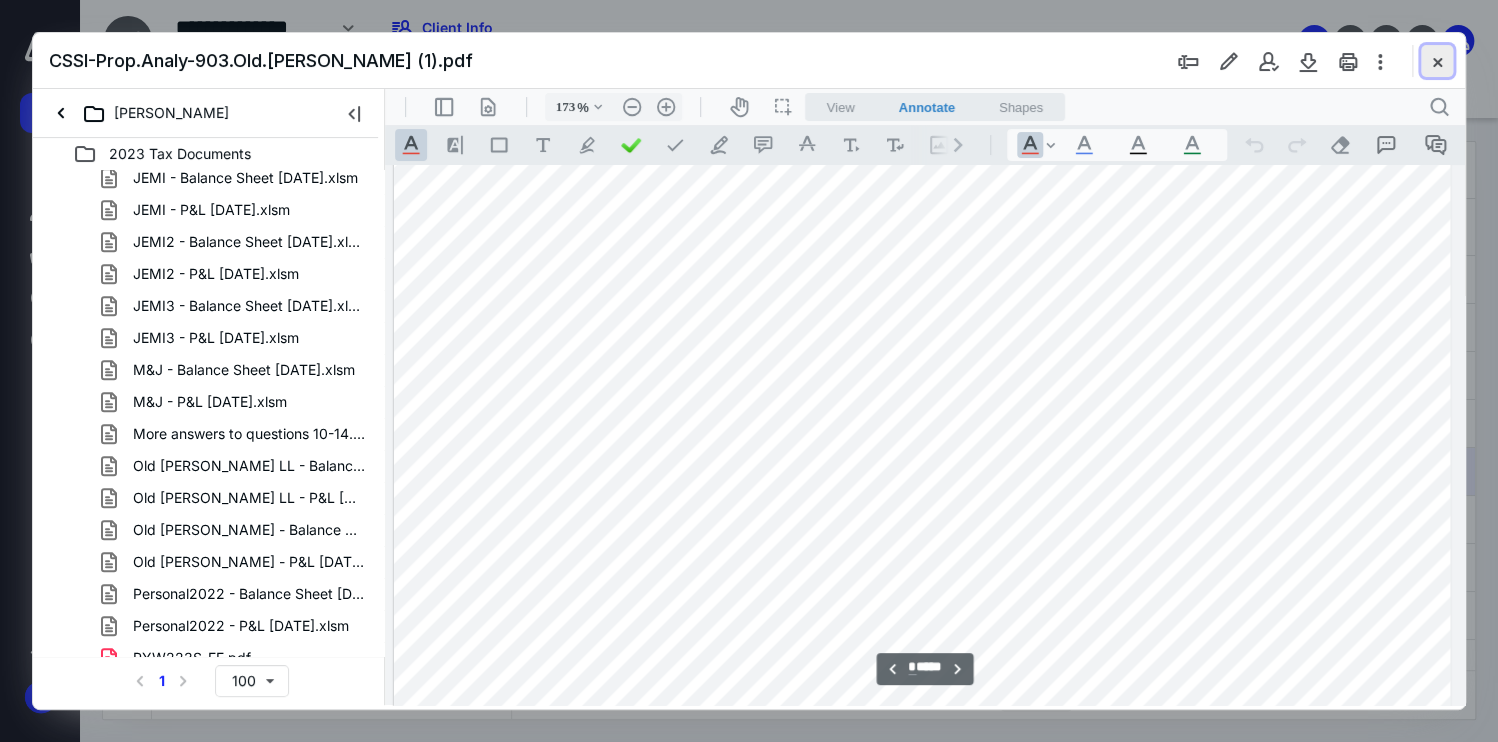 click at bounding box center (1437, 61) 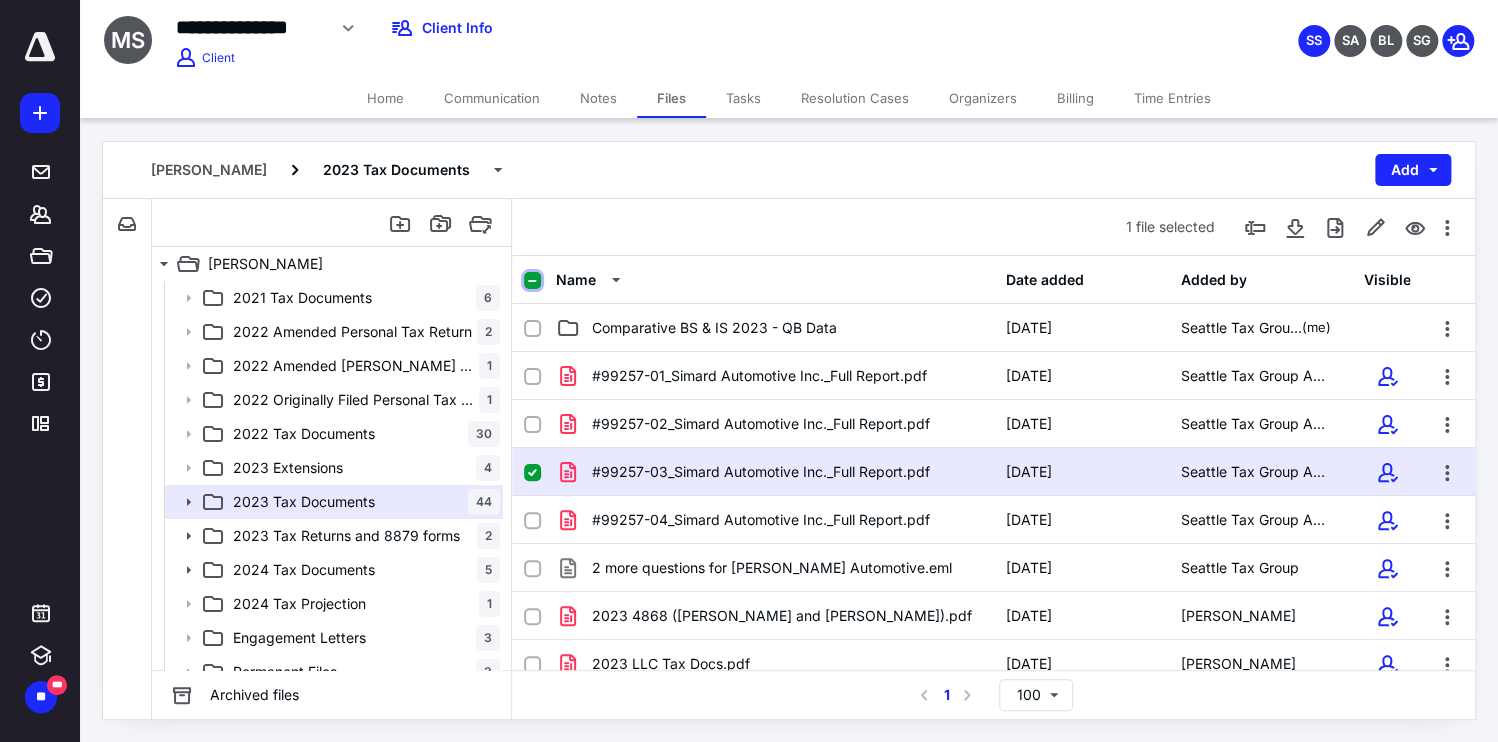 click at bounding box center (532, 281) 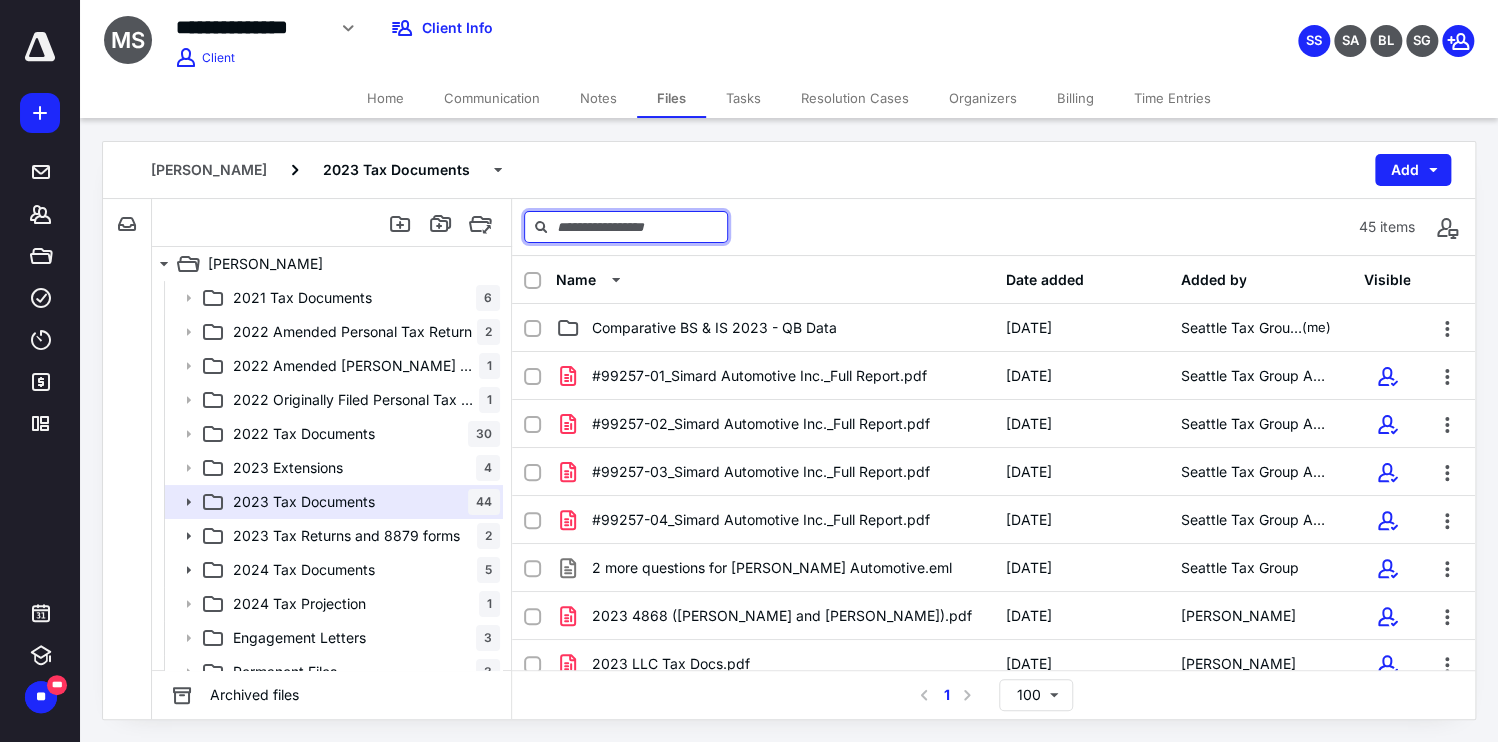 click at bounding box center (626, 227) 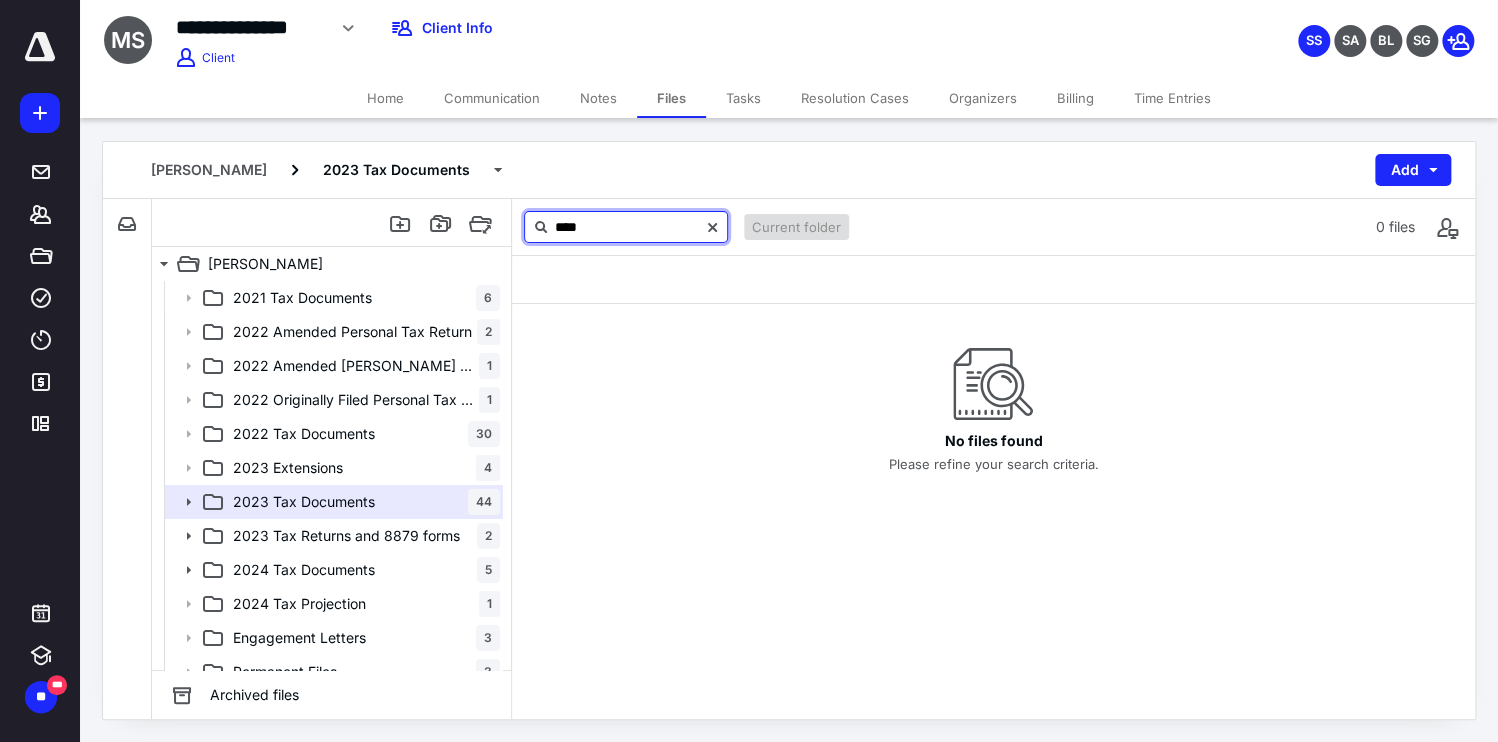 type on "****" 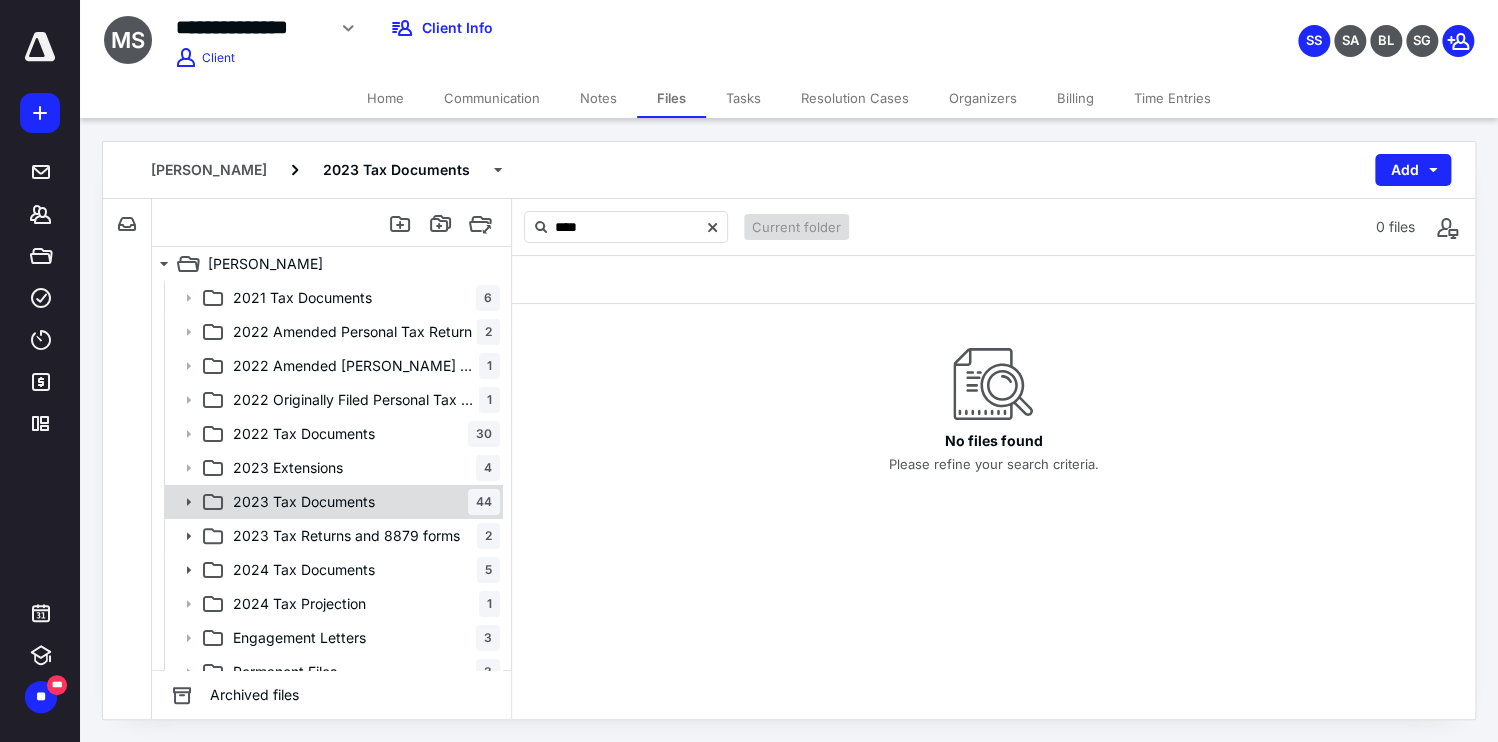 click on "2023 Tax Documents" at bounding box center (304, 502) 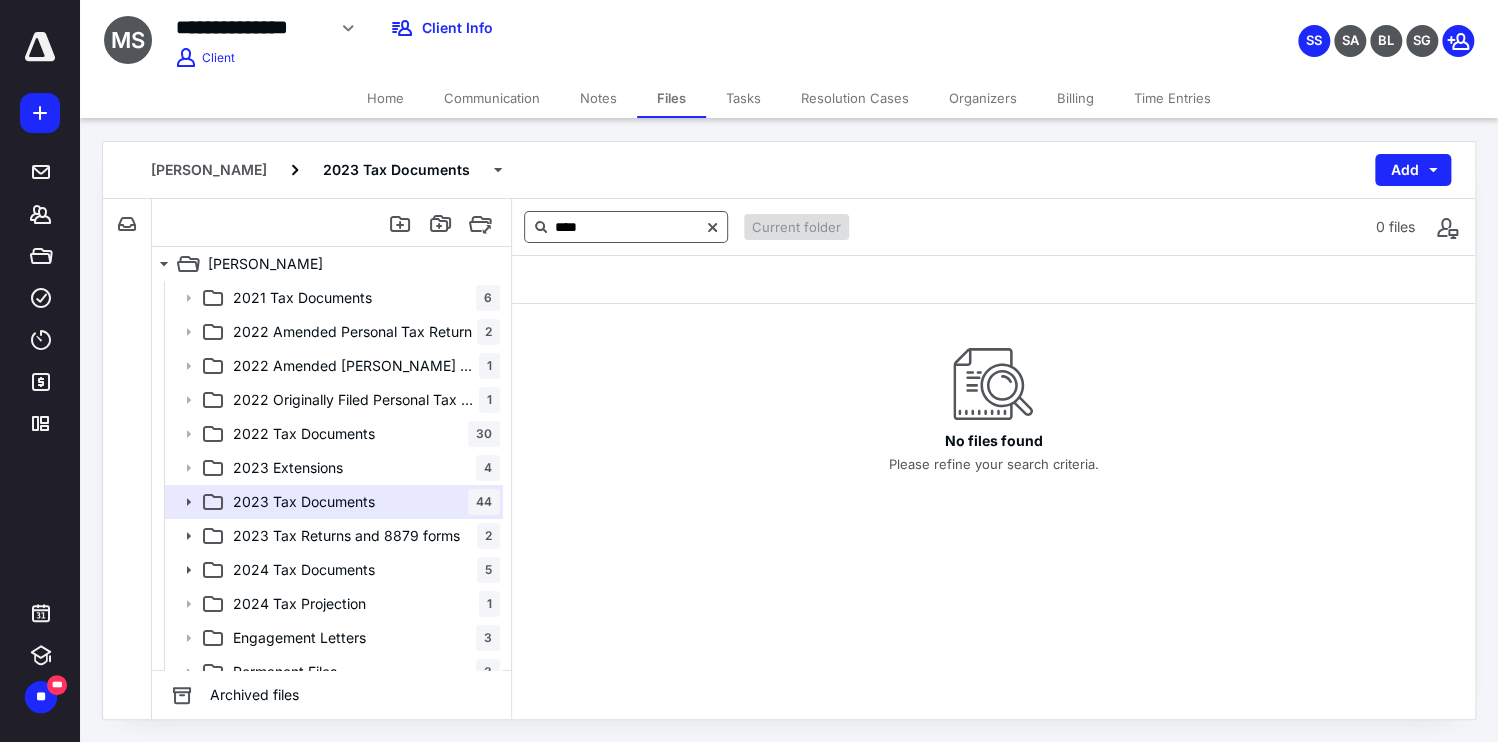 click at bounding box center [712, 227] 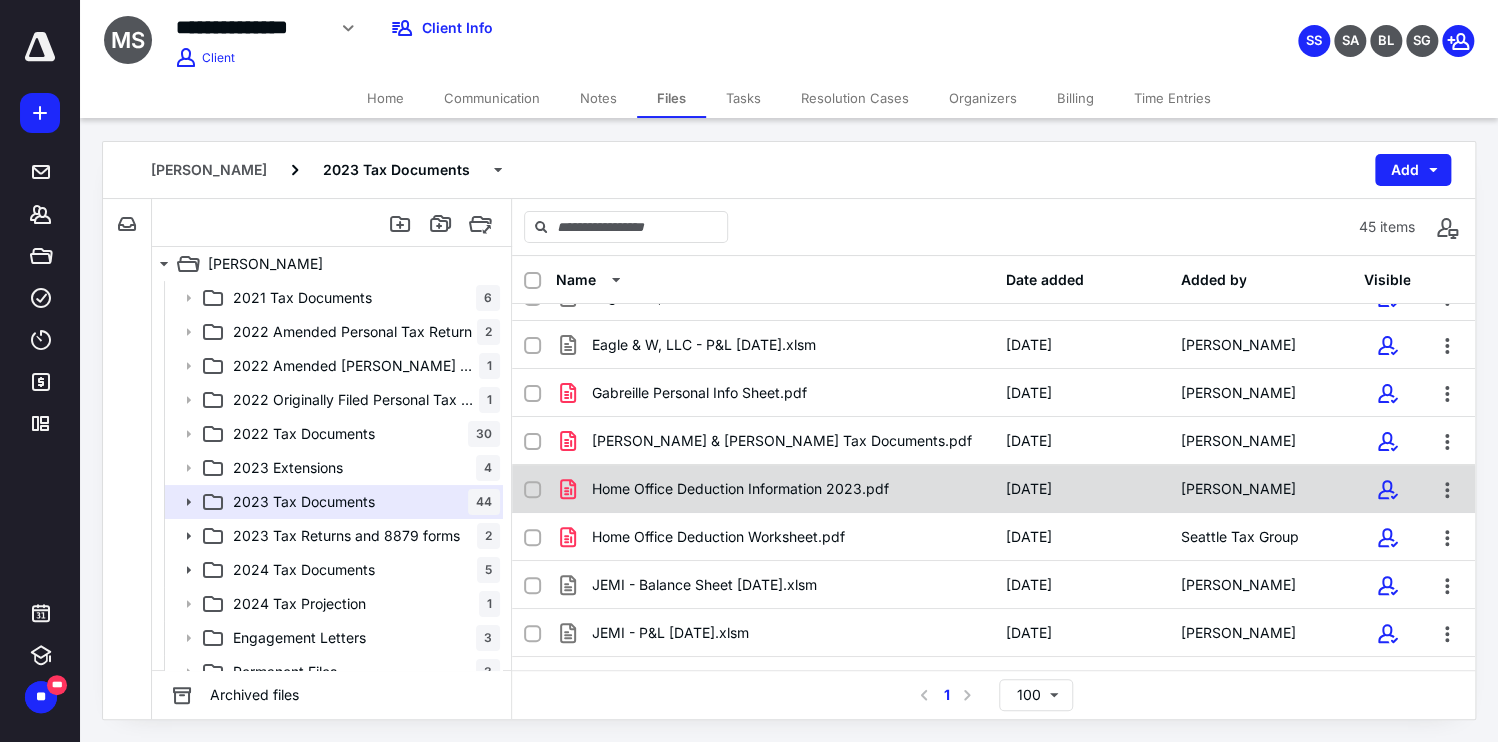 scroll, scrollTop: 800, scrollLeft: 0, axis: vertical 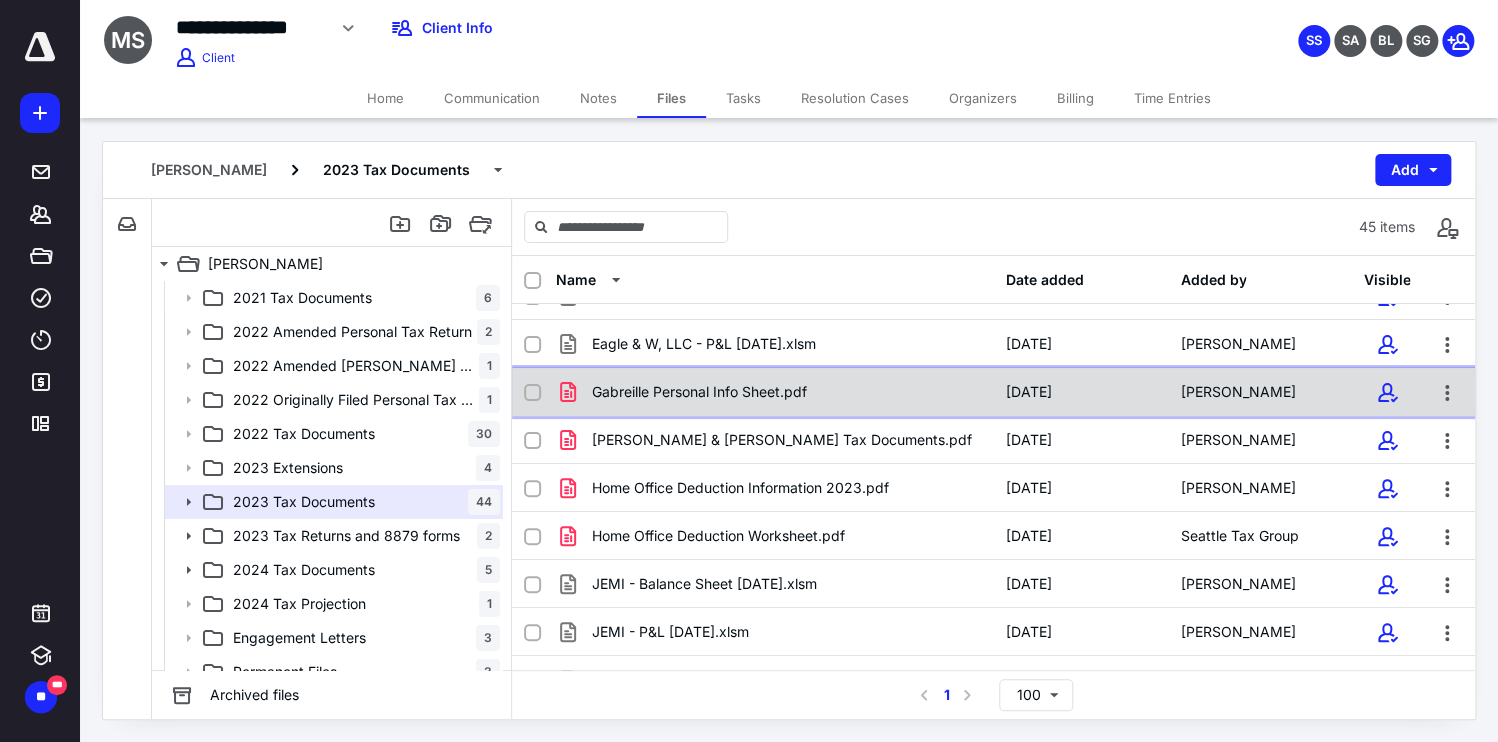 click on "Gabreille Personal Info Sheet.pdf 4/16/2024 Brian Leyde" at bounding box center (993, 392) 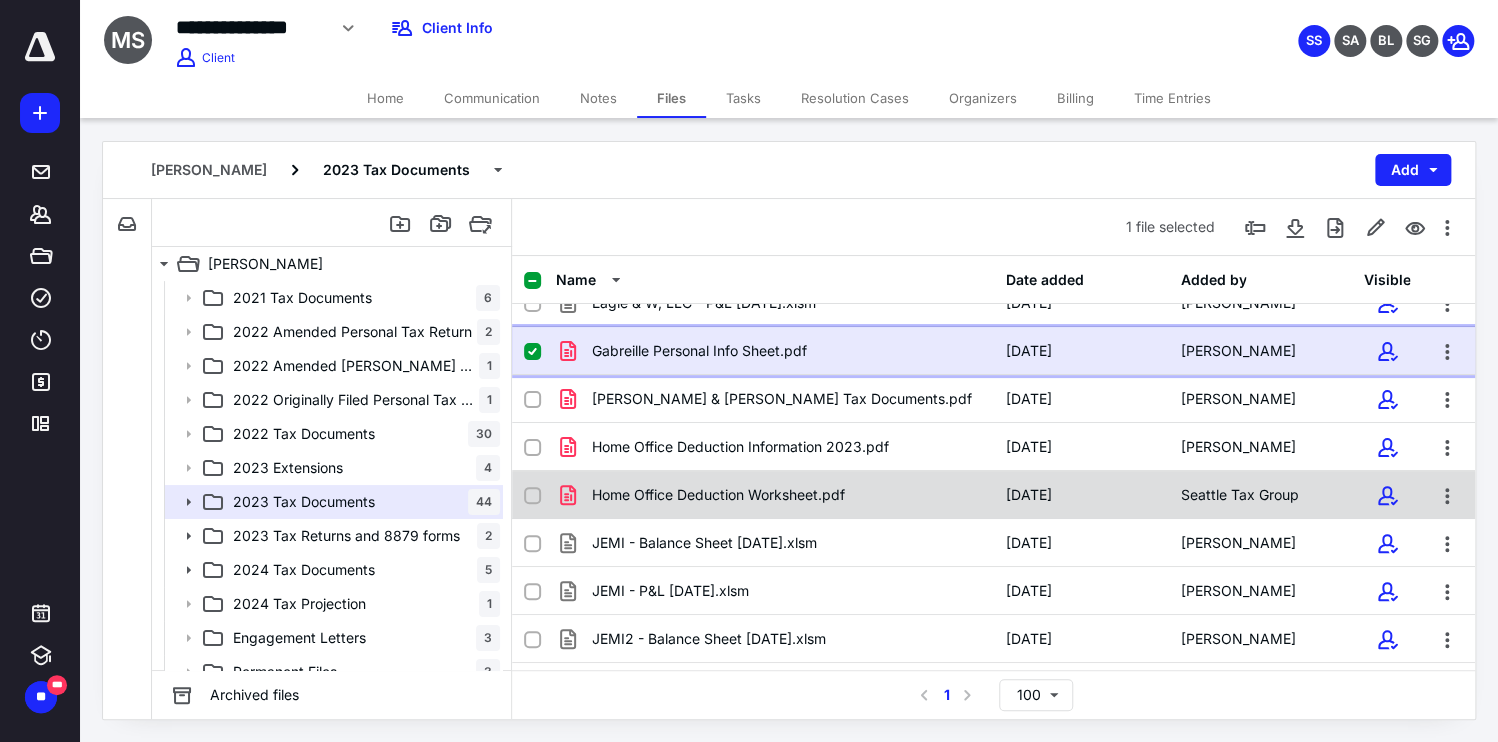 scroll, scrollTop: 880, scrollLeft: 0, axis: vertical 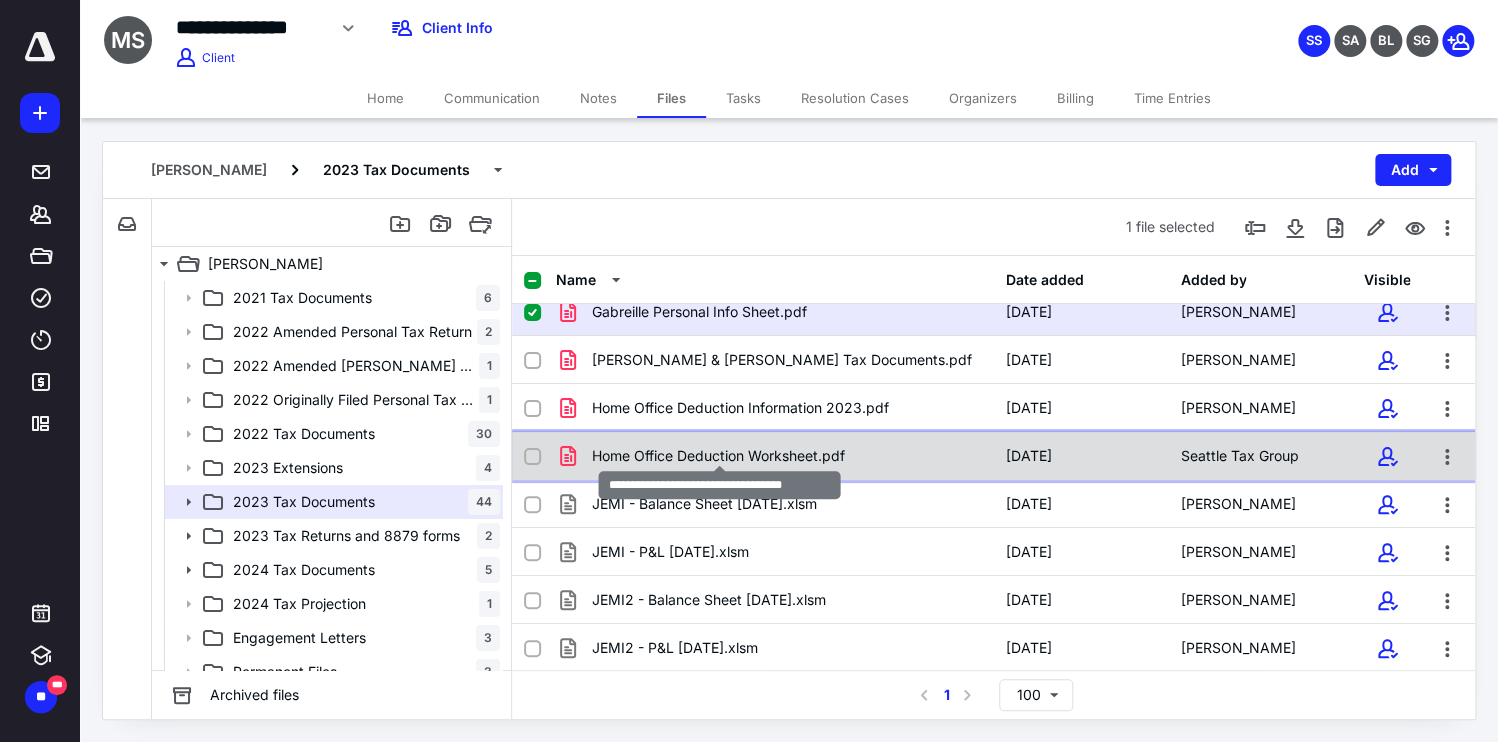 click on "Home Office Deduction Worksheet.pdf" at bounding box center [718, 456] 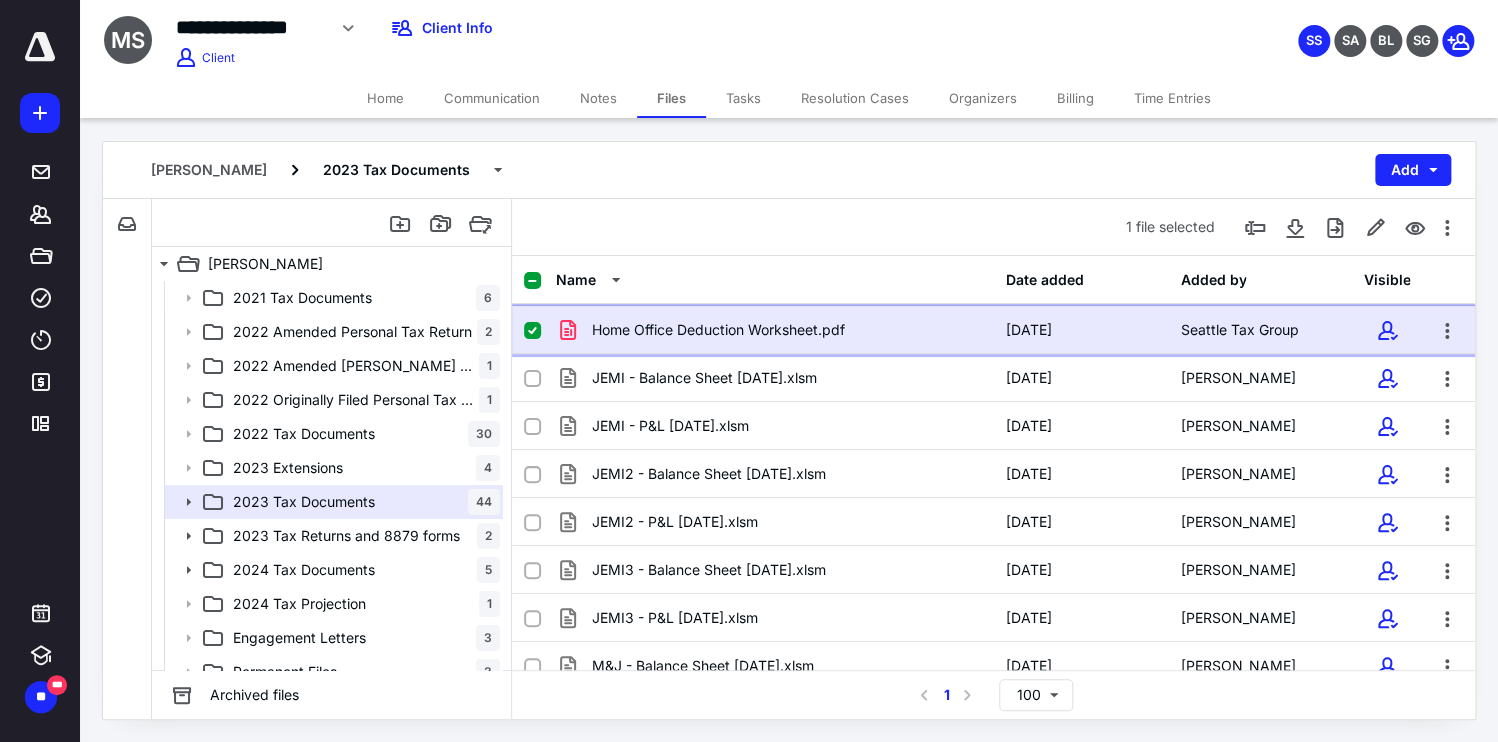 scroll, scrollTop: 1040, scrollLeft: 0, axis: vertical 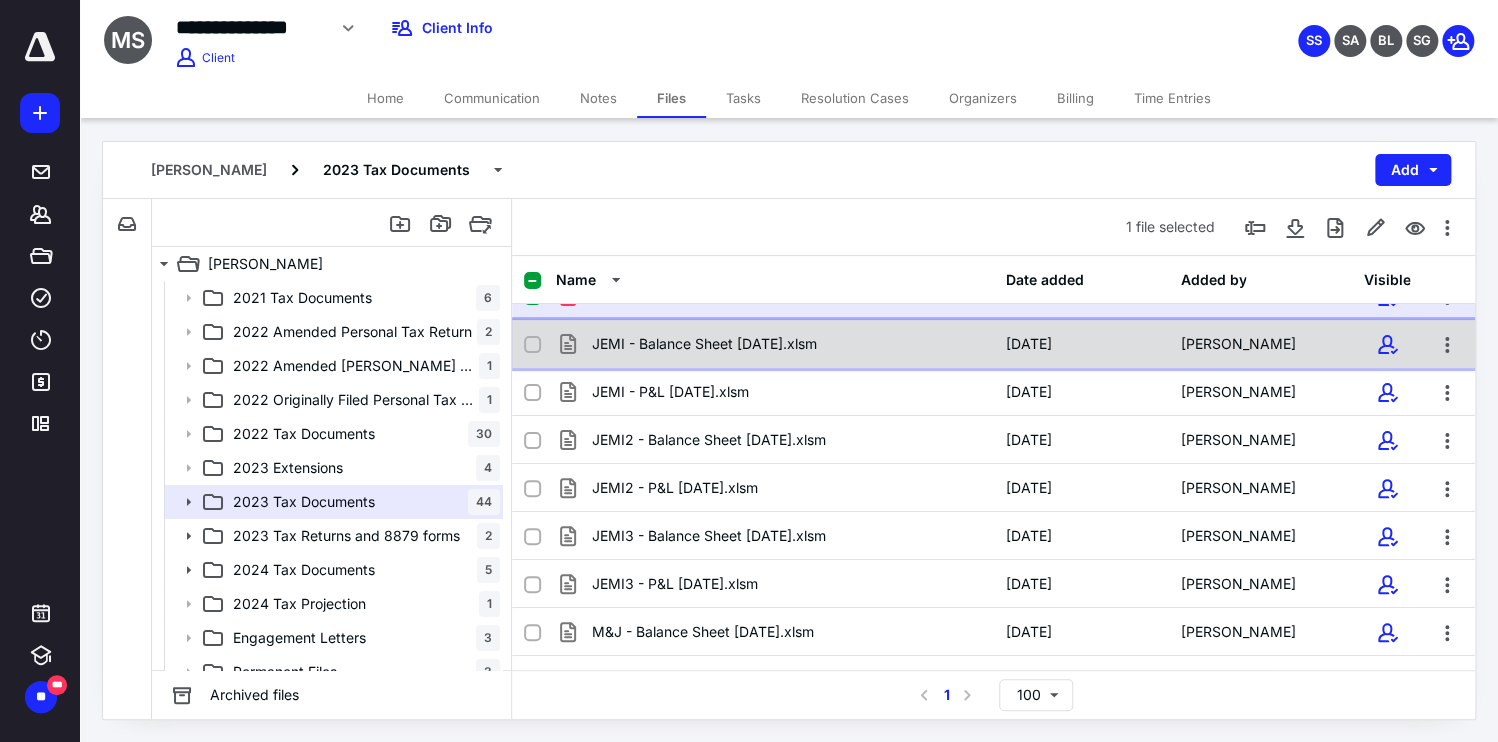 click on "JEMI - Balance Sheet 12.31.2023.xlsm" at bounding box center (704, 344) 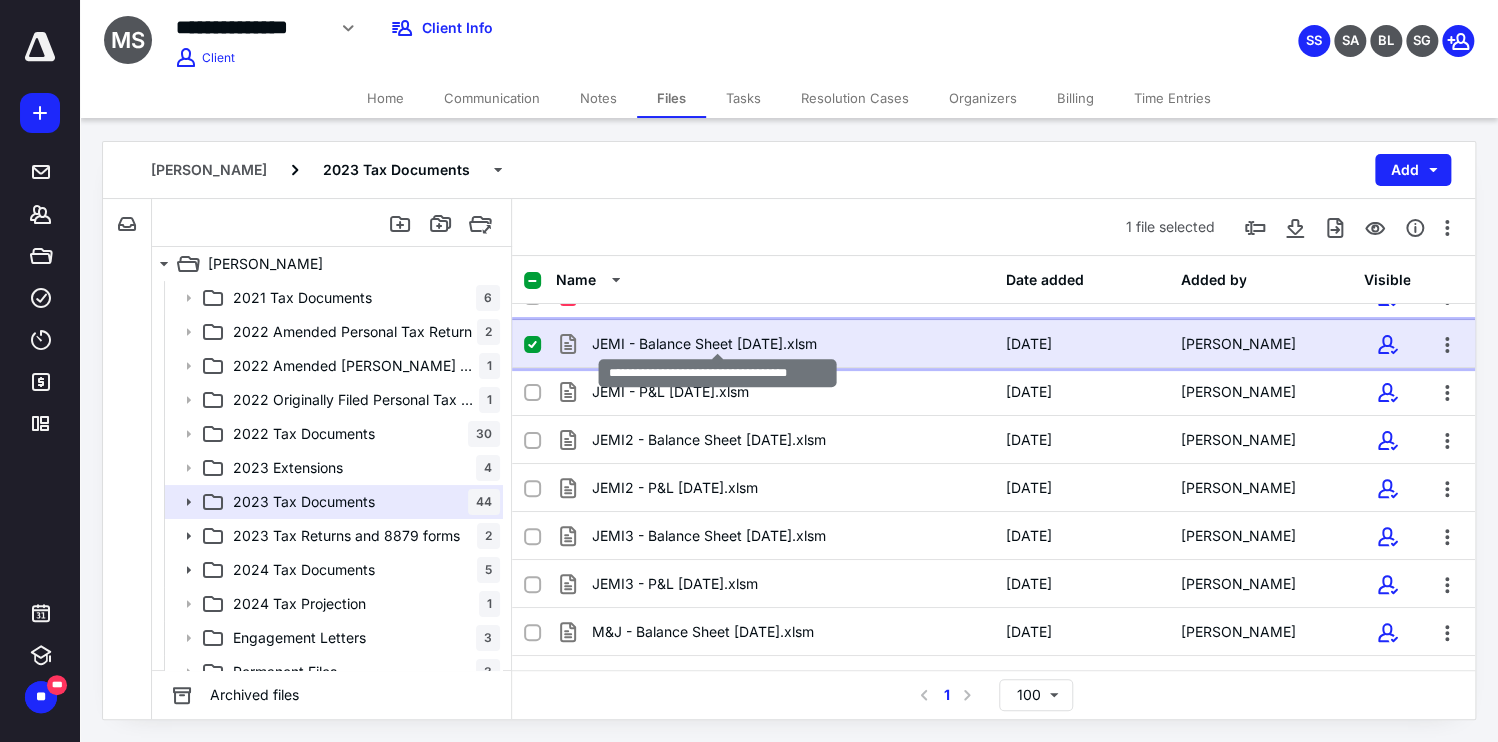 click on "JEMI - Balance Sheet 12.31.2023.xlsm" at bounding box center (704, 344) 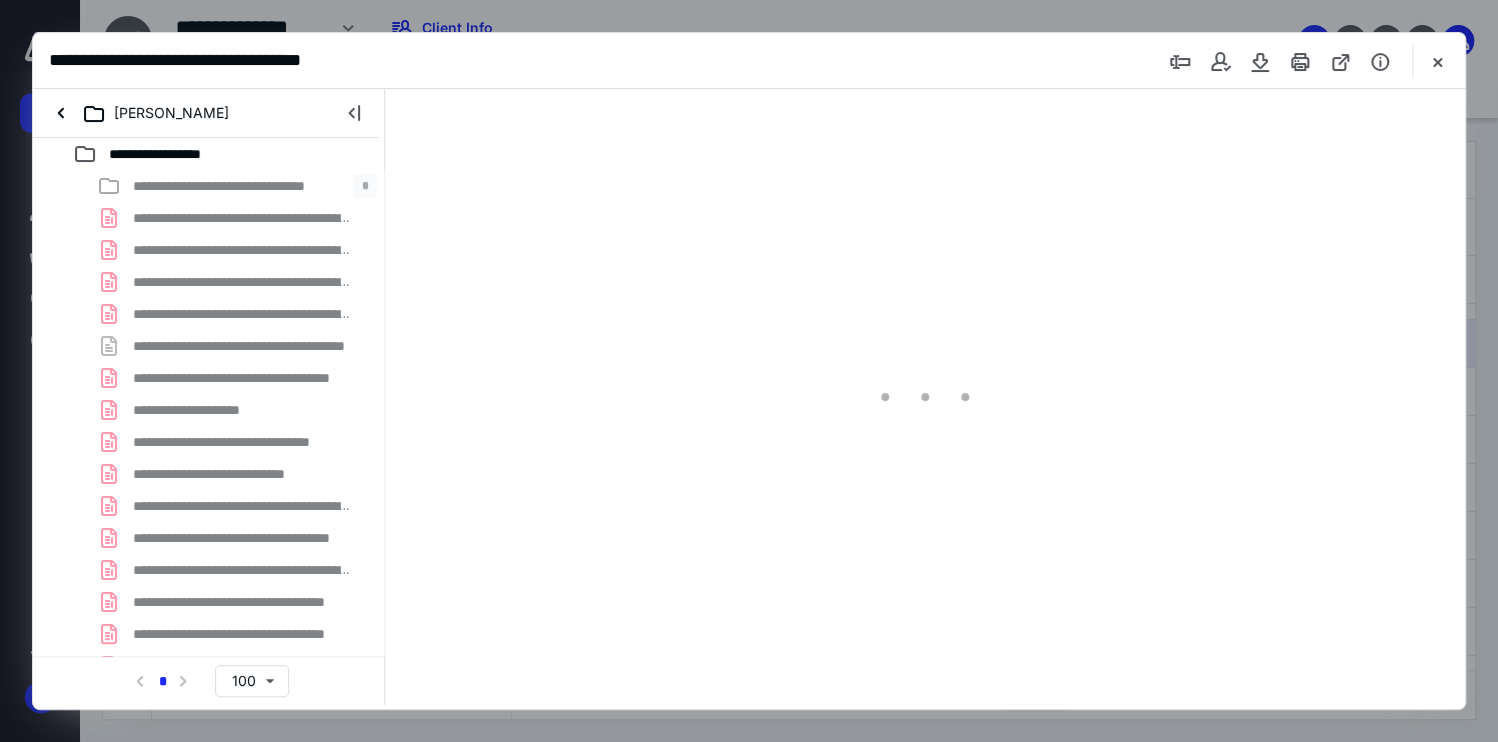 scroll, scrollTop: 0, scrollLeft: 0, axis: both 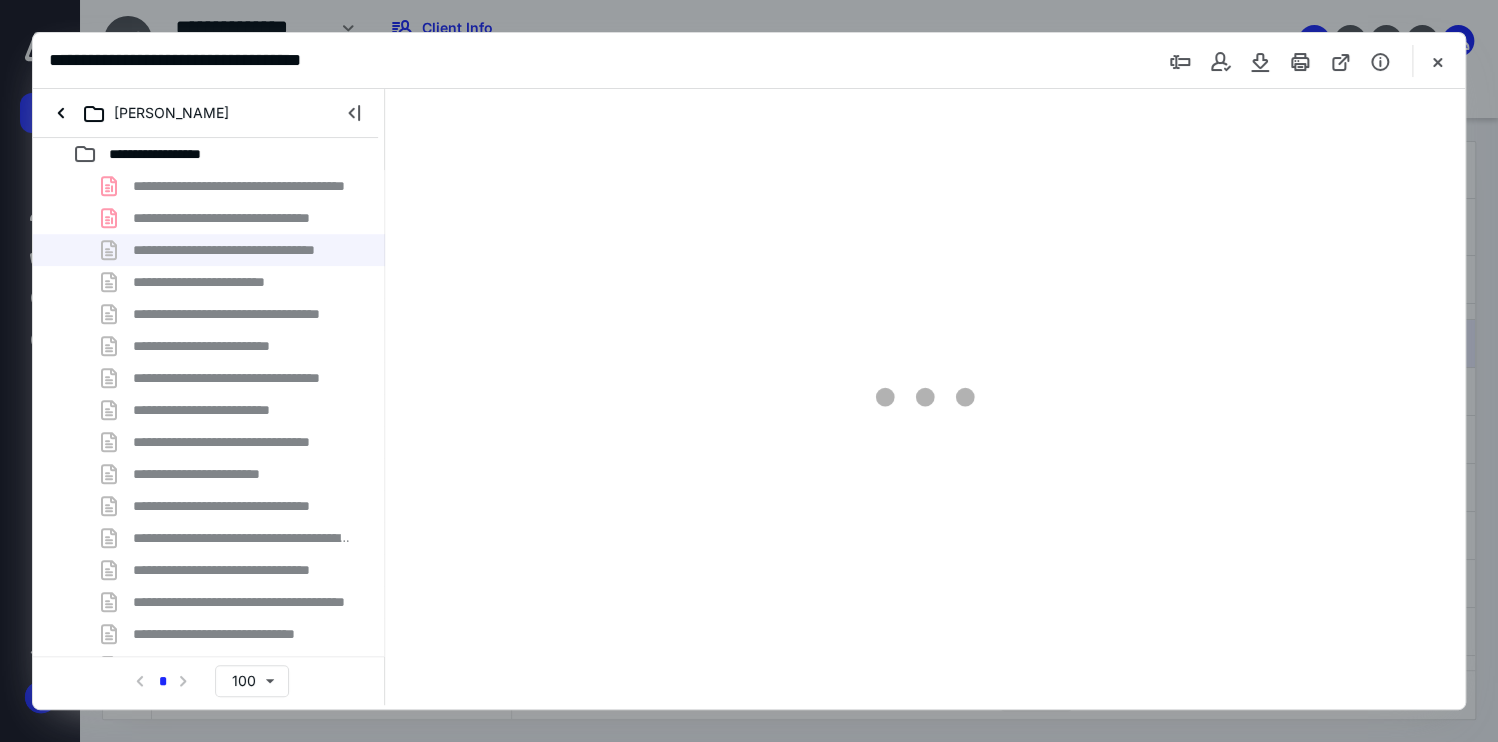 type on "173" 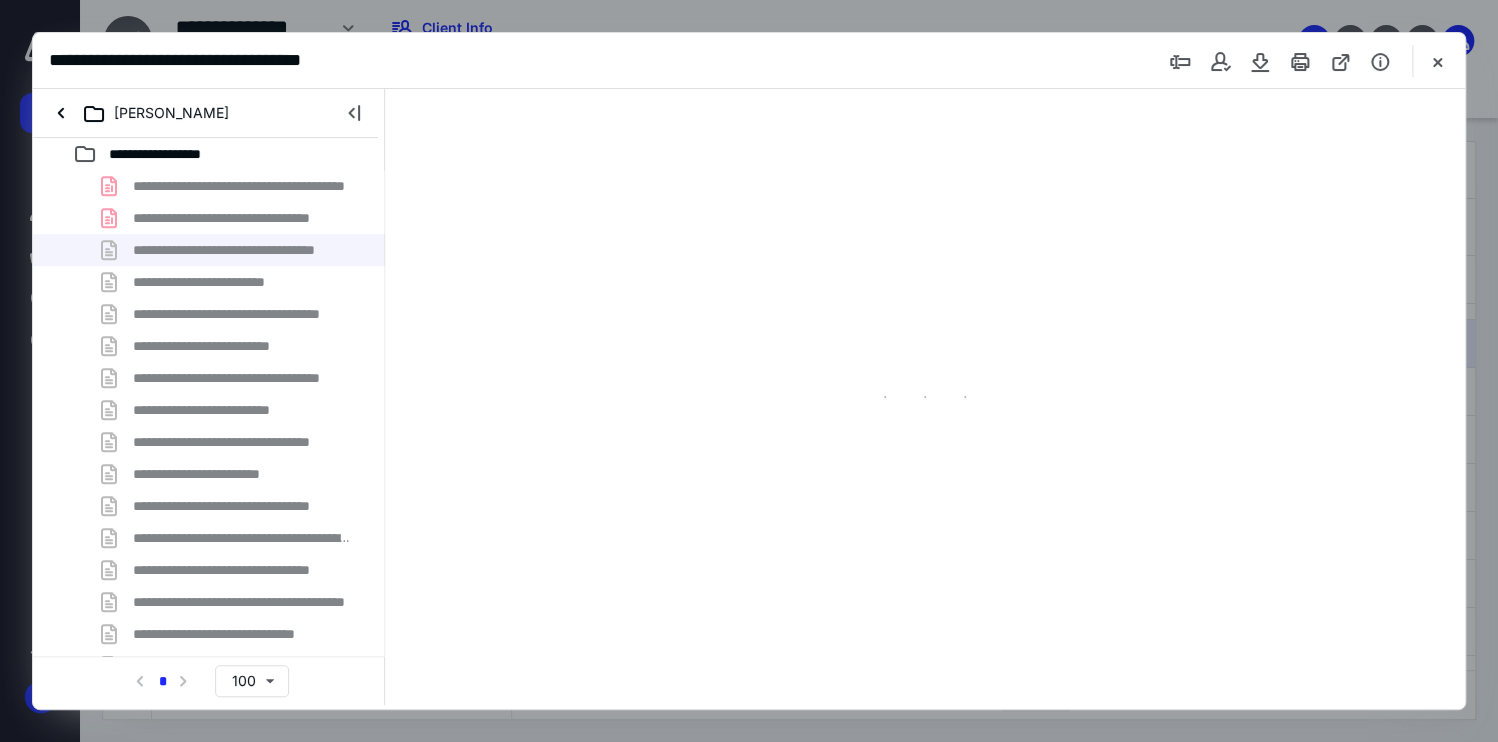 scroll, scrollTop: 83, scrollLeft: 0, axis: vertical 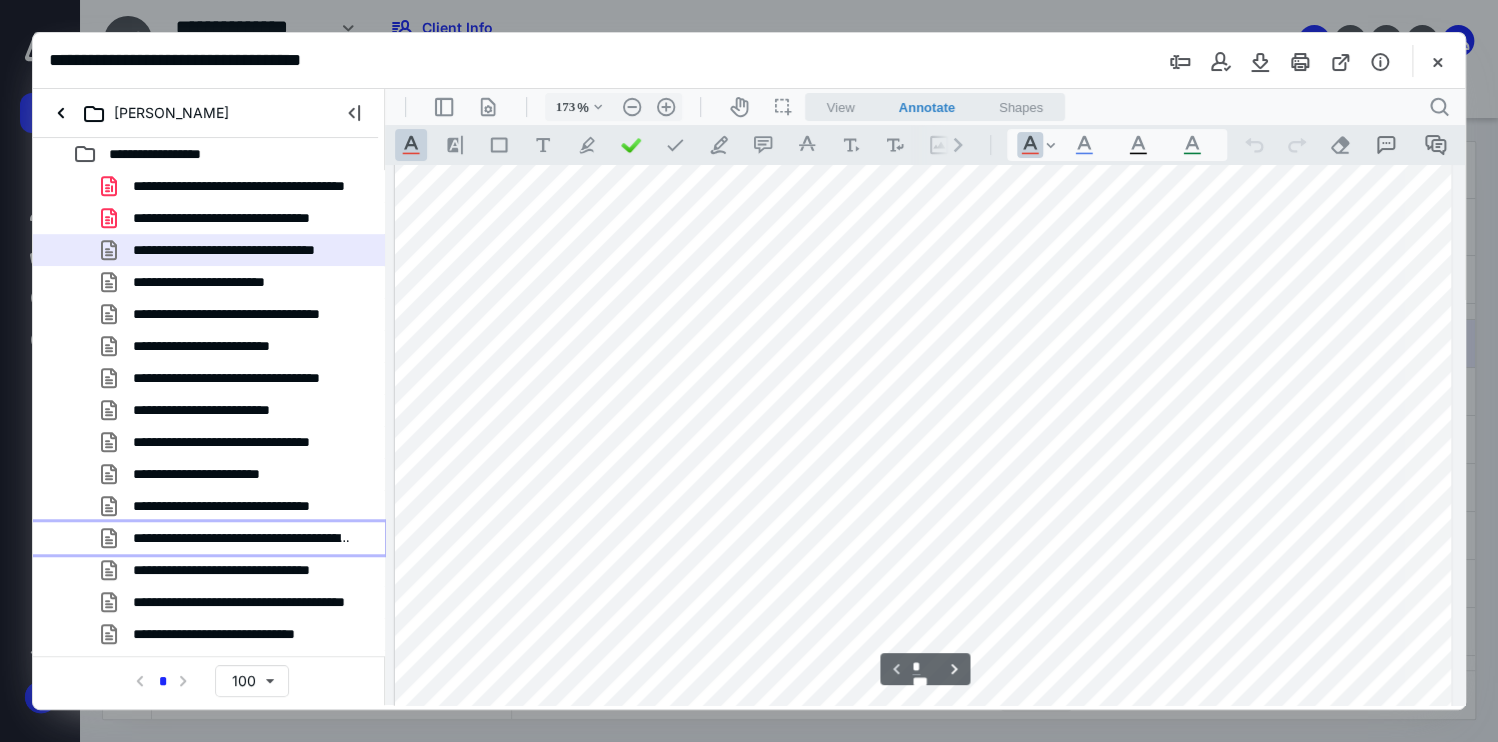 click on "**********" at bounding box center [243, 538] 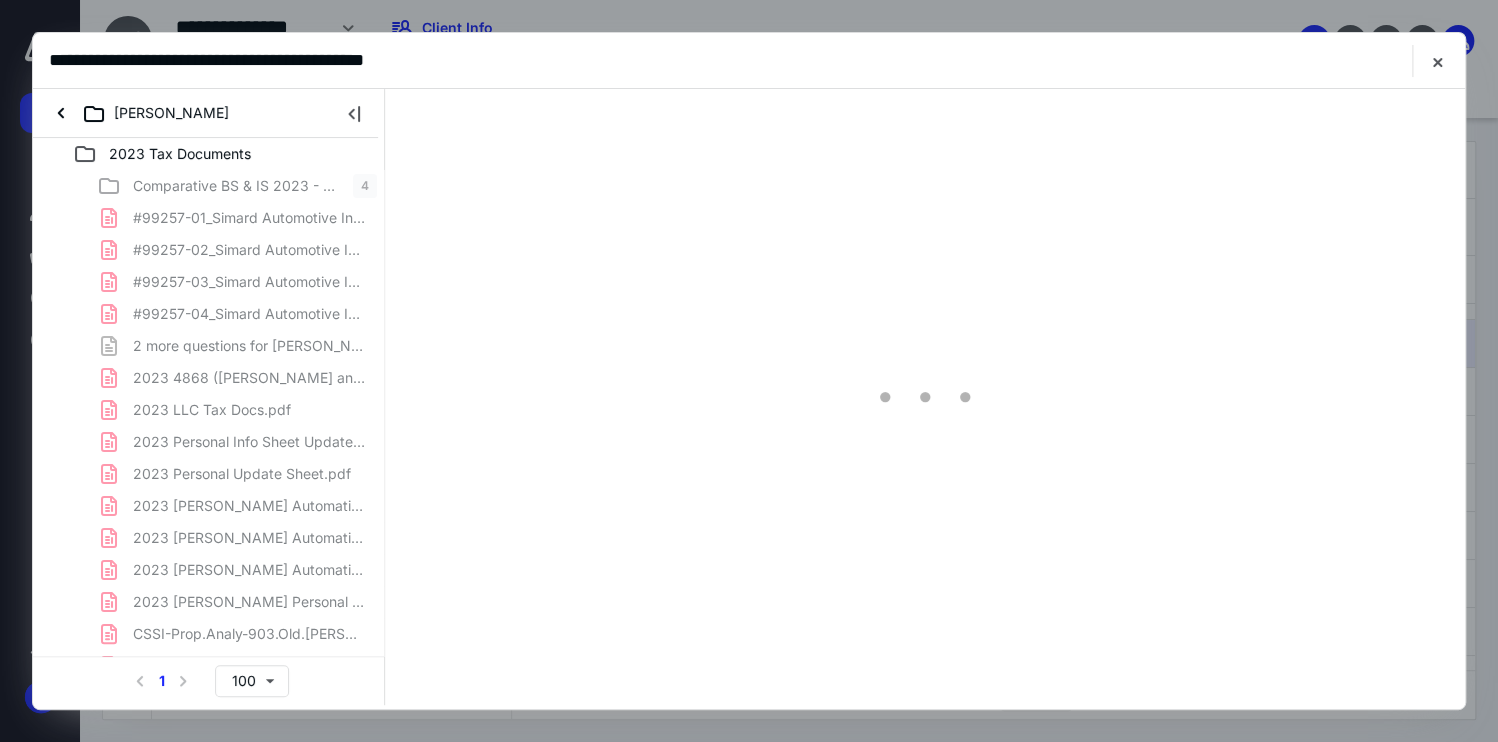 scroll, scrollTop: 0, scrollLeft: 0, axis: both 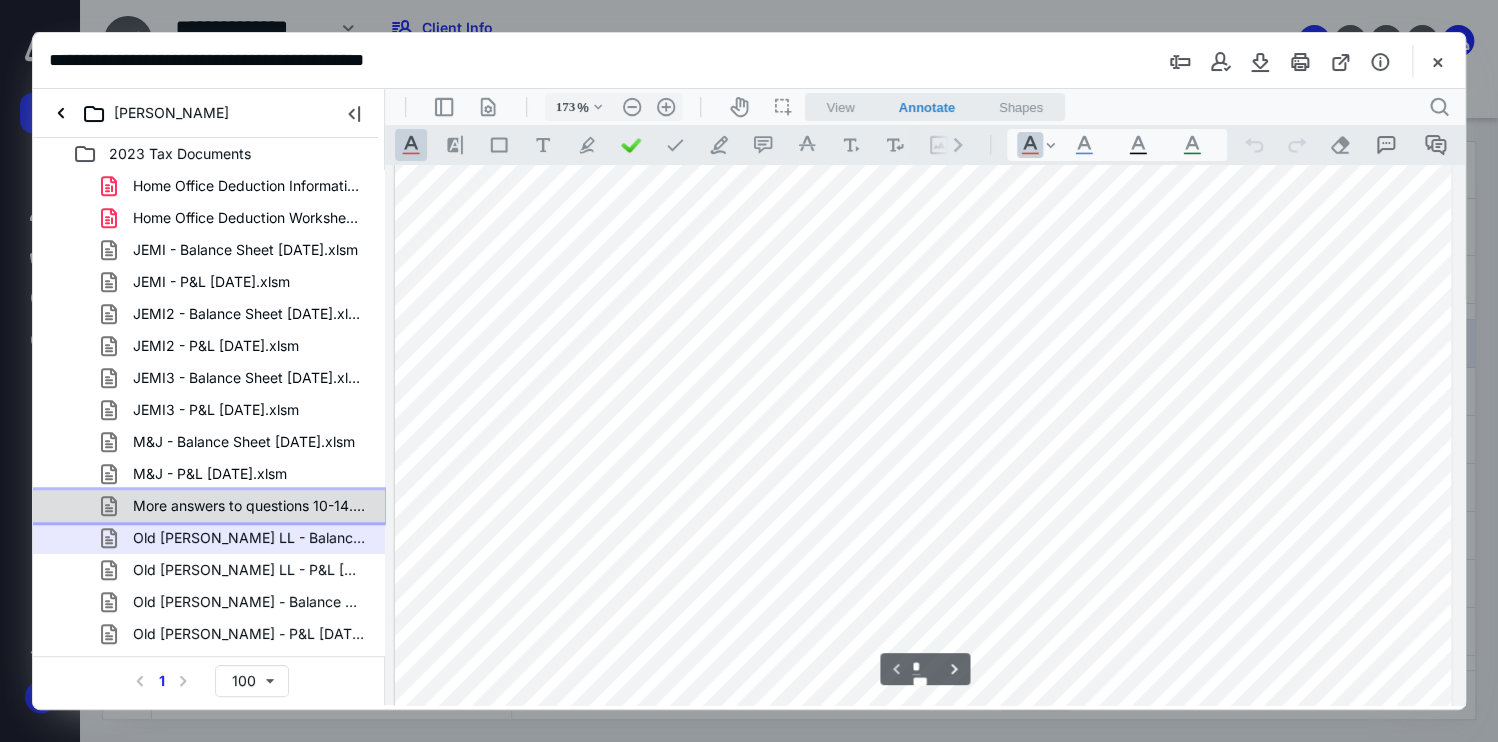 click on "More answers to questions 10-14.eml" at bounding box center (237, 506) 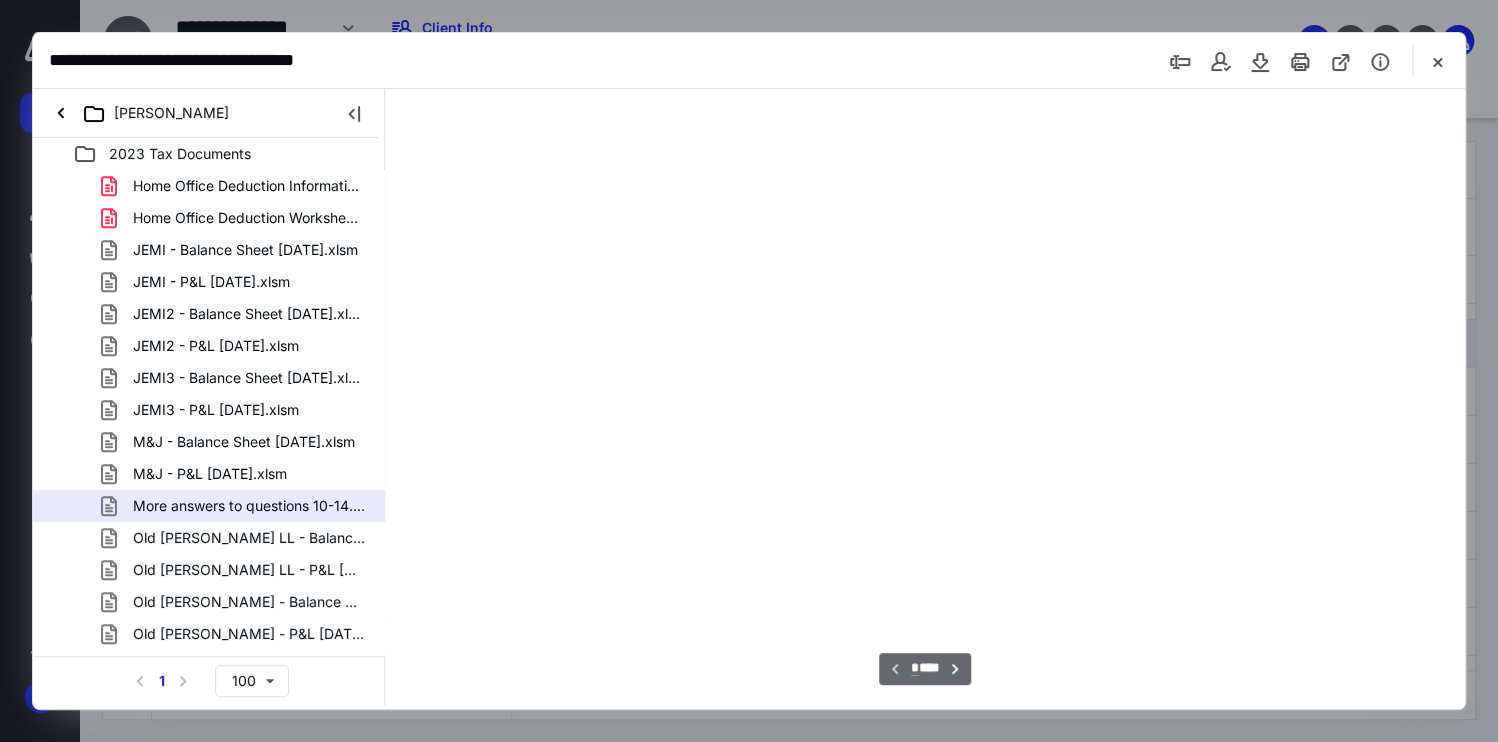 scroll, scrollTop: 83, scrollLeft: 0, axis: vertical 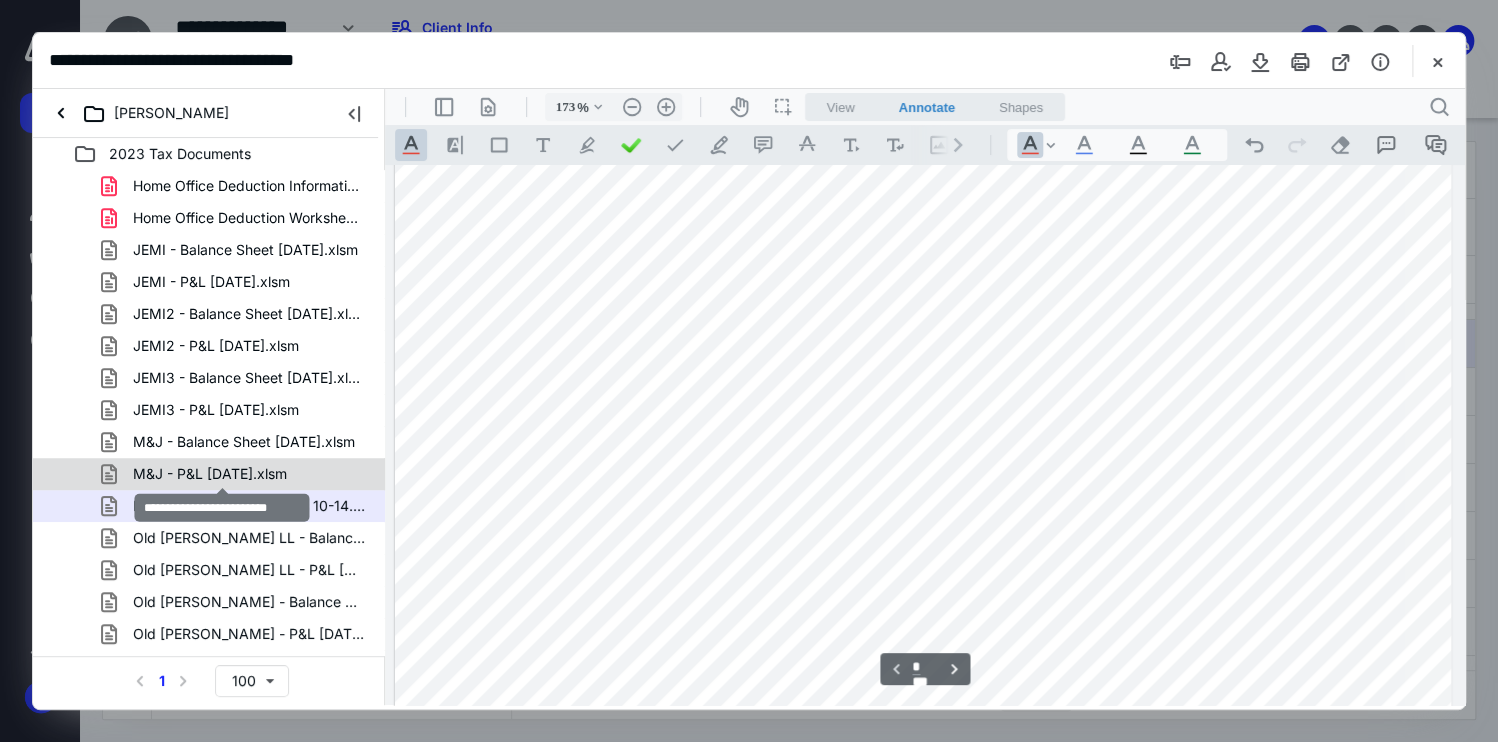click on "M&J - P&L 12.31.2023.xlsm" at bounding box center (210, 474) 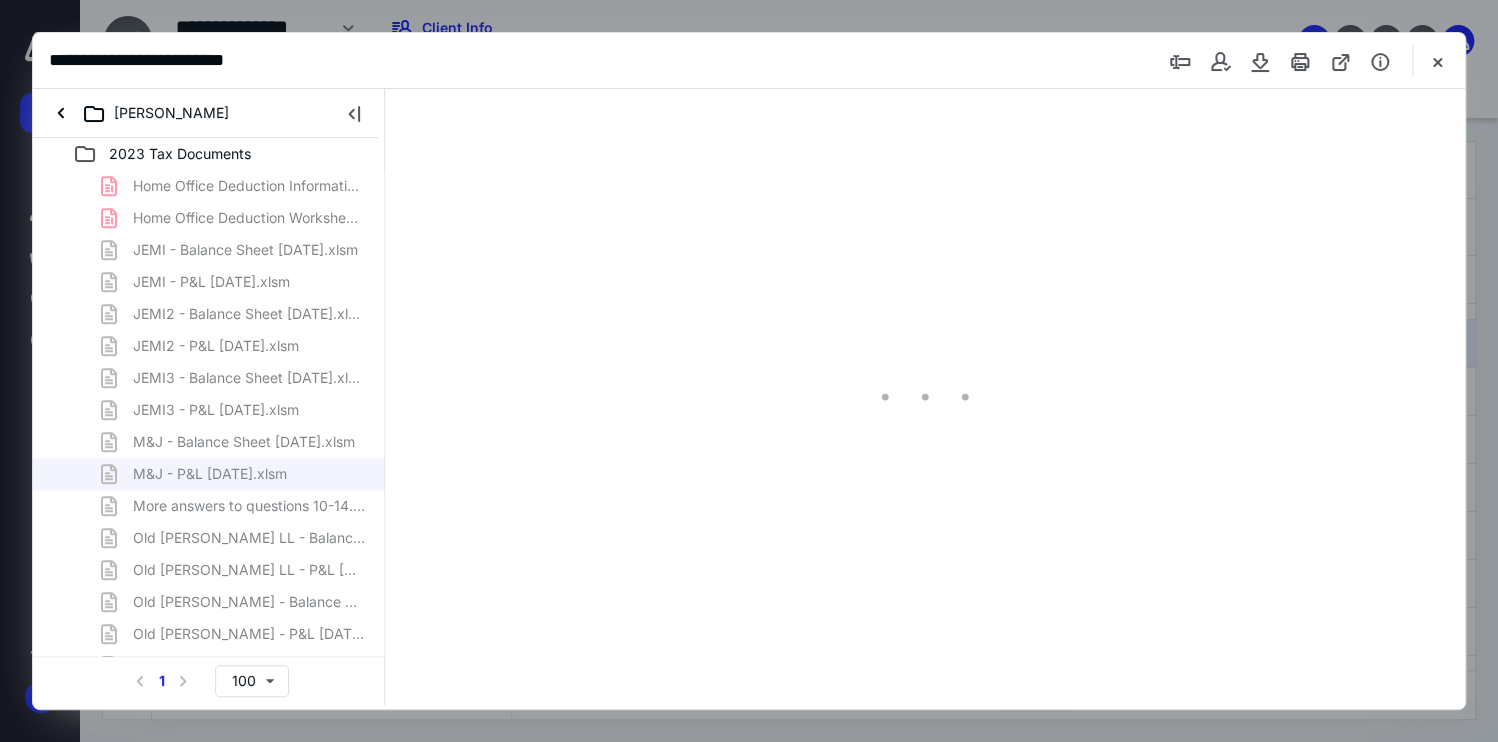 type on "173" 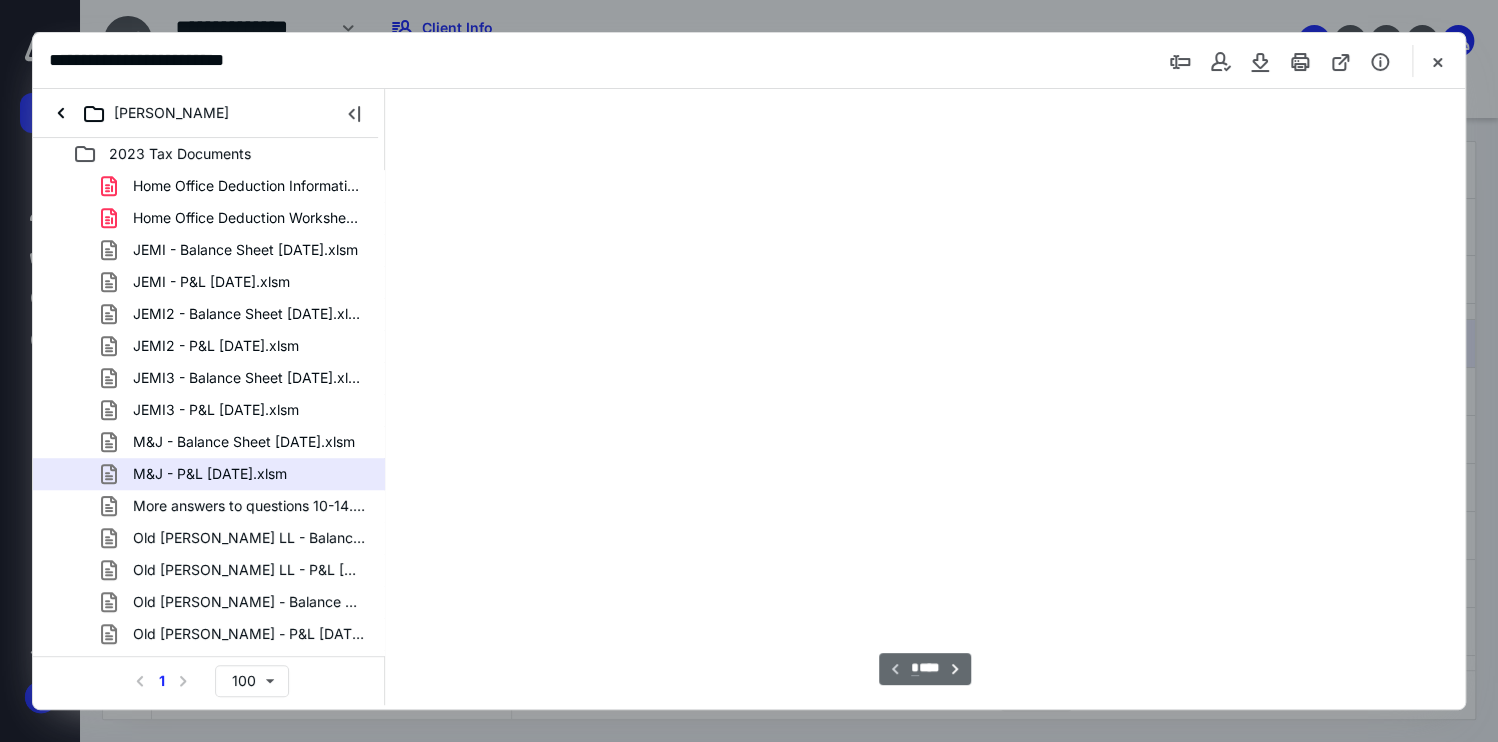 scroll, scrollTop: 83, scrollLeft: 0, axis: vertical 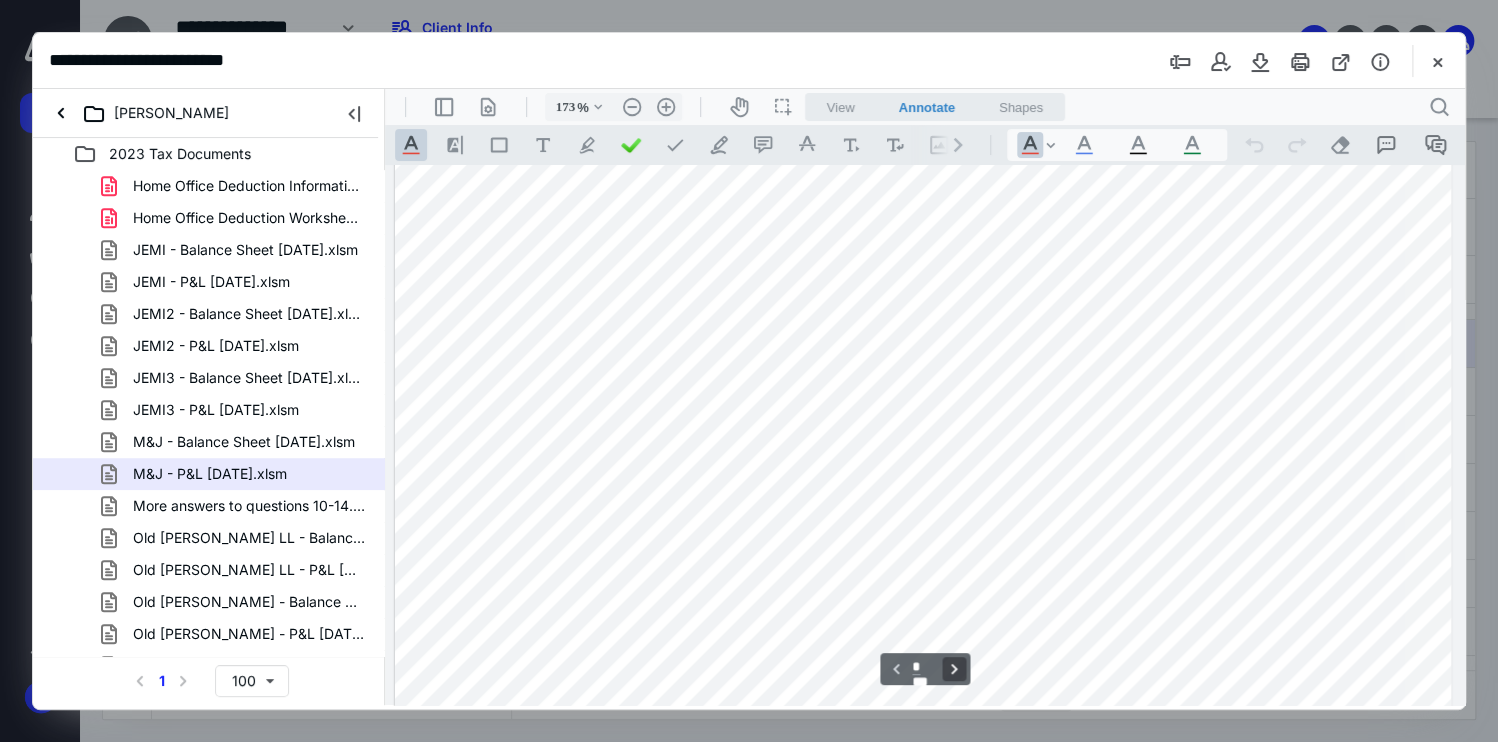 drag, startPoint x: 944, startPoint y: 677, endPoint x: 953, endPoint y: 672, distance: 10.29563 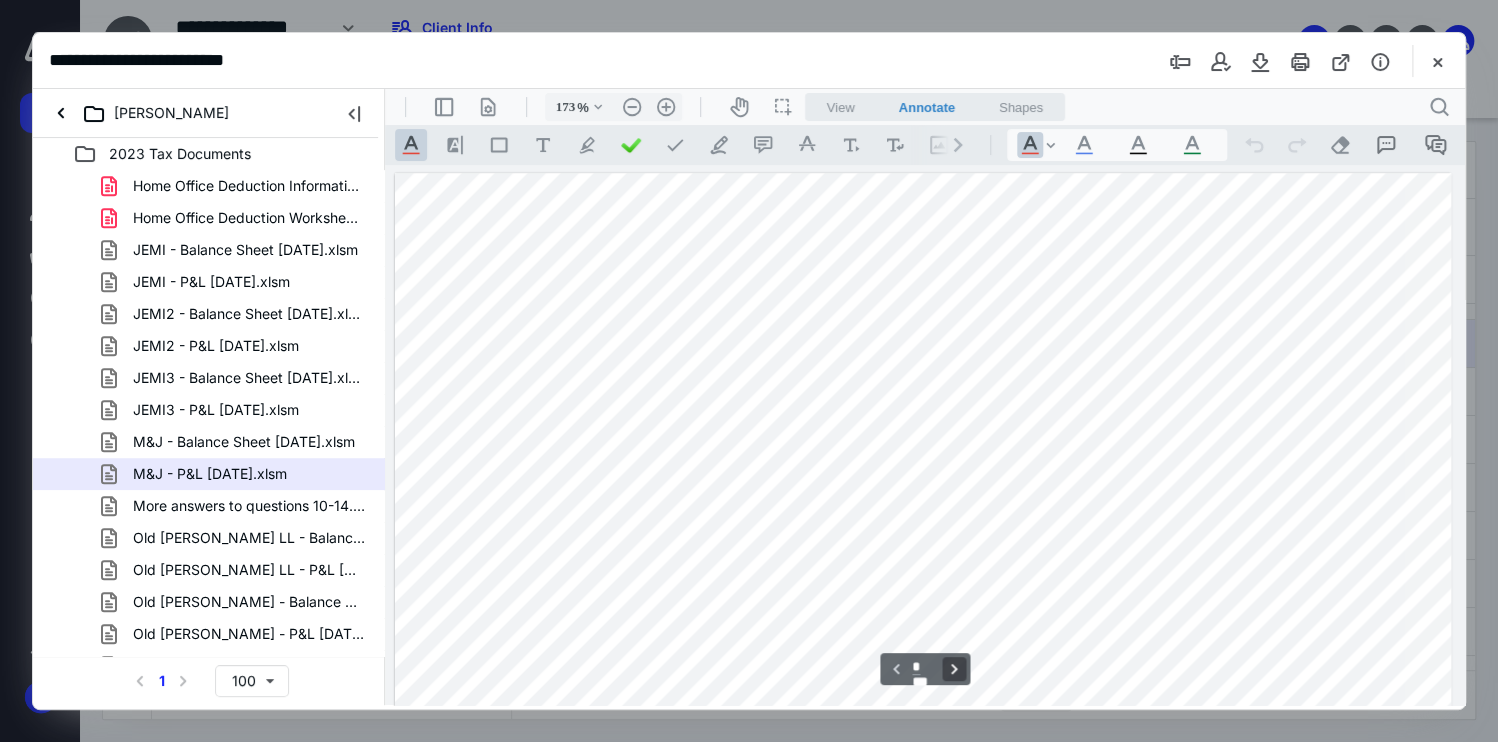 click on "**********" at bounding box center (954, 669) 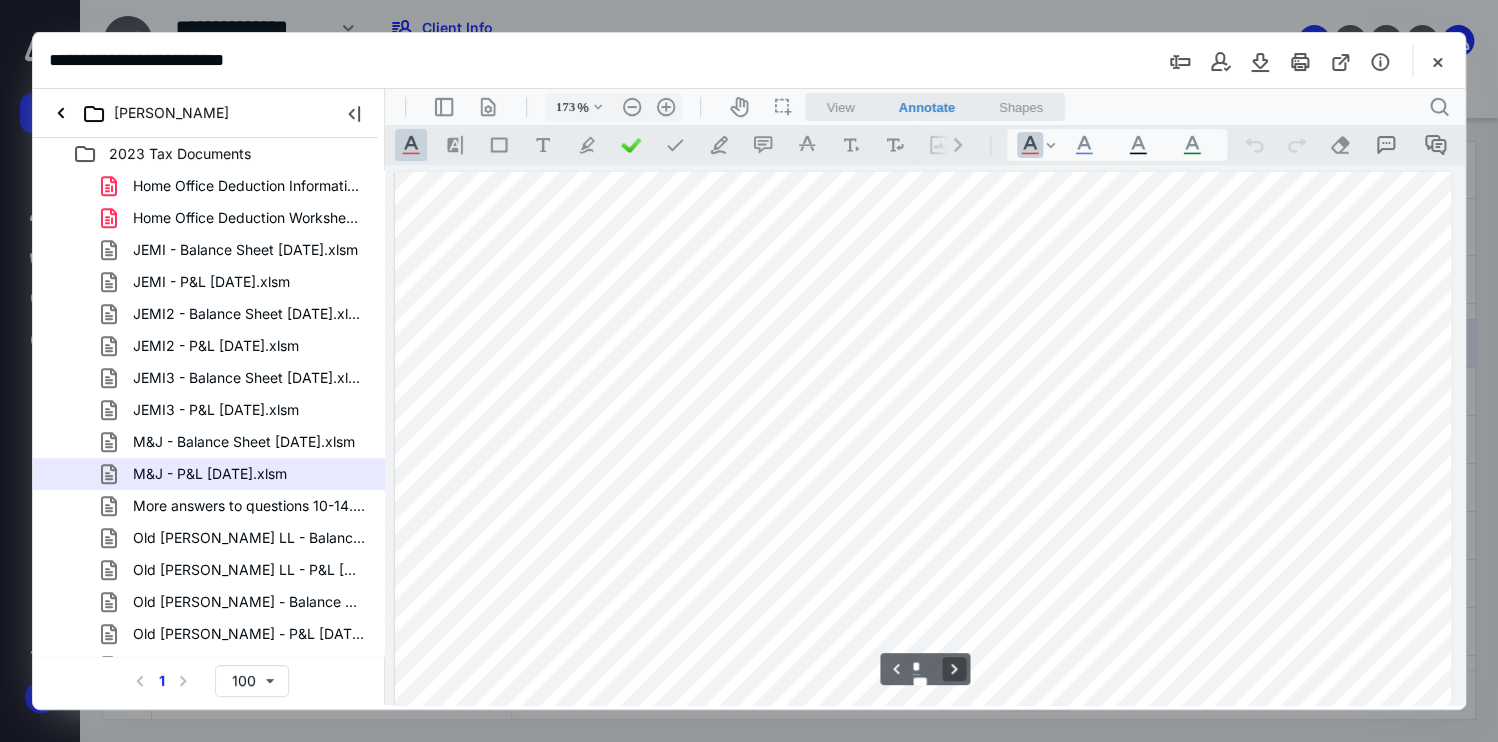 click on "**********" at bounding box center [954, 669] 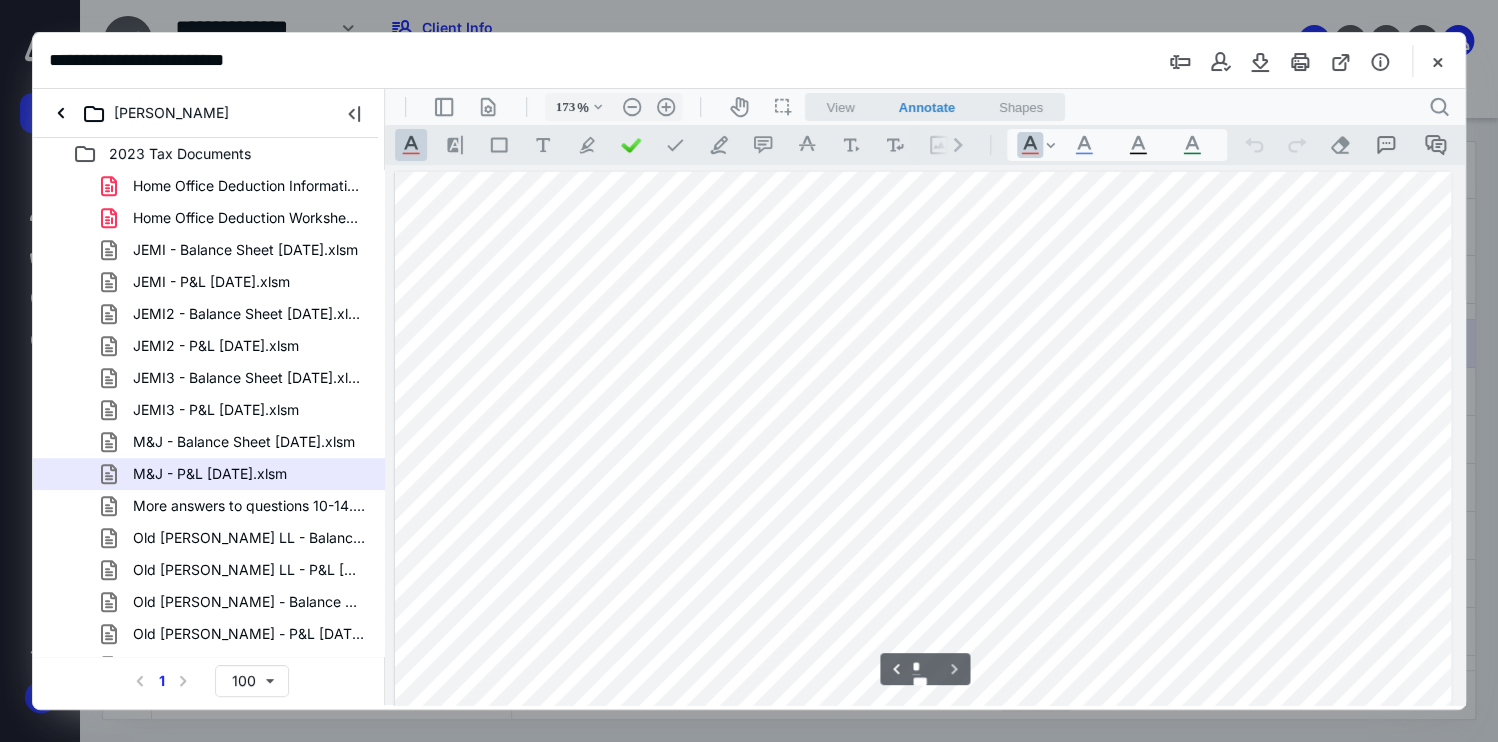 scroll, scrollTop: 4143, scrollLeft: 0, axis: vertical 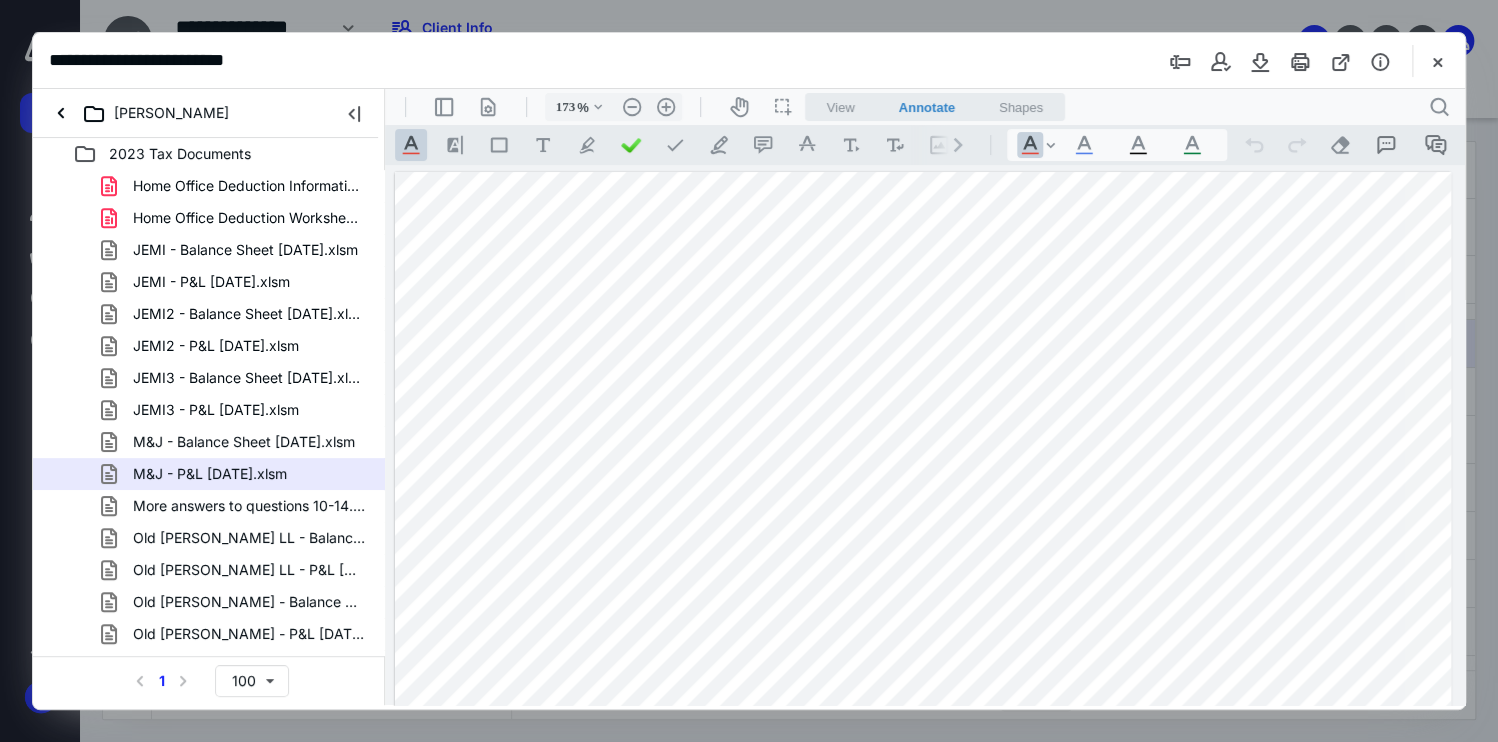 click on "JEMI3 - P&L 12.31.2023.xlsm" at bounding box center (216, 410) 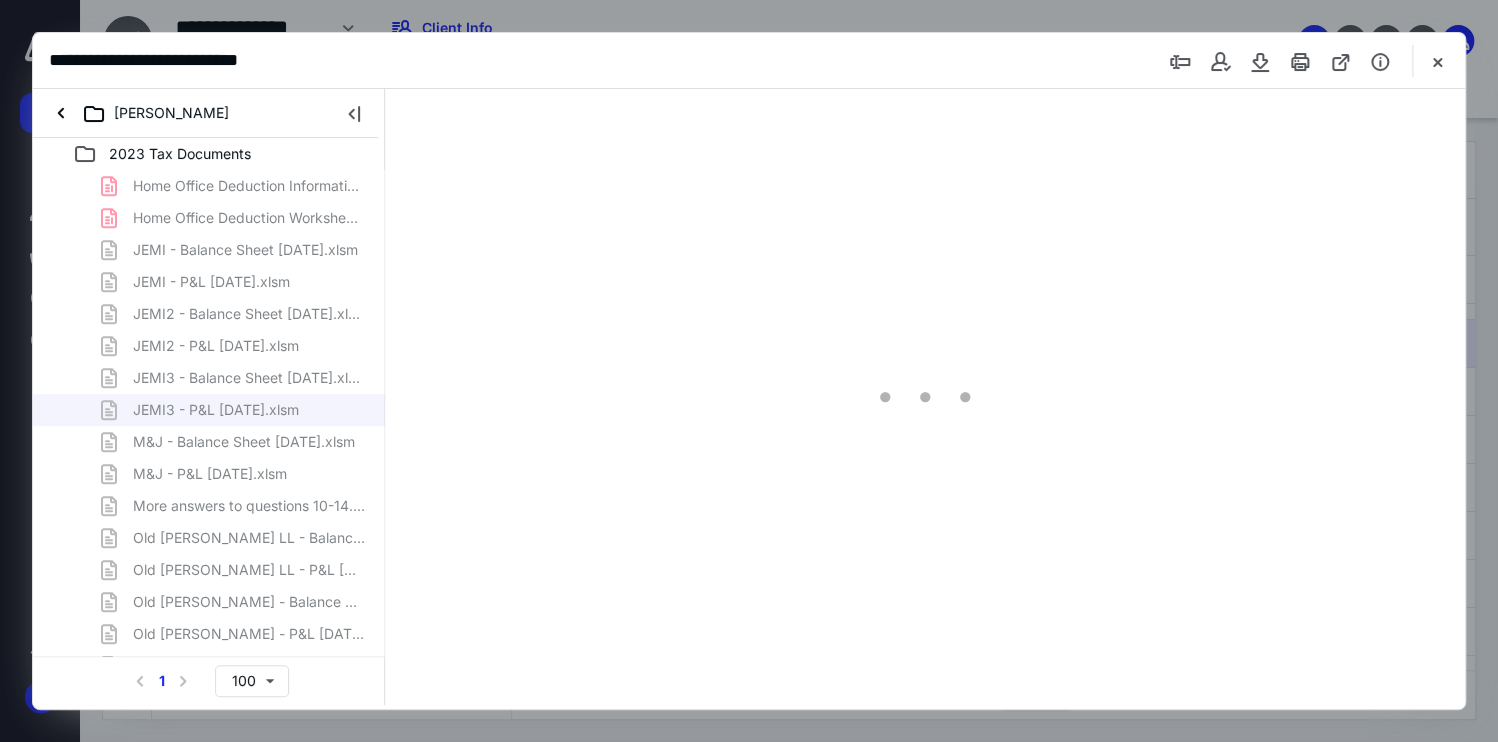 scroll, scrollTop: 560, scrollLeft: 0, axis: vertical 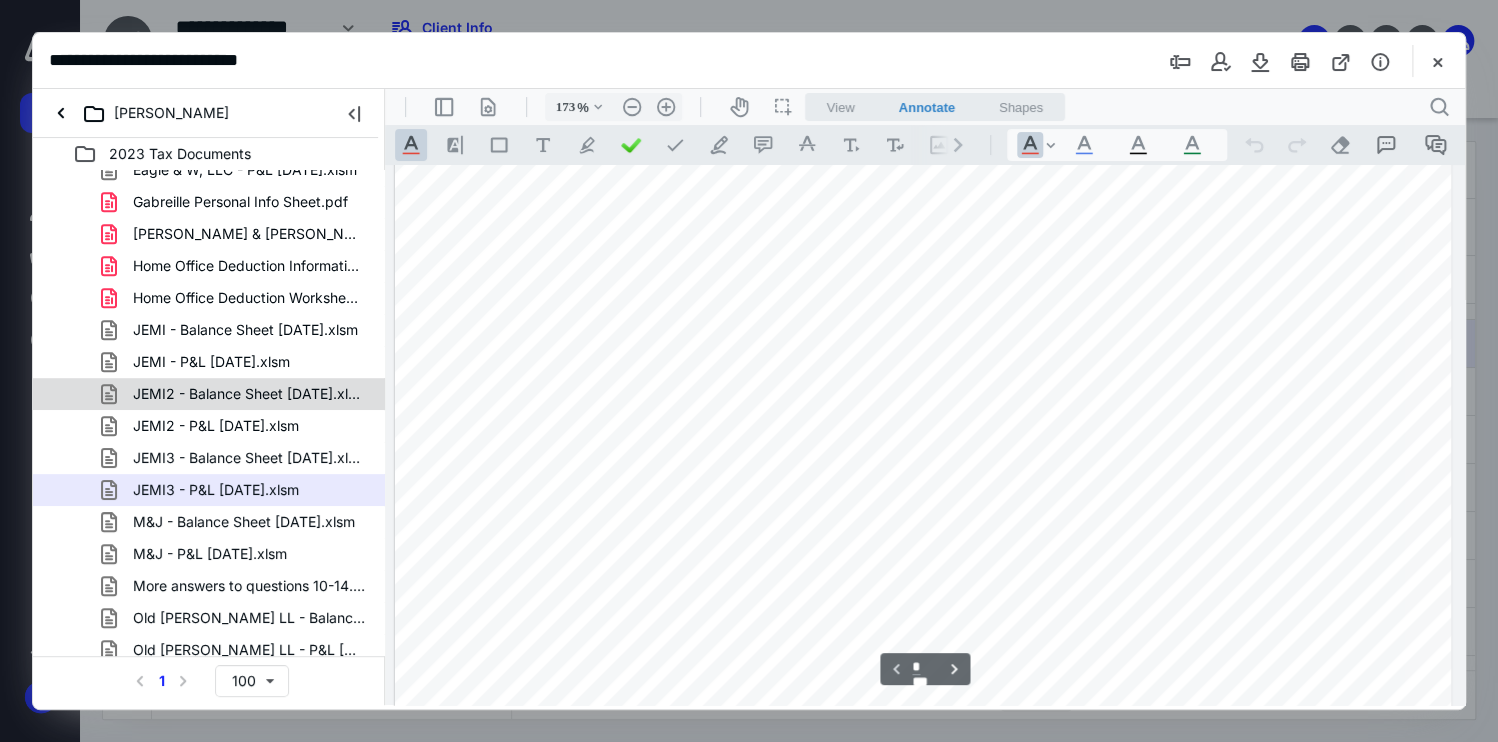 click on "Comparative BS & IS 2023 - QB Data 4 #99257-01_Simard Automotive Inc._Full Report.pdf #99257-02_Simard Automotive Inc._Full Report.pdf #99257-03_Simard Automotive Inc._Full Report.pdf #99257-04_Simard Automotive Inc._Full Report.pdf 2 more questions for Simard Automotive.eml 2023 4868 (SIMARD MICHAEL J and JE).pdf 2023 LLC Tax Docs.pdf 2023 Personal Info Sheet Update.pdf 2023 Personal Update Sheet.pdf 2023 Simard Automative Adjusted Balance Sheet.pdf 2023 Simard Automative Adjusted P&L.pdf 2023 Simard Automative Adjusting Journal Entries.pdf 2023 Simard Personal Tax Documents.pdf CSSI-Prop.Analy-903.Old.Steese (1).pdf Disclosure Schedules 04.21.23 (1).pdf Eagle & W, LLC - Balance Sheet 12.31.2023.xlsm Eagle & W, LLC - P&L 12.31.2023.xlsm Gabreille Personal Info Sheet.pdf Gabrielle & William Simard Tax Documents.pdf Home Office Deduction Information 2023.pdf Home Office Deduction Worksheet.pdf JEMI - Balance Sheet 12.31.2023.xlsm JEMI - P&L 12.31.2023.xlsm JEMI2 - Balance Sheet 12.31.2023.xlsm PYW223S_EE.pdf" at bounding box center (209, 330) 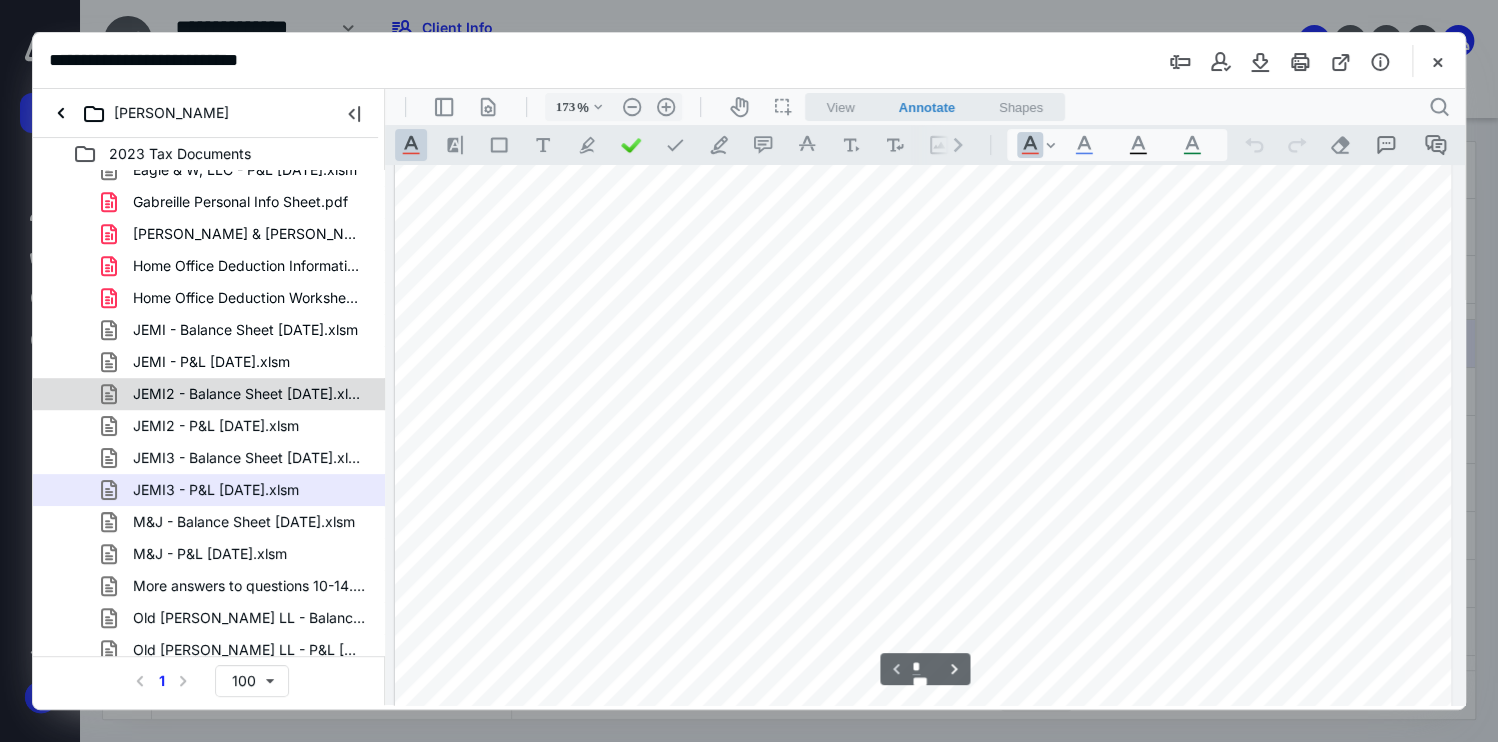 click on "JEMI2 - Balance Sheet 12.31.2023.xlsm" at bounding box center (209, 394) 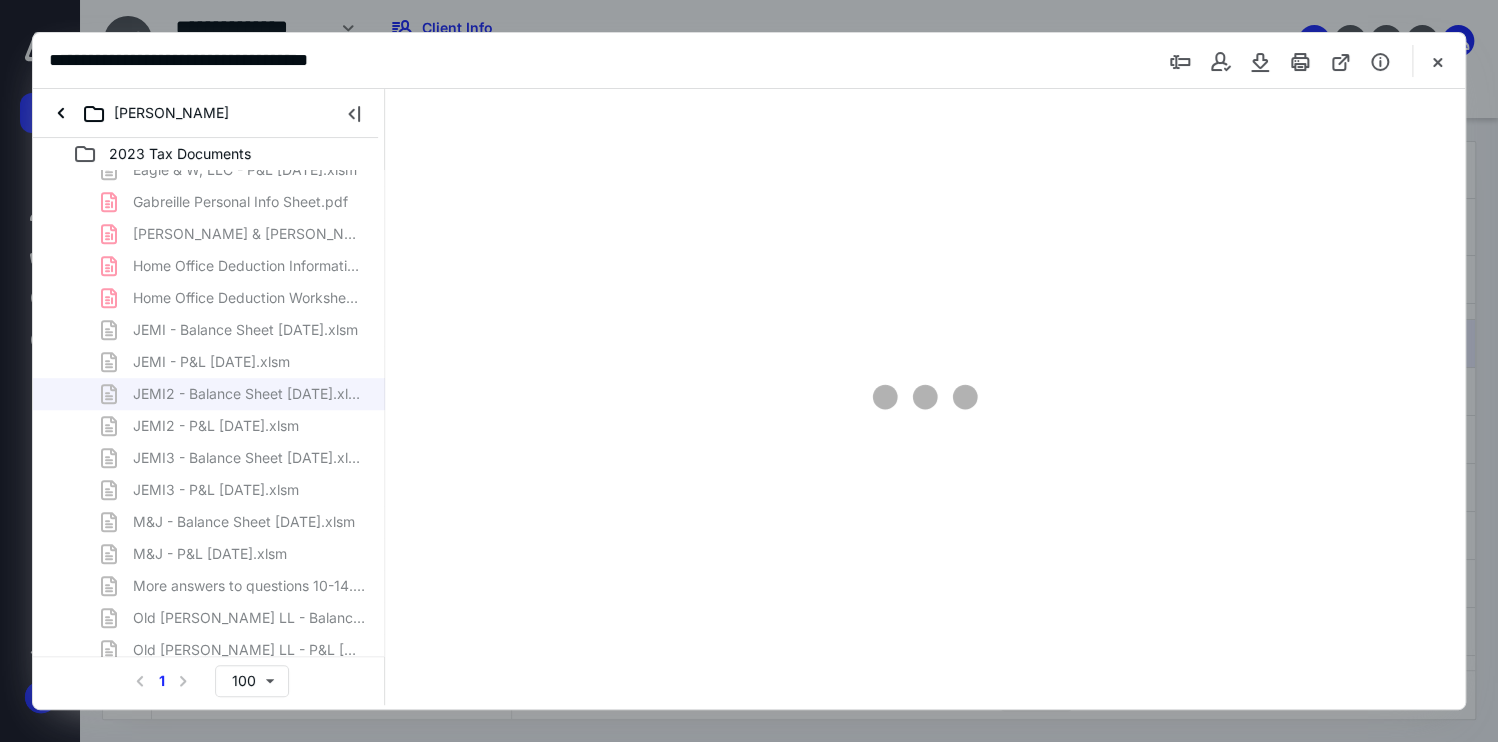 scroll, scrollTop: 83, scrollLeft: 0, axis: vertical 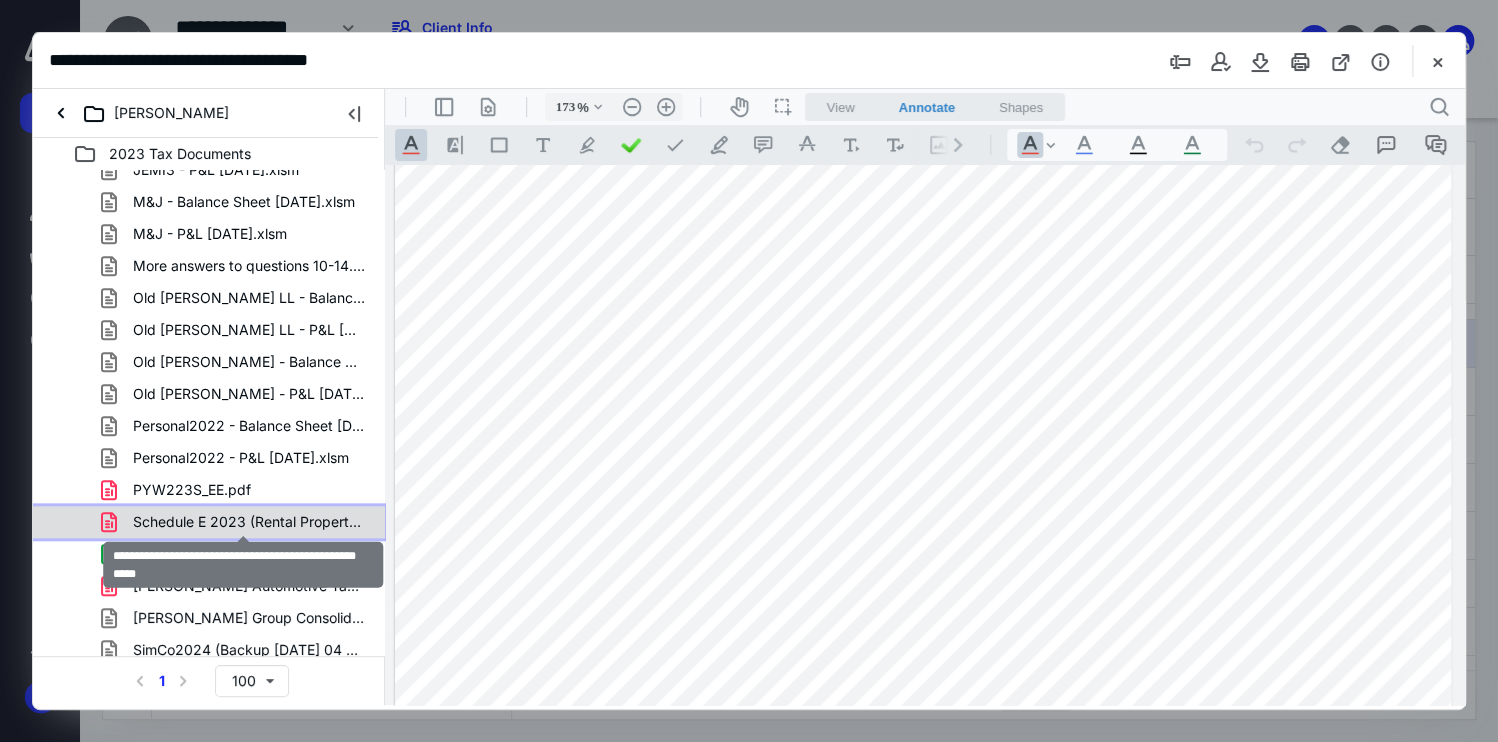 click on "Schedule E 2023 (Rental Property Income _ Expenses).pdf" at bounding box center [249, 522] 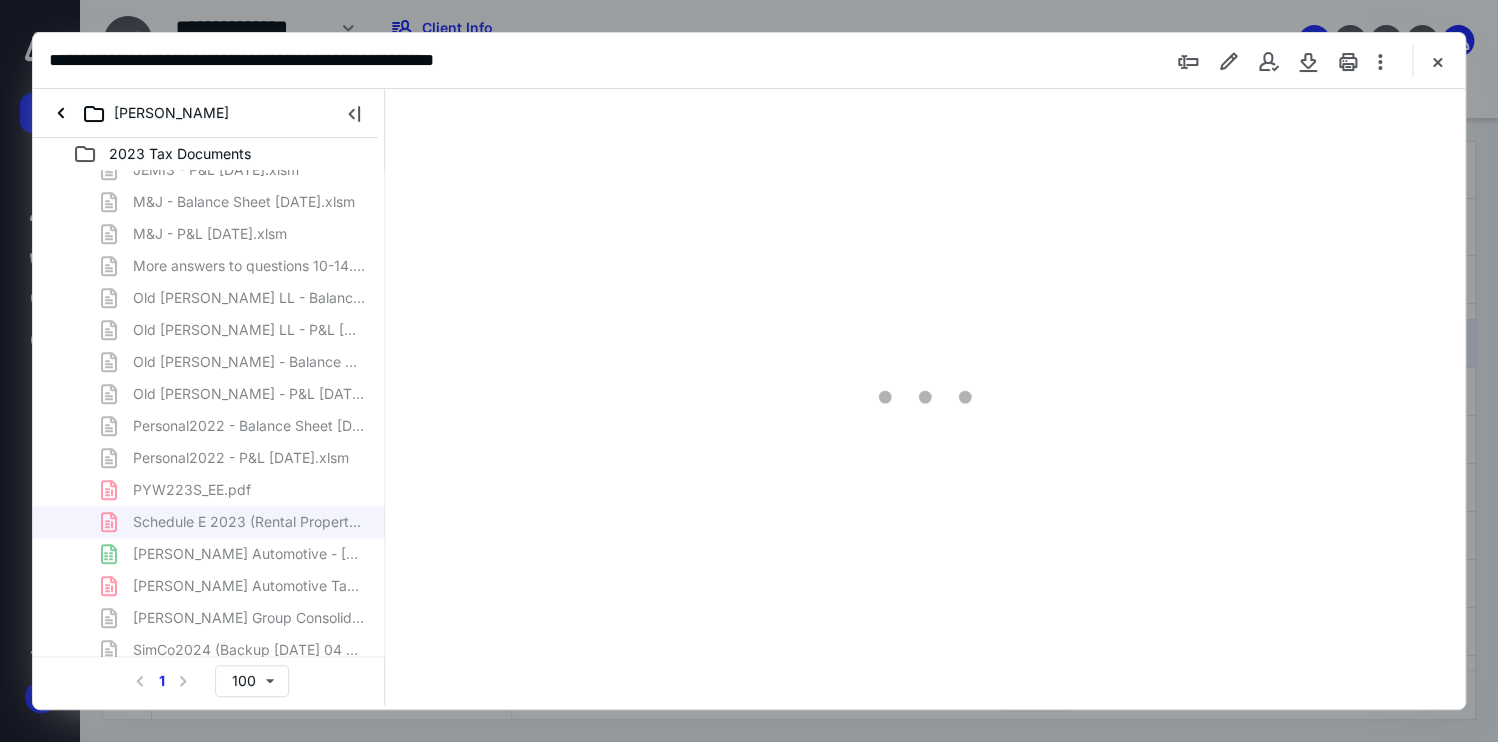 click on "Comparative BS & IS 2023 - QB Data 4 #99257-01_Simard Automotive Inc._Full Report.pdf #99257-02_Simard Automotive Inc._Full Report.pdf #99257-03_Simard Automotive Inc._Full Report.pdf #99257-04_Simard Automotive Inc._Full Report.pdf 2 more questions for Simard Automotive.eml 2023 4868 (SIMARD MICHAEL J and JE).pdf 2023 LLC Tax Docs.pdf 2023 Personal Info Sheet Update.pdf 2023 Personal Update Sheet.pdf 2023 Simard Automative Adjusted Balance Sheet.pdf 2023 Simard Automative Adjusted P&L.pdf 2023 Simard Automative Adjusting Journal Entries.pdf 2023 Simard Personal Tax Documents.pdf CSSI-Prop.Analy-903.Old.Steese (1).pdf Disclosure Schedules 04.21.23 (1).pdf Eagle & W, LLC - Balance Sheet 12.31.2023.xlsm Eagle & W, LLC - P&L 12.31.2023.xlsm Gabreille Personal Info Sheet.pdf Gabrielle & William Simard Tax Documents.pdf Home Office Deduction Information 2023.pdf Home Office Deduction Worksheet.pdf JEMI - Balance Sheet 12.31.2023.xlsm JEMI - P&L 12.31.2023.xlsm JEMI2 - Balance Sheet 12.31.2023.xlsm PYW223S_EE.pdf" at bounding box center [209, 10] 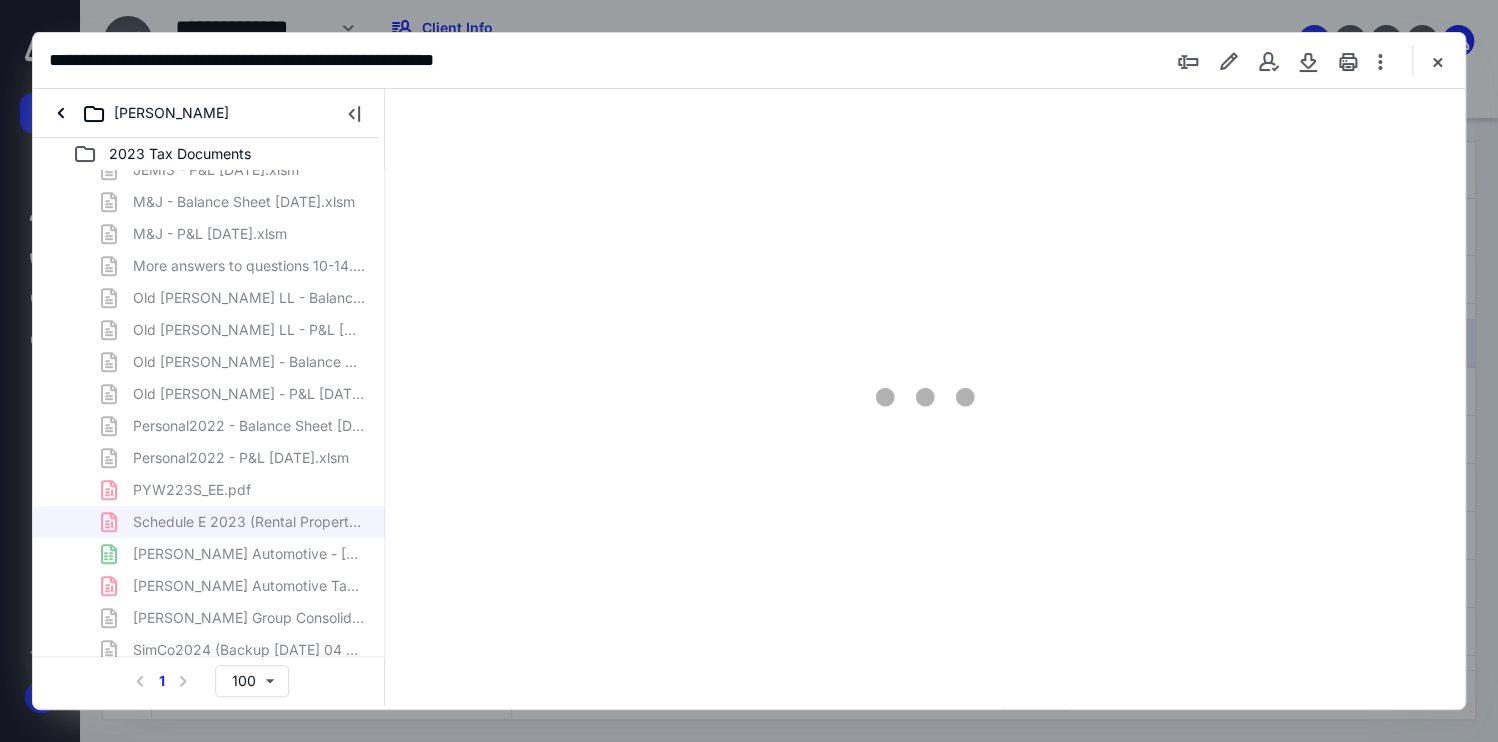type on "173" 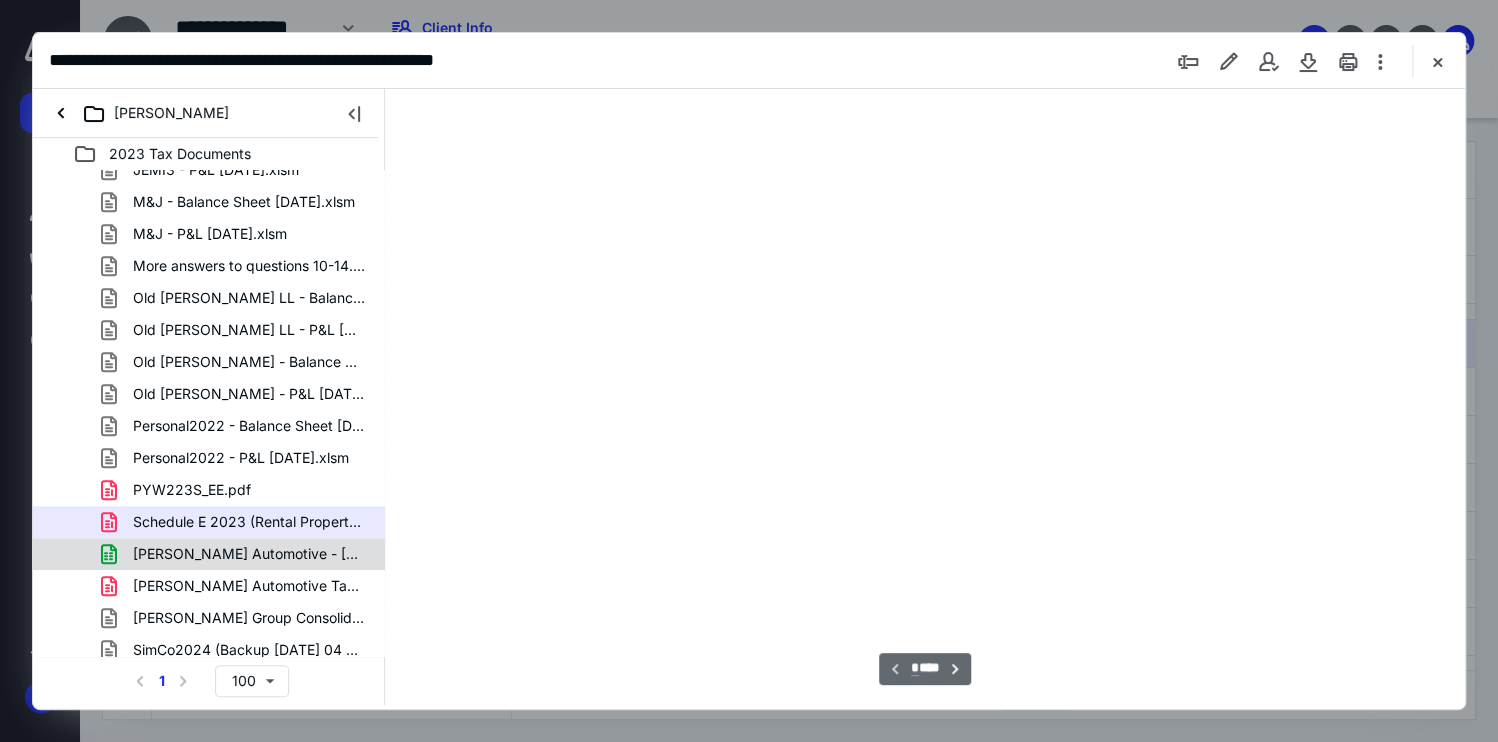 scroll, scrollTop: 83, scrollLeft: 0, axis: vertical 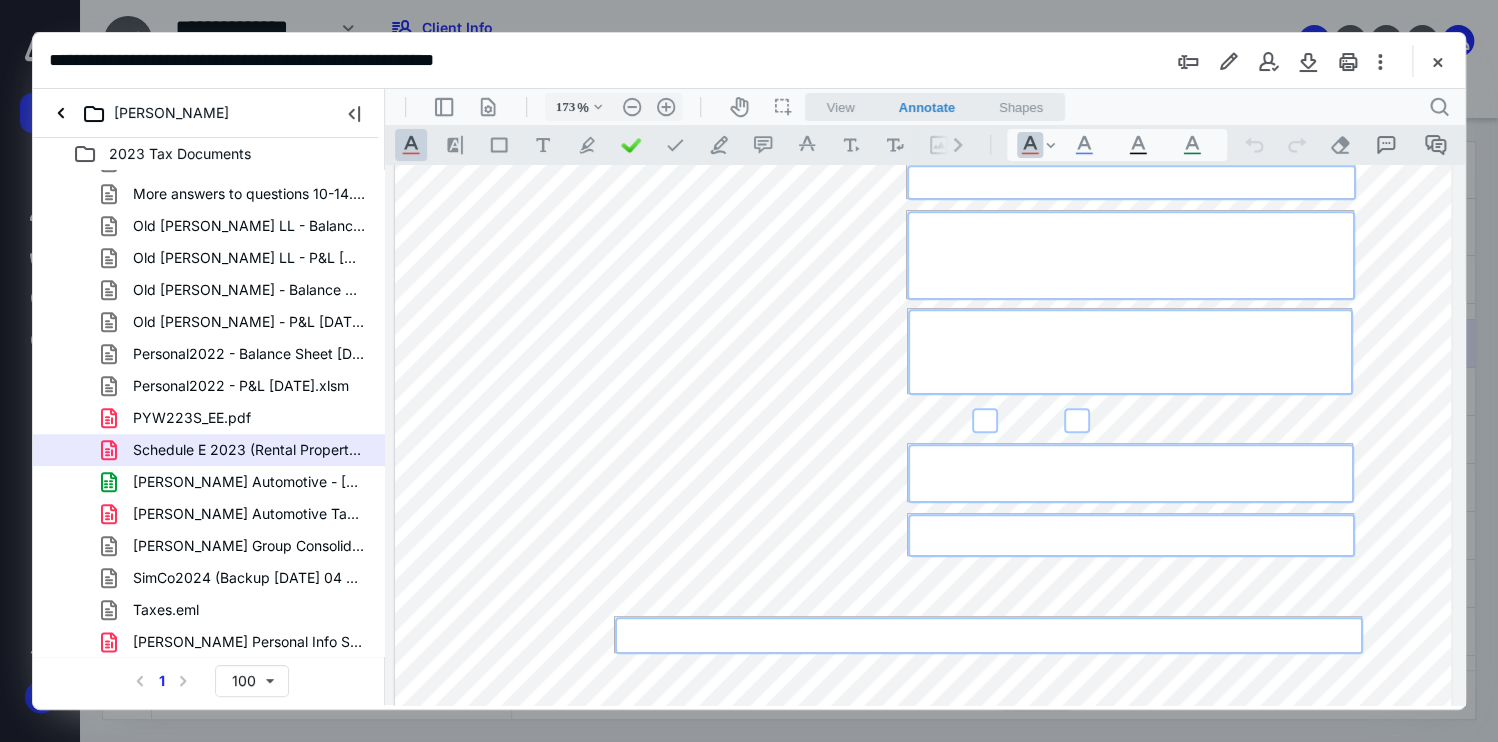 click on "**********" at bounding box center (954, 669) 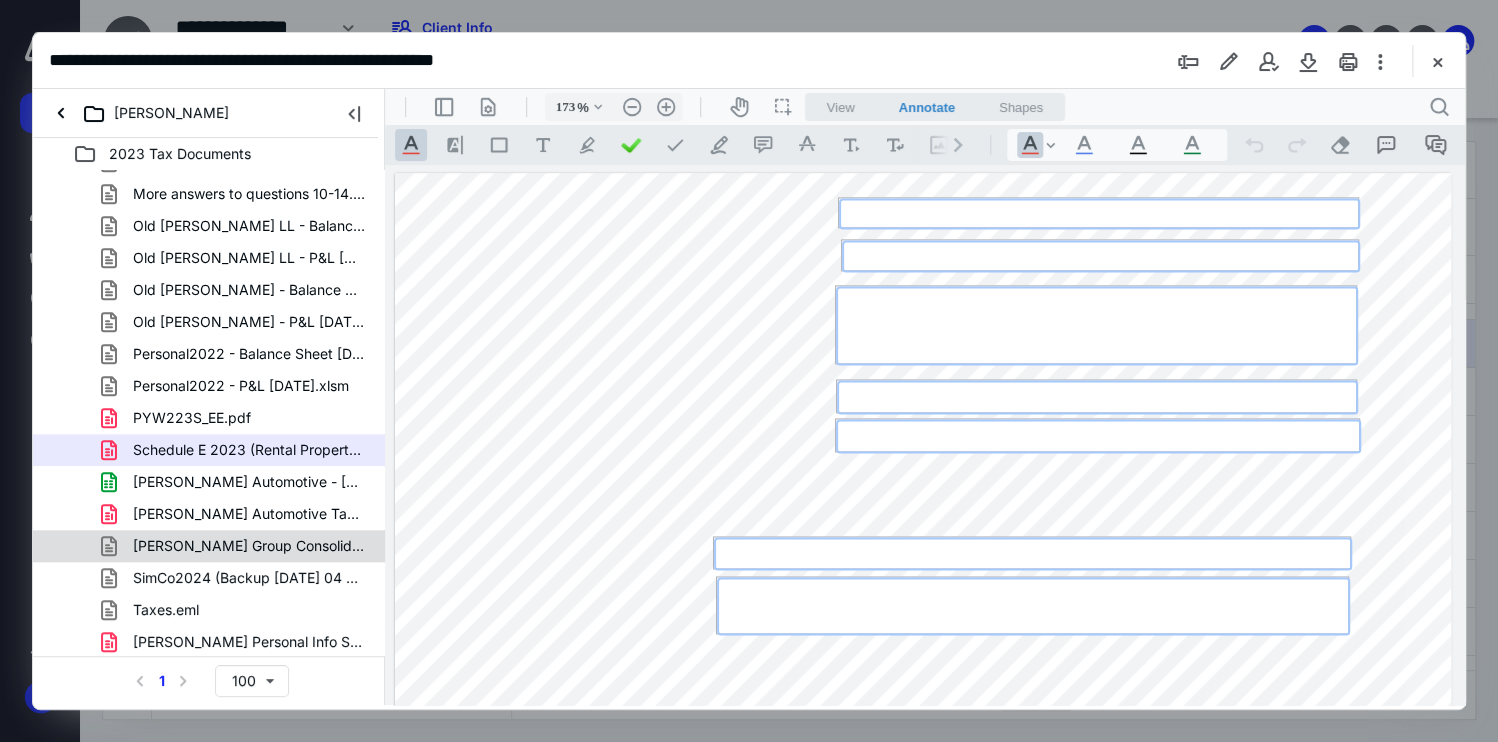 click on "Simard Group Consolidation 12.31.23 Final Pre-taxes.xlsm" at bounding box center (249, 546) 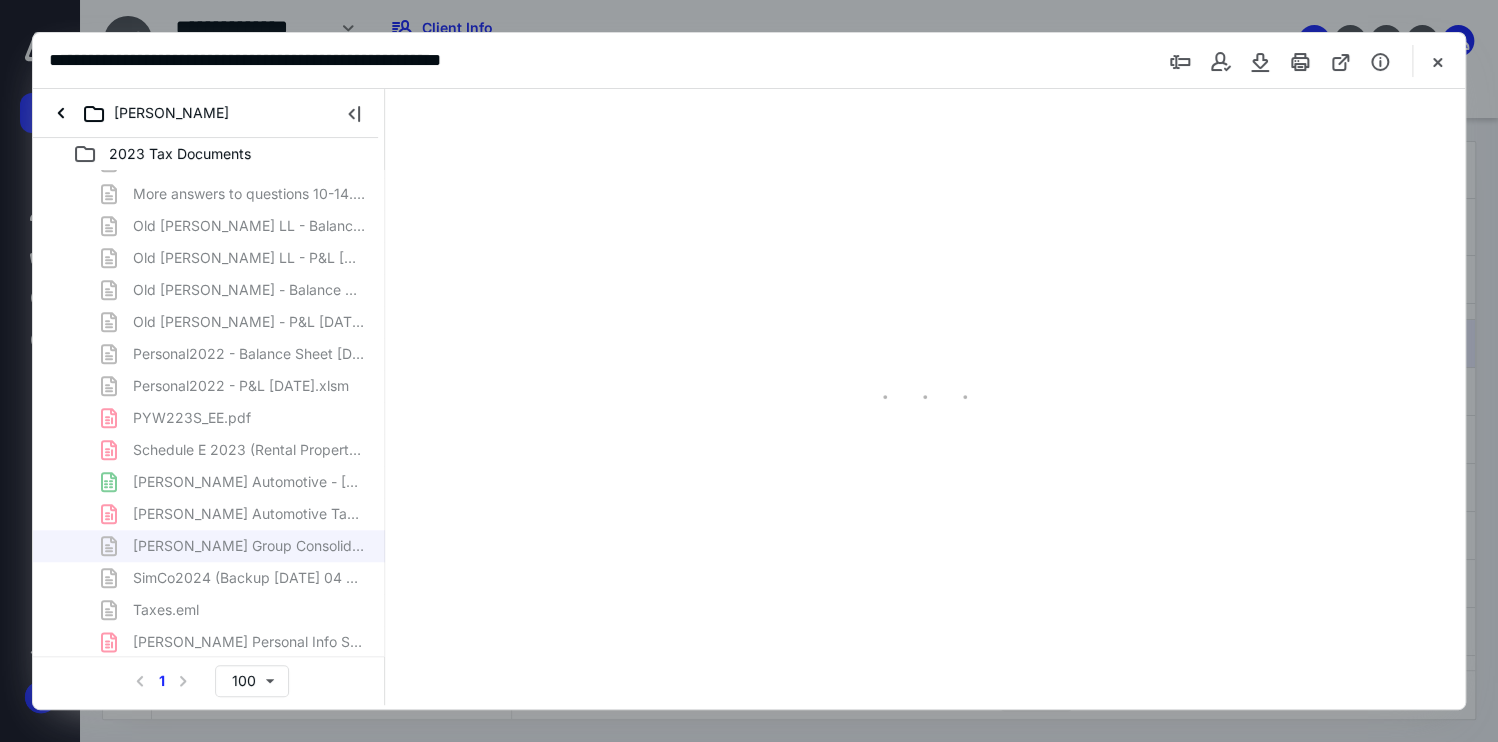 click on "Comparative BS & IS 2023 - QB Data 4 #99257-01_Simard Automotive Inc._Full Report.pdf #99257-02_Simard Automotive Inc._Full Report.pdf #99257-03_Simard Automotive Inc._Full Report.pdf #99257-04_Simard Automotive Inc._Full Report.pdf 2 more questions for Simard Automotive.eml 2023 4868 (SIMARD MICHAEL J and JE).pdf 2023 LLC Tax Docs.pdf 2023 Personal Info Sheet Update.pdf 2023 Personal Update Sheet.pdf 2023 Simard Automative Adjusted Balance Sheet.pdf 2023 Simard Automative Adjusted P&L.pdf 2023 Simard Automative Adjusting Journal Entries.pdf 2023 Simard Personal Tax Documents.pdf CSSI-Prop.Analy-903.Old.Steese (1).pdf Disclosure Schedules 04.21.23 (1).pdf Eagle & W, LLC - Balance Sheet 12.31.2023.xlsm Eagle & W, LLC - P&L 12.31.2023.xlsm Gabreille Personal Info Sheet.pdf Gabrielle & William Simard Tax Documents.pdf Home Office Deduction Information 2023.pdf Home Office Deduction Worksheet.pdf JEMI - Balance Sheet 12.31.2023.xlsm JEMI - P&L 12.31.2023.xlsm JEMI2 - Balance Sheet 12.31.2023.xlsm PYW223S_EE.pdf" at bounding box center [209, -62] 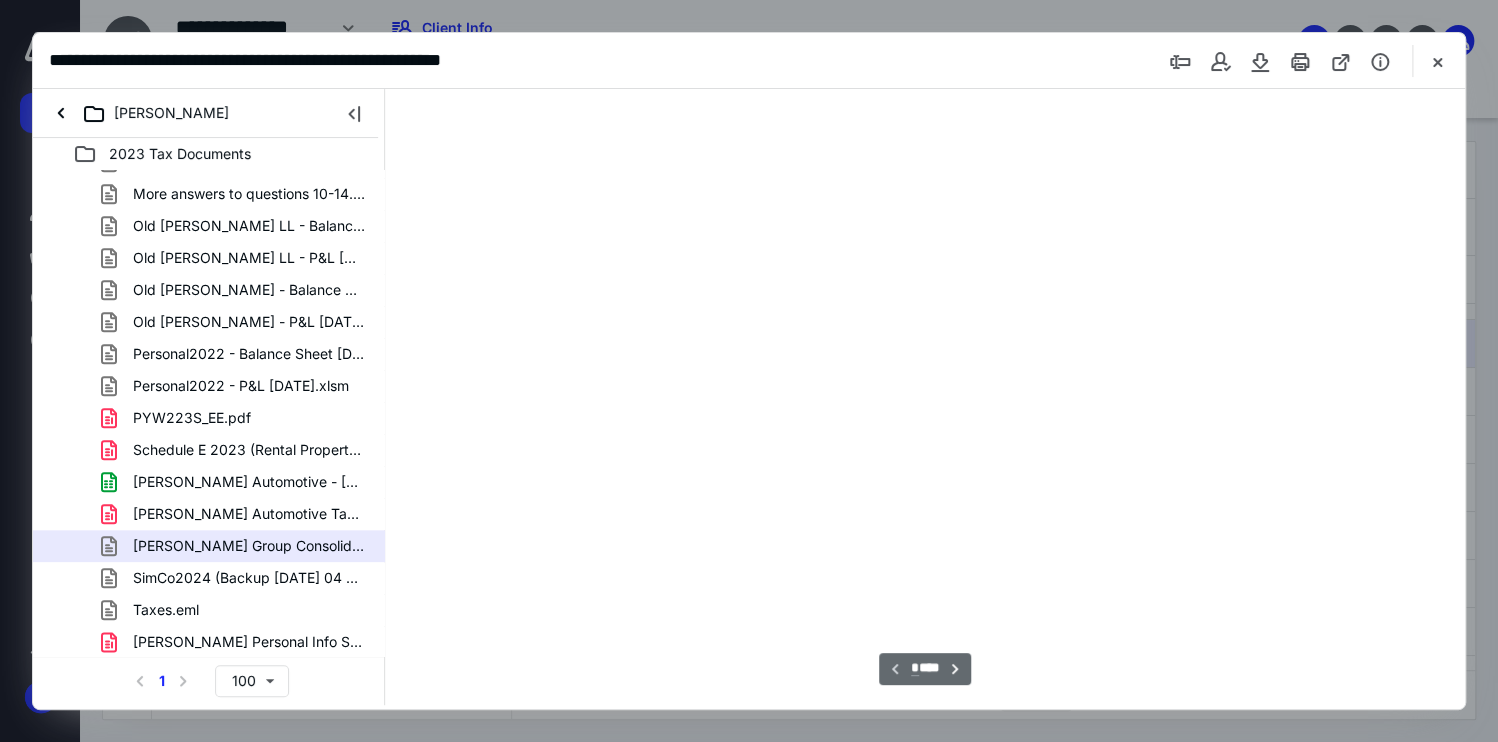 scroll, scrollTop: 83, scrollLeft: 0, axis: vertical 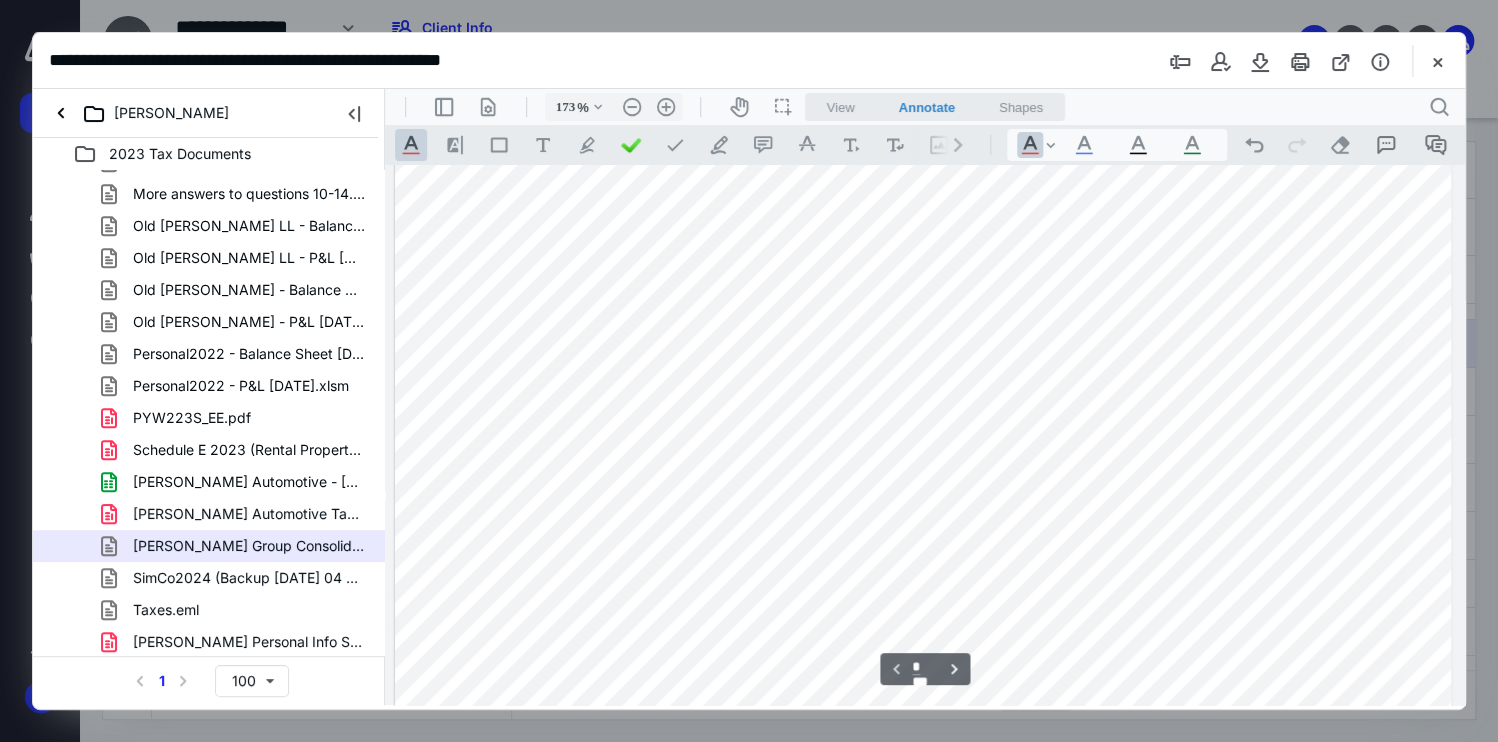 click on "Simard Automotive - 12.31.2023 AJEs.xlsx" at bounding box center [209, 482] 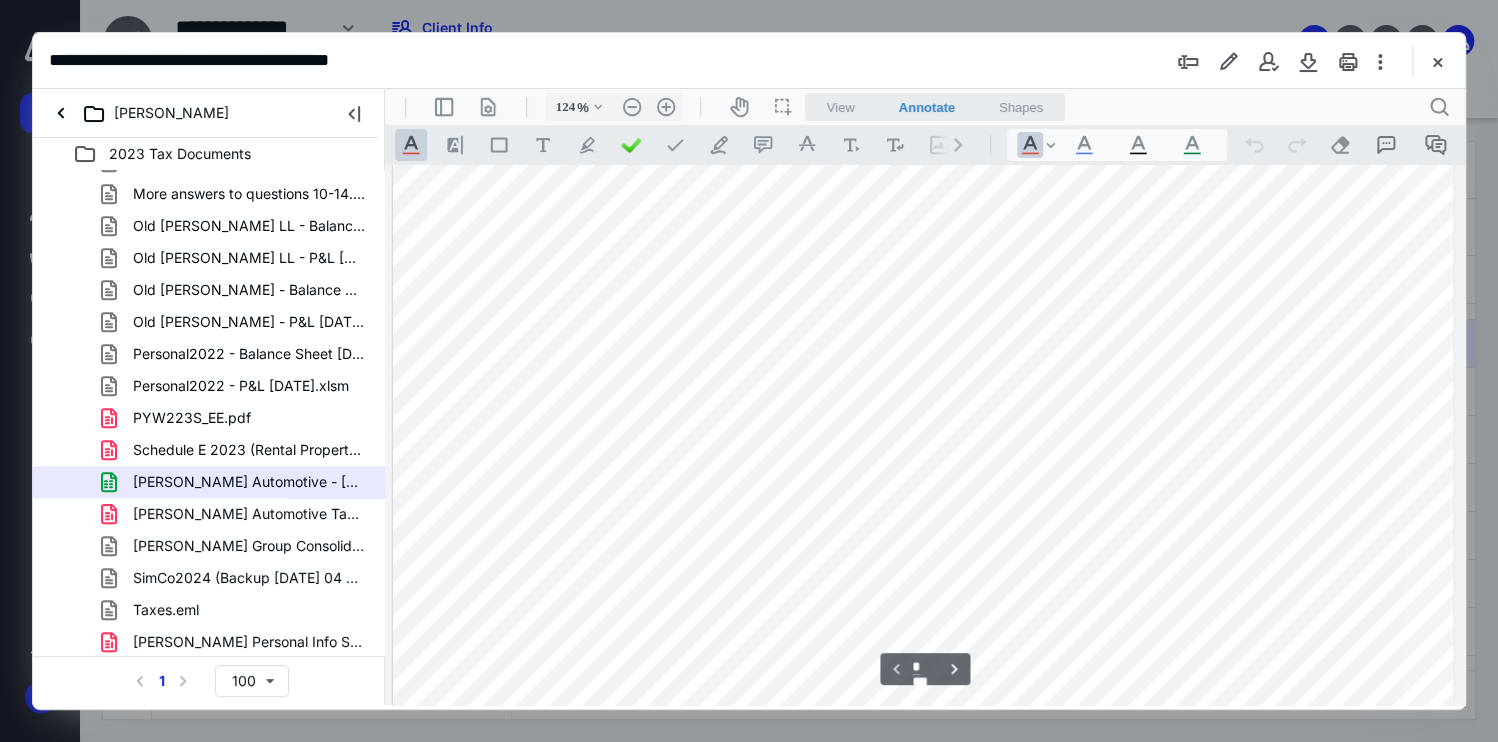 scroll, scrollTop: 0, scrollLeft: 0, axis: both 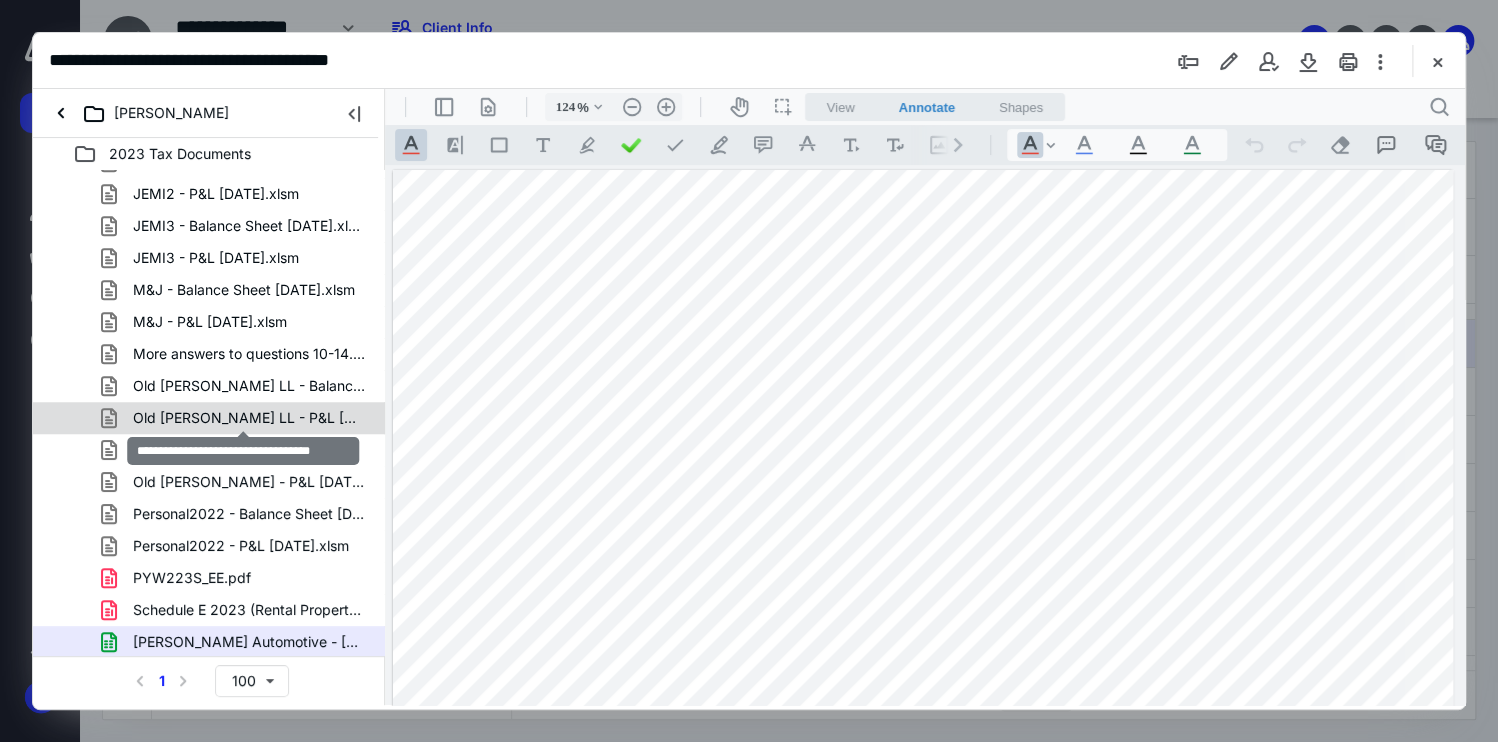 click on "Old Seward LL - P&L 12.31.2023.xlsm" at bounding box center [249, 418] 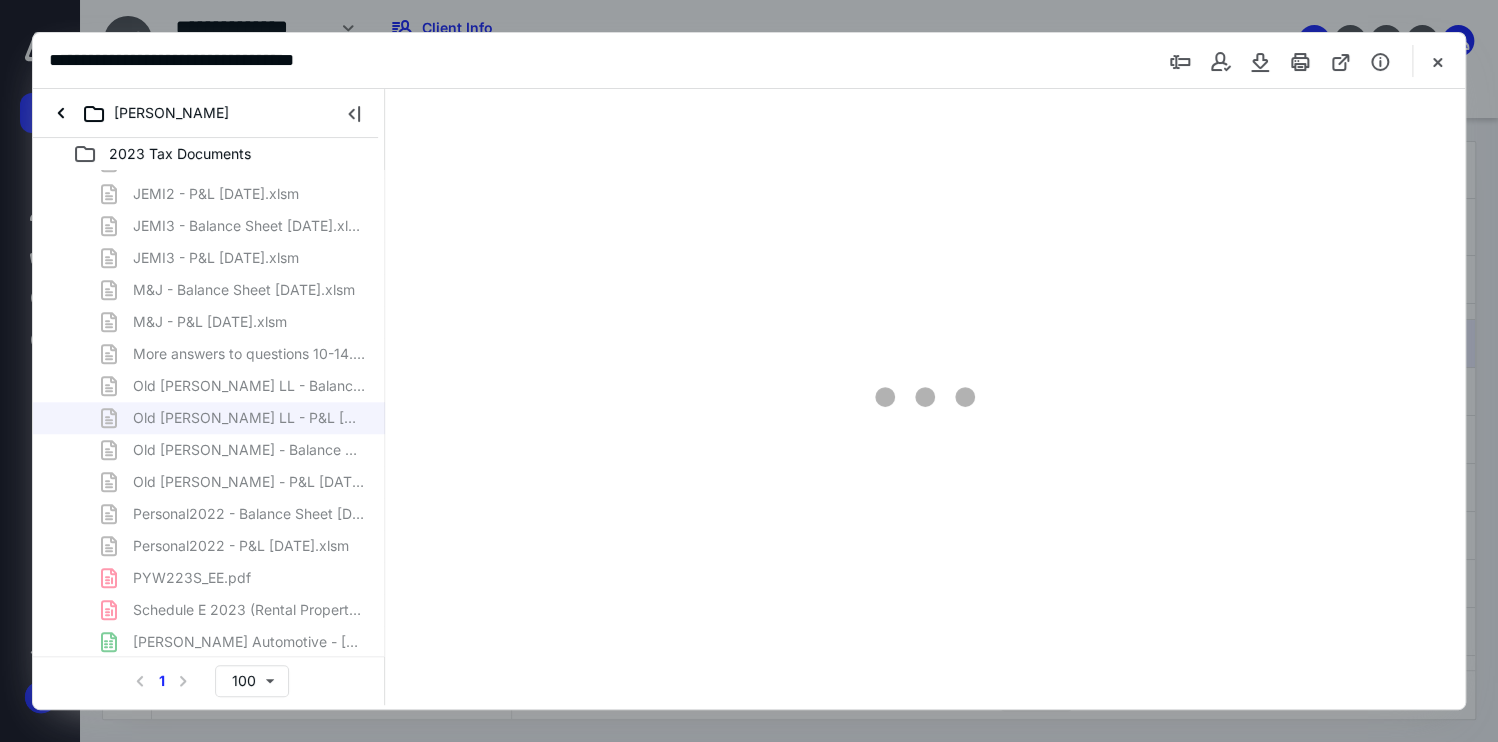 type on "173" 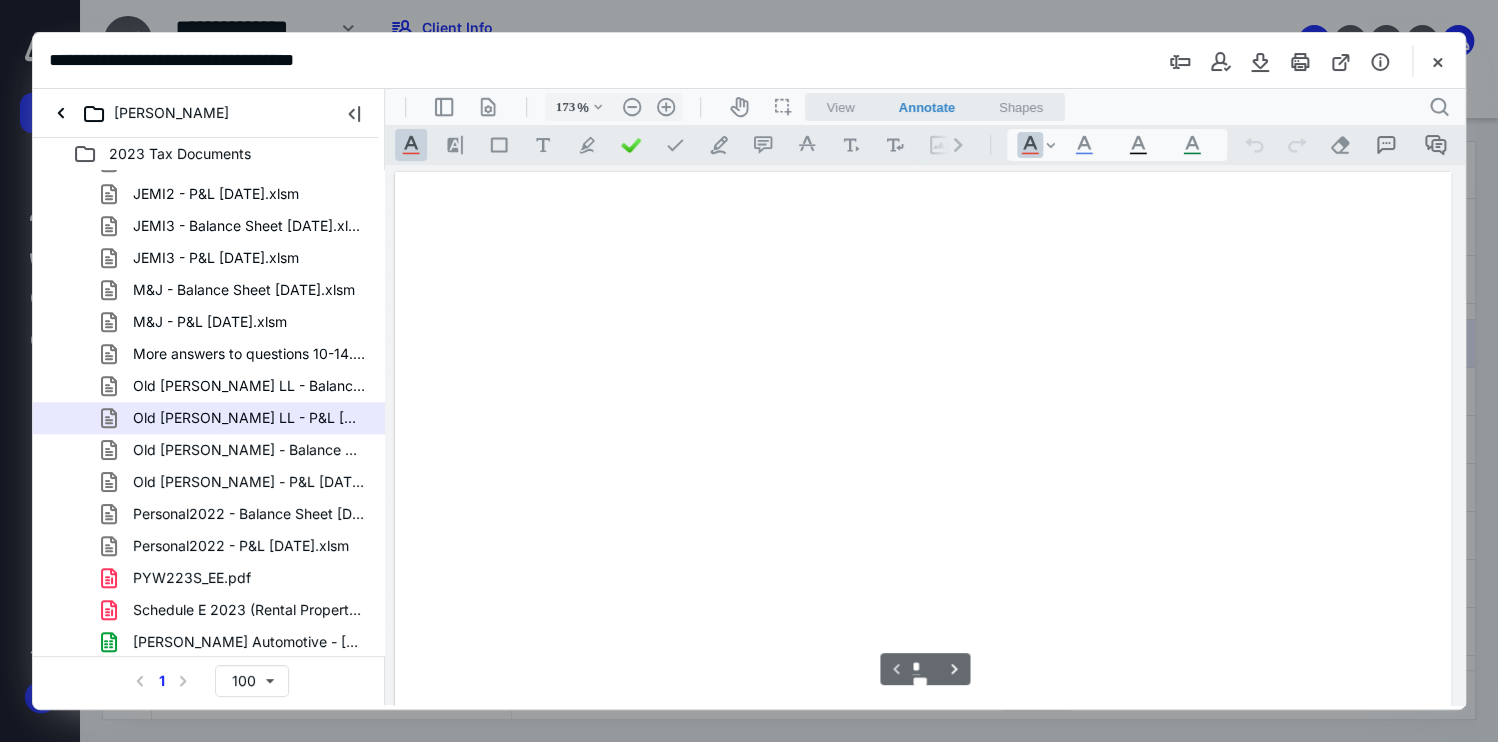 scroll, scrollTop: 83, scrollLeft: 0, axis: vertical 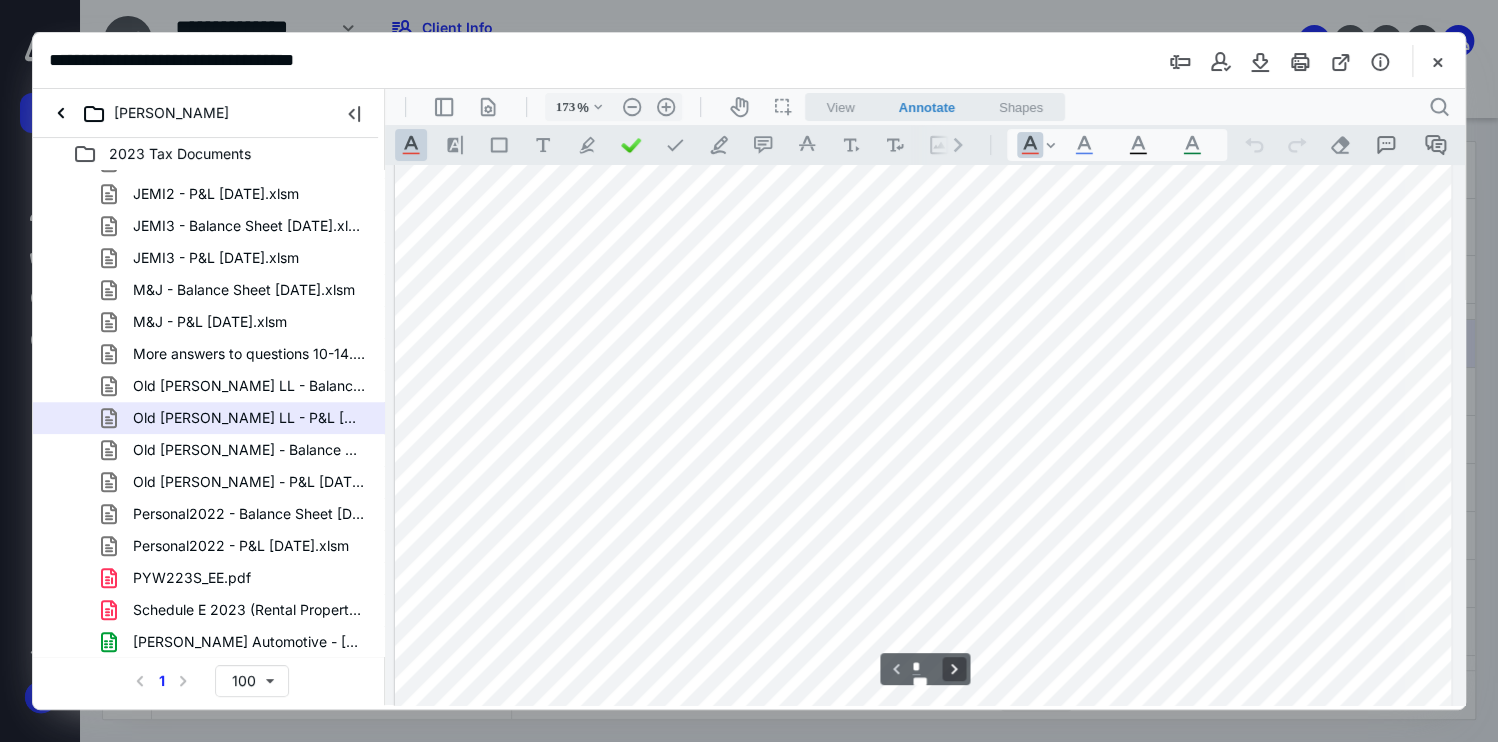 click on "**********" at bounding box center (954, 669) 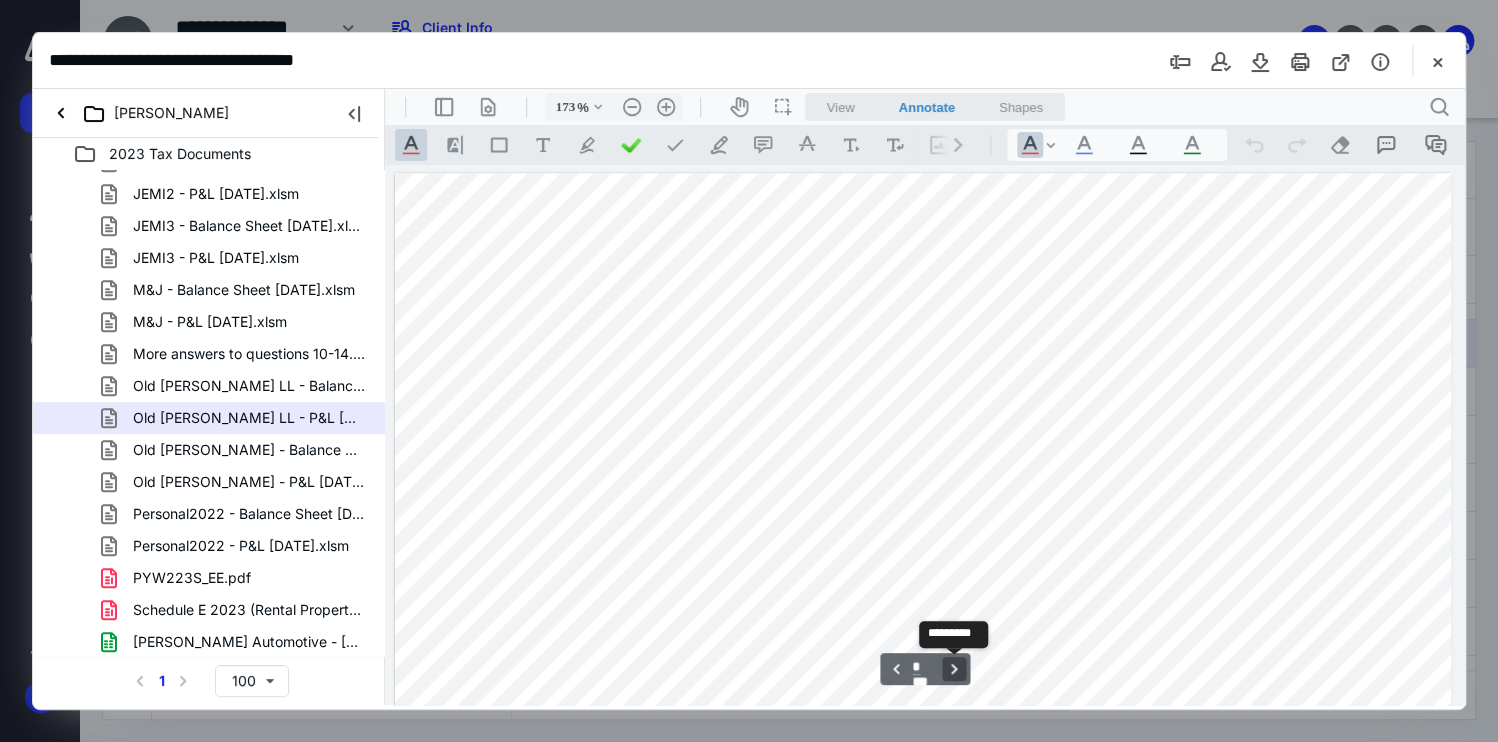click on "**********" at bounding box center [954, 669] 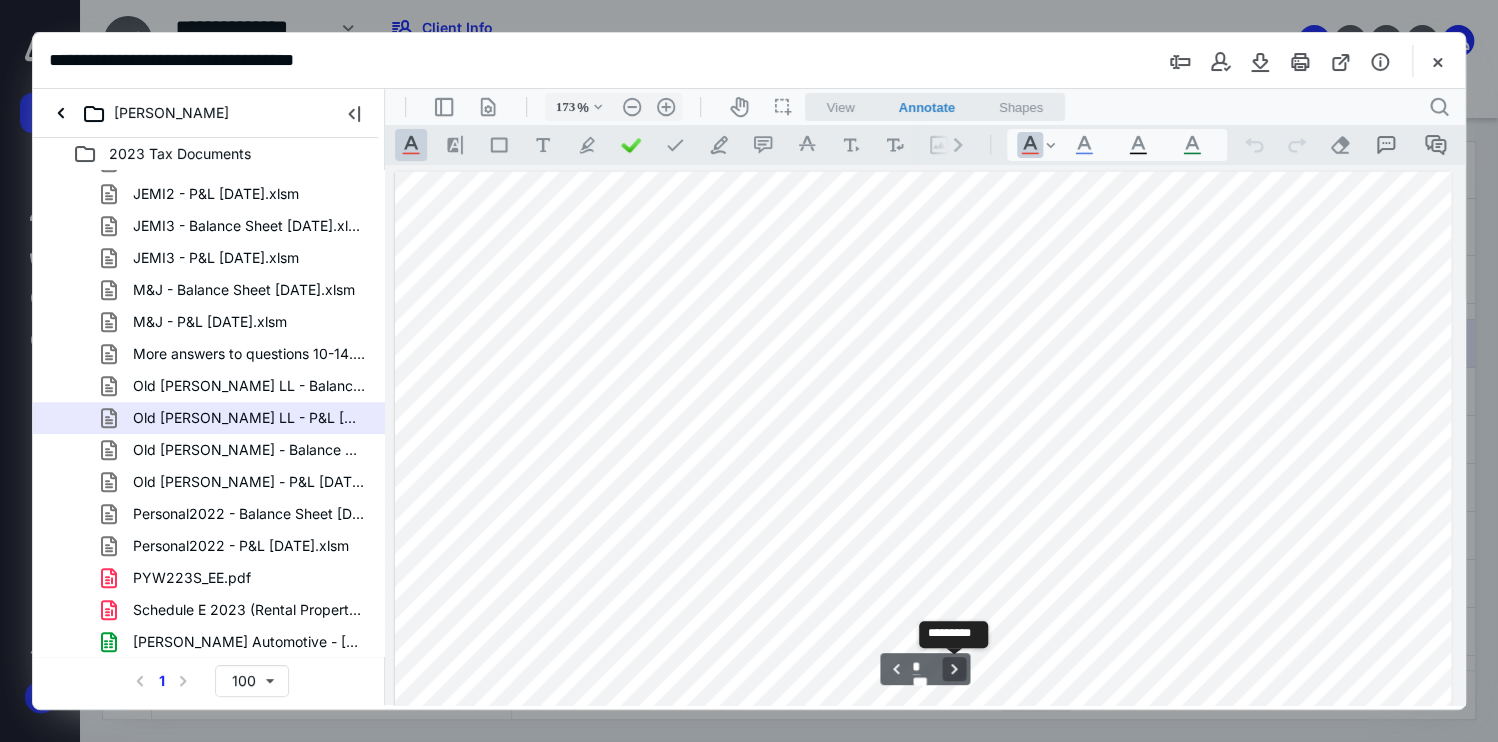 click on "**********" at bounding box center [954, 669] 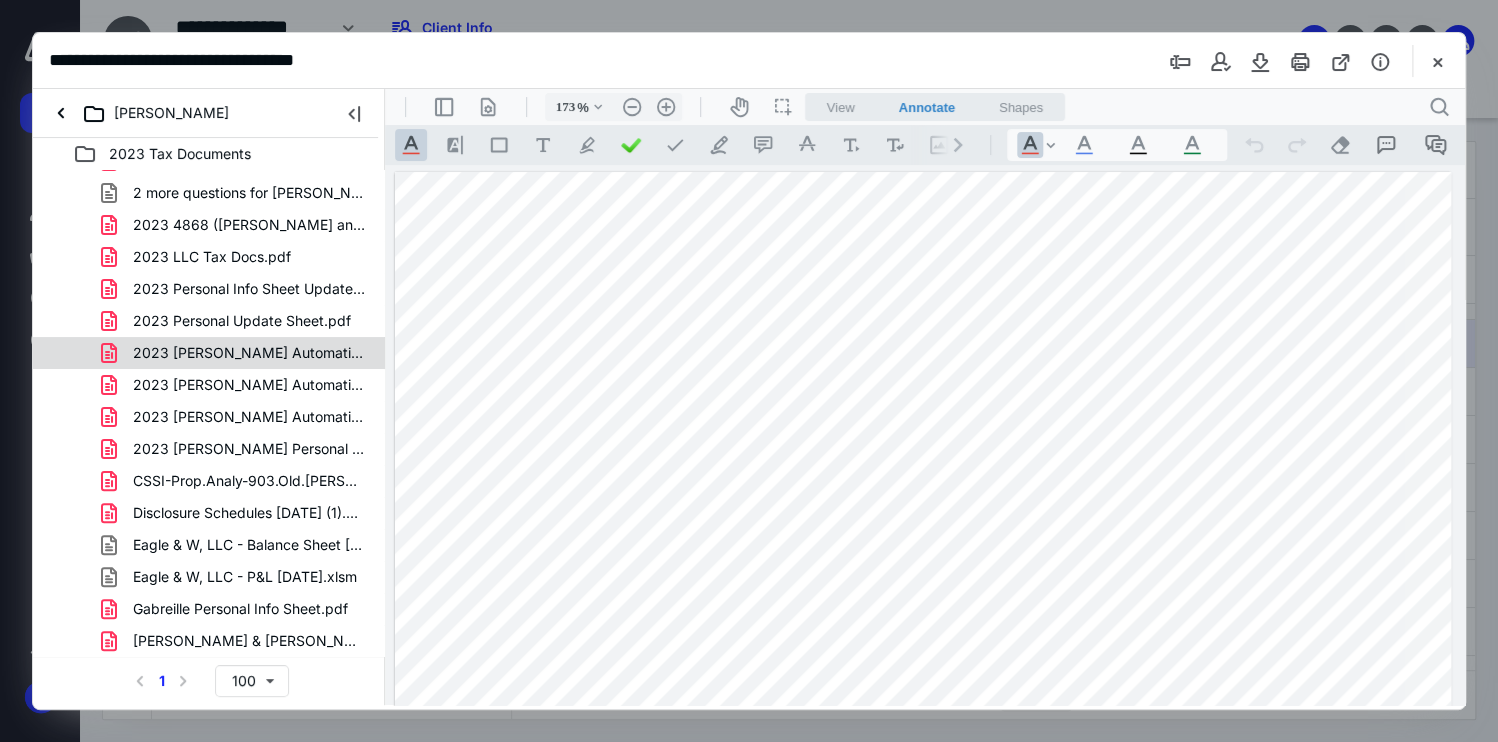scroll, scrollTop: 152, scrollLeft: 0, axis: vertical 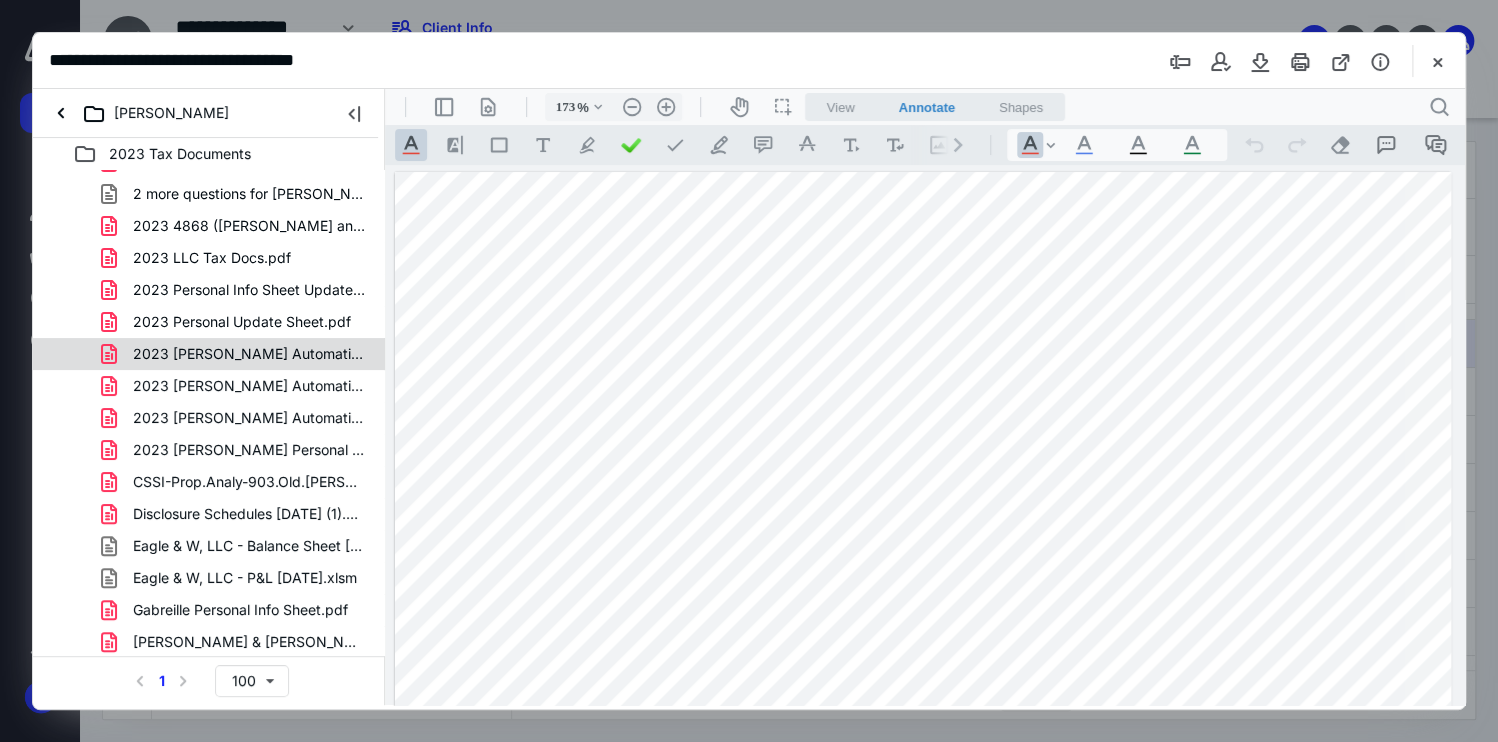 click on "2023 Simard Automative Adjusted Balance Sheet.pdf" at bounding box center (249, 354) 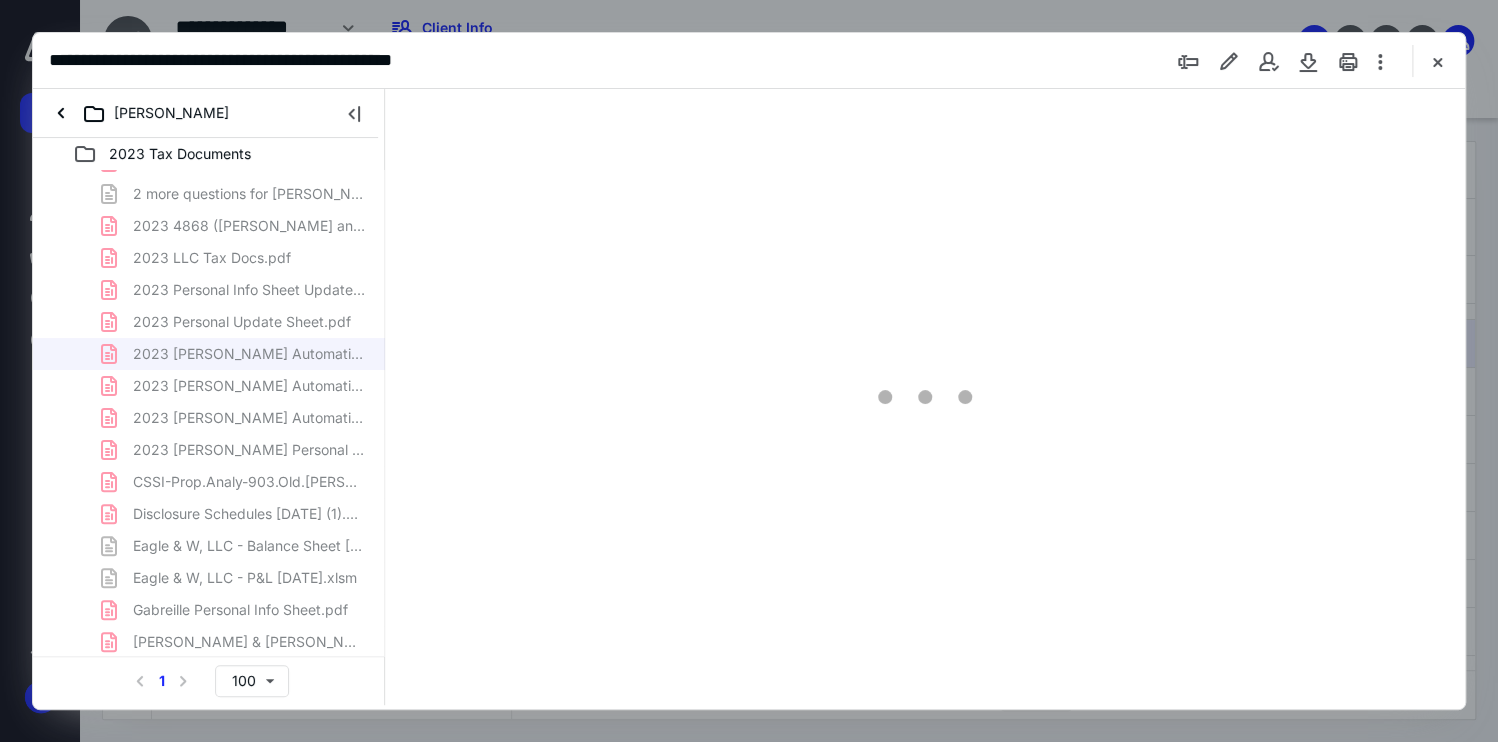 click on "Comparative BS & IS 2023 - QB Data 4 #99257-01_Simard Automotive Inc._Full Report.pdf #99257-02_Simard Automotive Inc._Full Report.pdf #99257-03_Simard Automotive Inc._Full Report.pdf #99257-04_Simard Automotive Inc._Full Report.pdf 2 more questions for Simard Automotive.eml 2023 4868 (SIMARD MICHAEL J and JE).pdf 2023 LLC Tax Docs.pdf 2023 Personal Info Sheet Update.pdf 2023 Personal Update Sheet.pdf 2023 Simard Automative Adjusted Balance Sheet.pdf 2023 Simard Automative Adjusted P&L.pdf 2023 Simard Automative Adjusting Journal Entries.pdf 2023 Simard Personal Tax Documents.pdf CSSI-Prop.Analy-903.Old.Steese (1).pdf Disclosure Schedules 04.21.23 (1).pdf Eagle & W, LLC - Balance Sheet 12.31.2023.xlsm Eagle & W, LLC - P&L 12.31.2023.xlsm Gabreille Personal Info Sheet.pdf Gabrielle & William Simard Tax Documents.pdf Home Office Deduction Information 2023.pdf Home Office Deduction Worksheet.pdf JEMI - Balance Sheet 12.31.2023.xlsm JEMI - P&L 12.31.2023.xlsm JEMI2 - Balance Sheet 12.31.2023.xlsm PYW223S_EE.pdf" at bounding box center (209, 738) 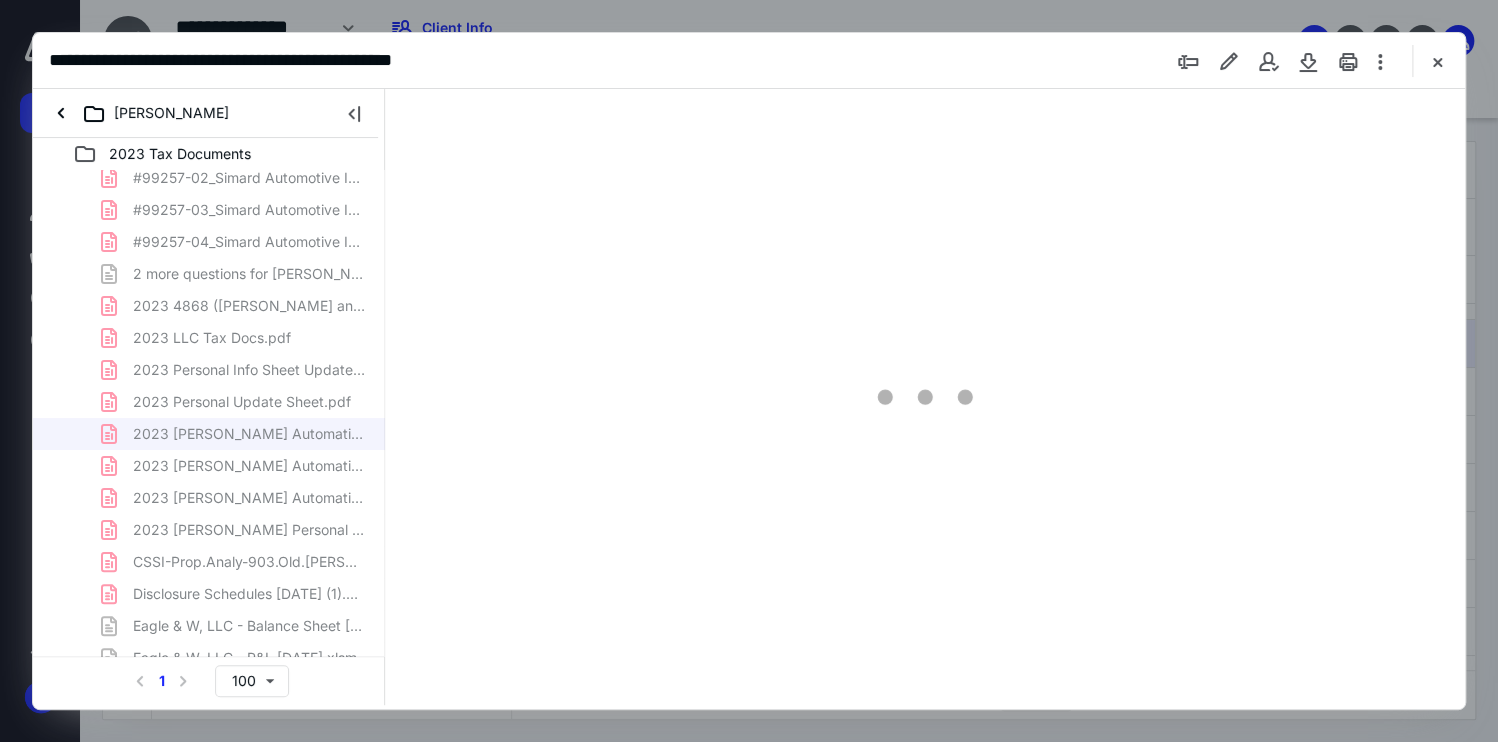 scroll, scrollTop: 0, scrollLeft: 0, axis: both 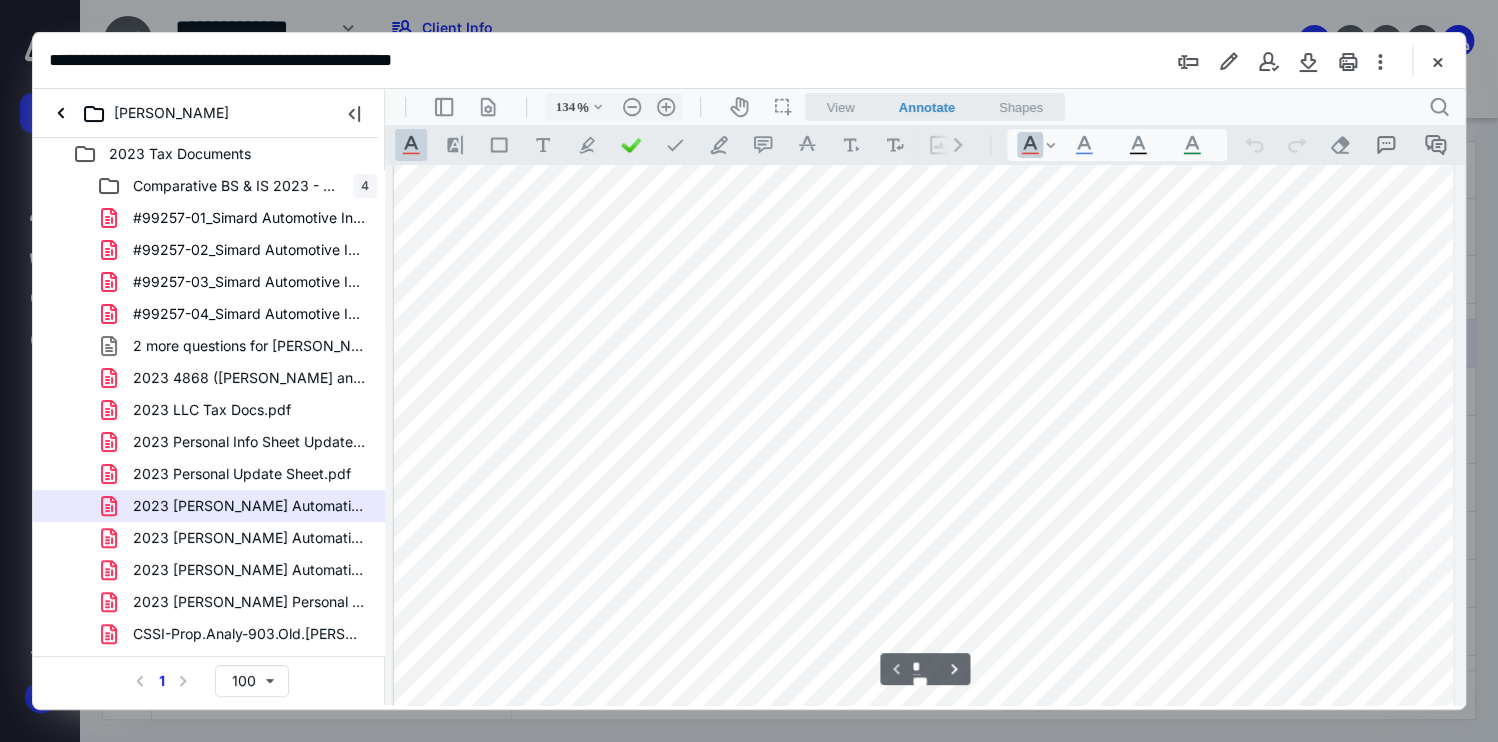 click on "#99257-04_Simard Automotive Inc._Full Report.pdf" at bounding box center (249, 314) 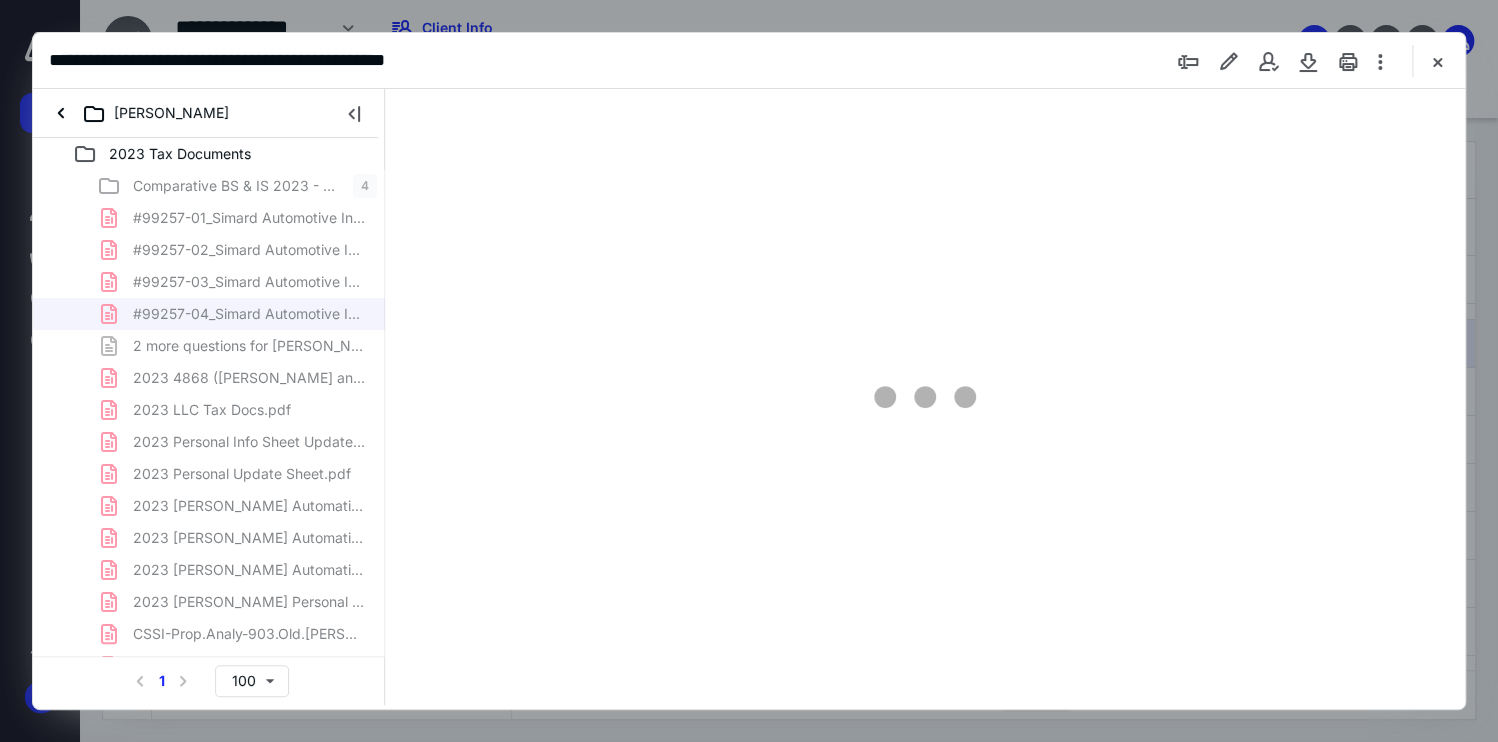 click on "Comparative BS & IS 2023 - QB Data 4 #99257-01_Simard Automotive Inc._Full Report.pdf #99257-02_Simard Automotive Inc._Full Report.pdf #99257-03_Simard Automotive Inc._Full Report.pdf #99257-04_Simard Automotive Inc._Full Report.pdf 2 more questions for Simard Automotive.eml 2023 4868 (SIMARD MICHAEL J and JE).pdf 2023 LLC Tax Docs.pdf 2023 Personal Info Sheet Update.pdf 2023 Personal Update Sheet.pdf 2023 Simard Automative Adjusted Balance Sheet.pdf 2023 Simard Automative Adjusted P&L.pdf 2023 Simard Automative Adjusting Journal Entries.pdf 2023 Simard Personal Tax Documents.pdf CSSI-Prop.Analy-903.Old.Steese (1).pdf Disclosure Schedules 04.21.23 (1).pdf Eagle & W, LLC - Balance Sheet 12.31.2023.xlsm Eagle & W, LLC - P&L 12.31.2023.xlsm Gabreille Personal Info Sheet.pdf Gabrielle & William Simard Tax Documents.pdf Home Office Deduction Information 2023.pdf Home Office Deduction Worksheet.pdf JEMI - Balance Sheet 12.31.2023.xlsm JEMI - P&L 12.31.2023.xlsm JEMI2 - Balance Sheet 12.31.2023.xlsm PYW223S_EE.pdf" at bounding box center [209, 890] 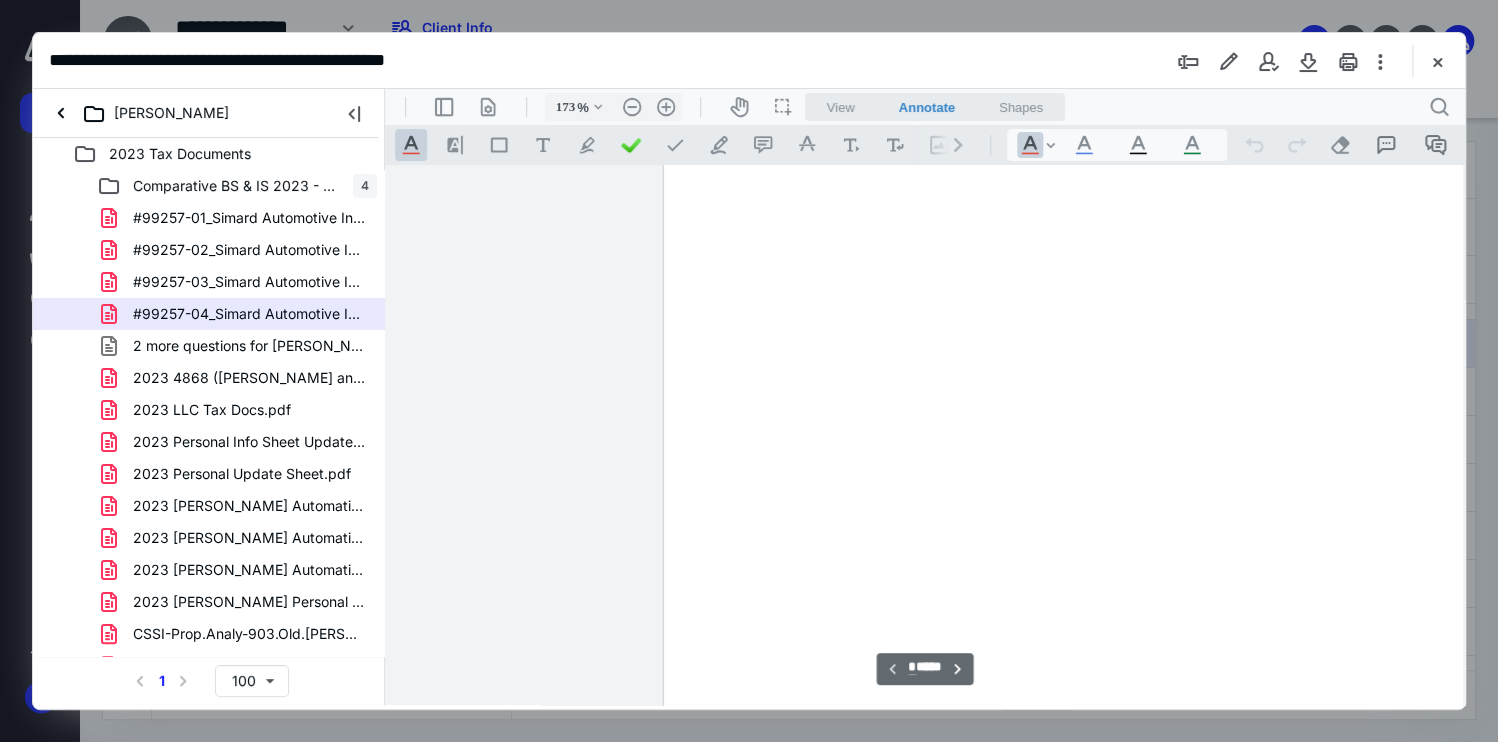 scroll, scrollTop: 0, scrollLeft: 270, axis: horizontal 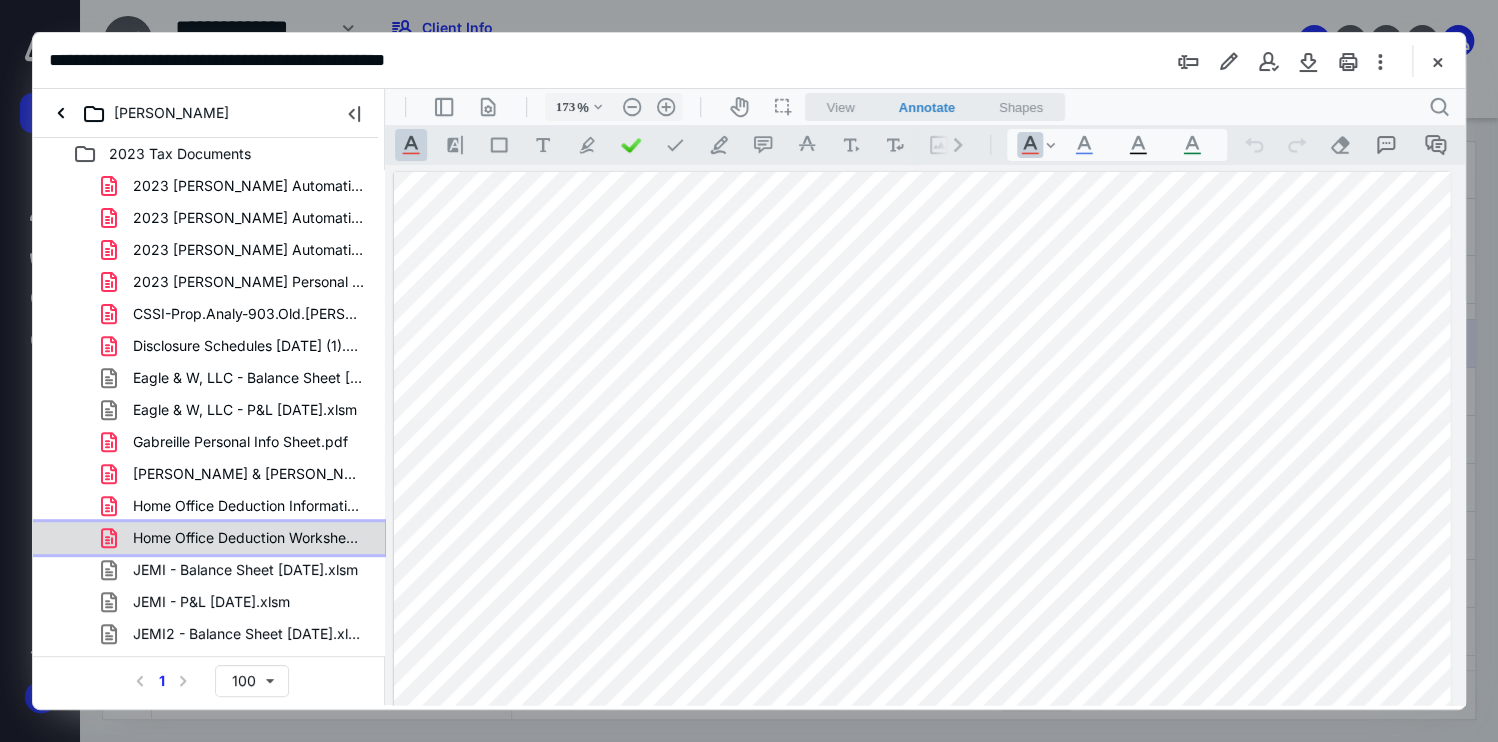 click on "Home Office Deduction Worksheet.pdf" at bounding box center (249, 538) 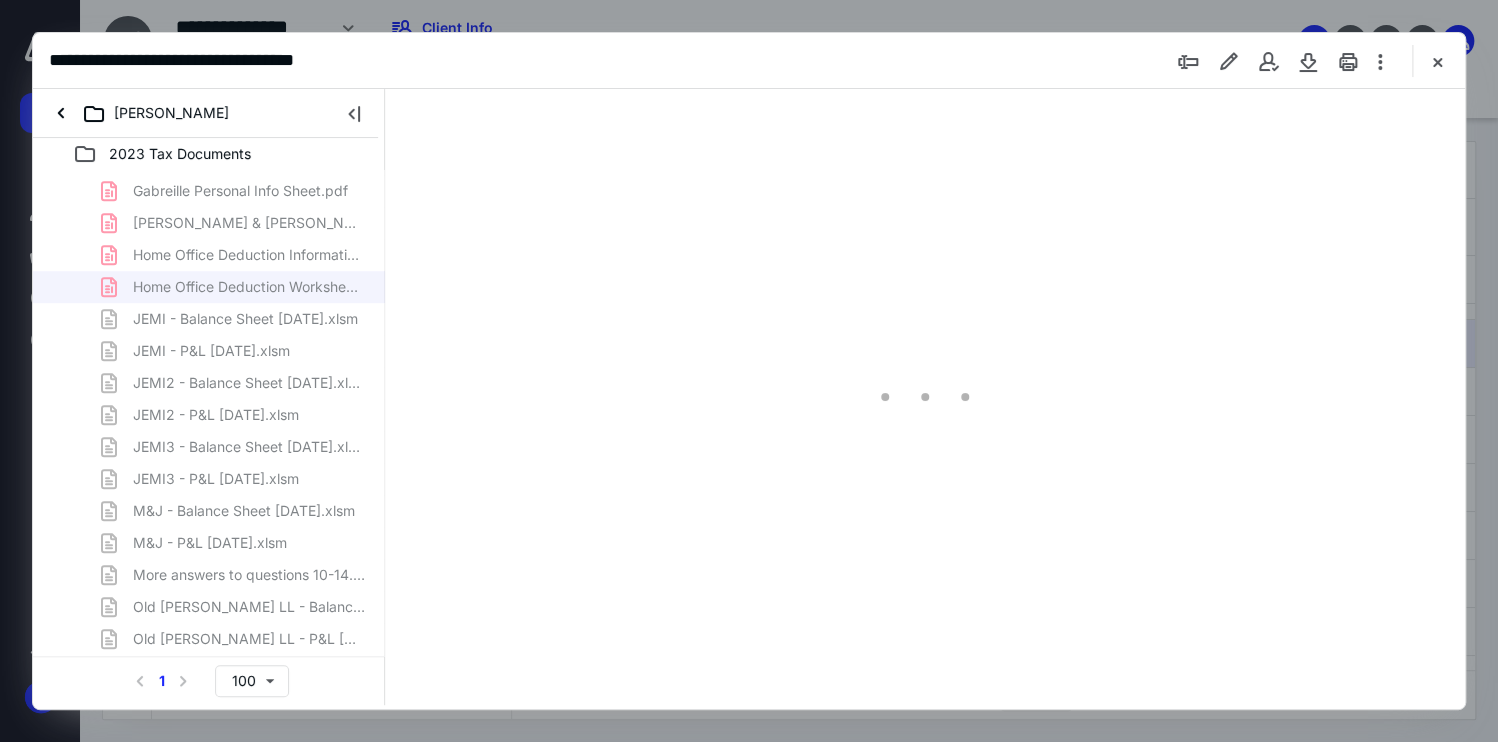 scroll, scrollTop: 560, scrollLeft: 0, axis: vertical 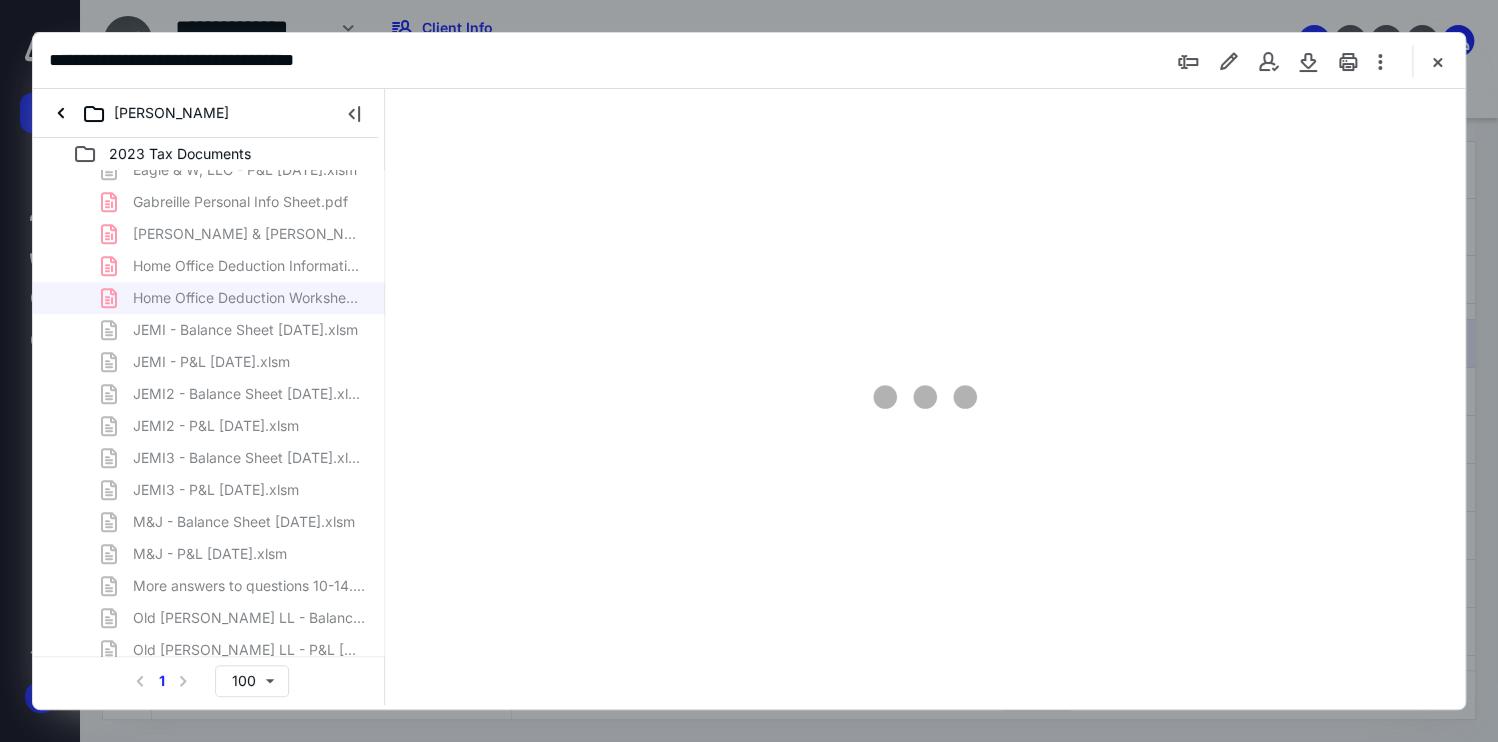 click on "Comparative BS & IS 2023 - QB Data 4 #99257-01_Simard Automotive Inc._Full Report.pdf #99257-02_Simard Automotive Inc._Full Report.pdf #99257-03_Simard Automotive Inc._Full Report.pdf #99257-04_Simard Automotive Inc._Full Report.pdf 2 more questions for Simard Automotive.eml 2023 4868 (SIMARD MICHAEL J and JE).pdf 2023 LLC Tax Docs.pdf 2023 Personal Info Sheet Update.pdf 2023 Personal Update Sheet.pdf 2023 Simard Automative Adjusted Balance Sheet.pdf 2023 Simard Automative Adjusted P&L.pdf 2023 Simard Automative Adjusting Journal Entries.pdf 2023 Simard Personal Tax Documents.pdf CSSI-Prop.Analy-903.Old.Steese (1).pdf Disclosure Schedules 04.21.23 (1).pdf Eagle & W, LLC - Balance Sheet 12.31.2023.xlsm Eagle & W, LLC - P&L 12.31.2023.xlsm Gabreille Personal Info Sheet.pdf Gabrielle & William Simard Tax Documents.pdf Home Office Deduction Information 2023.pdf Home Office Deduction Worksheet.pdf JEMI - Balance Sheet 12.31.2023.xlsm JEMI - P&L 12.31.2023.xlsm JEMI2 - Balance Sheet 12.31.2023.xlsm PYW223S_EE.pdf" at bounding box center [209, 330] 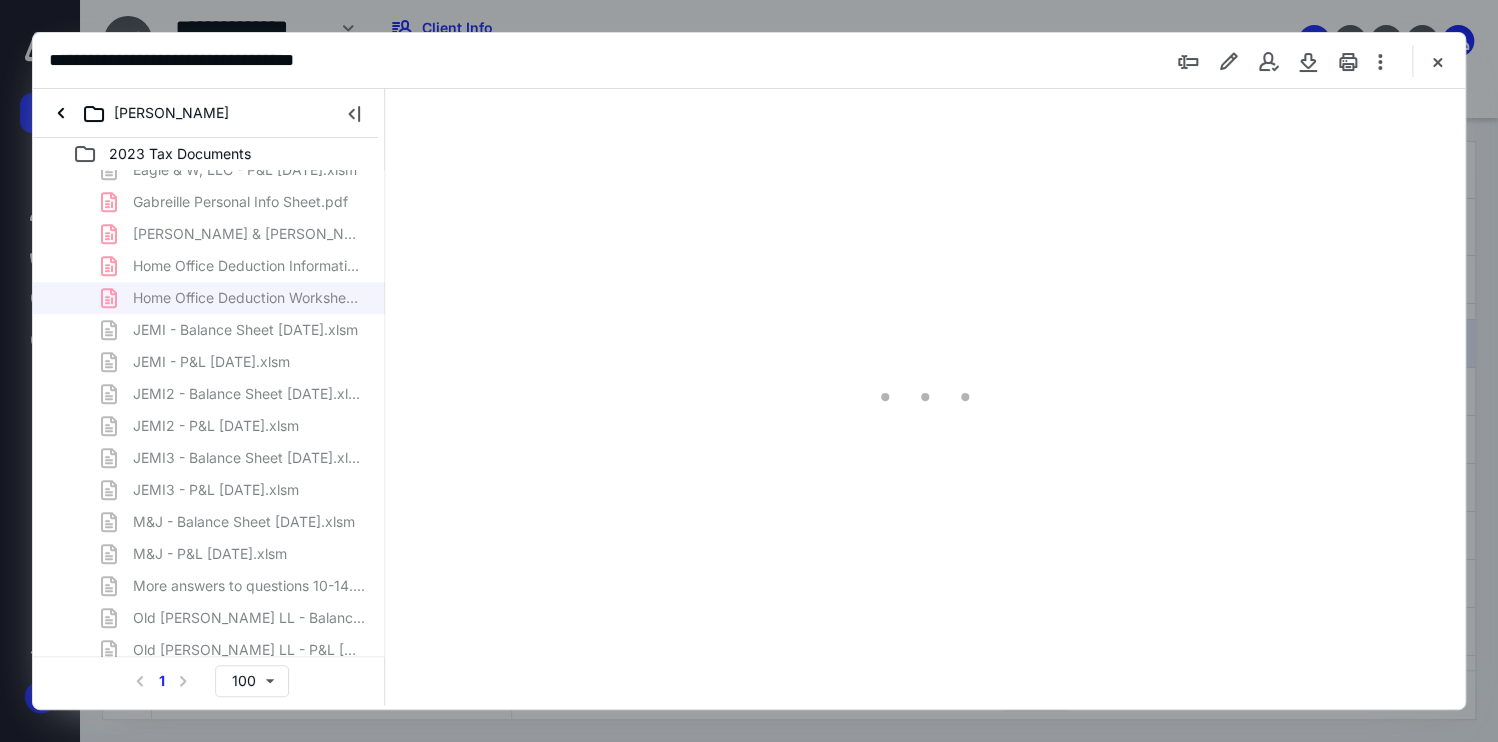scroll, scrollTop: 0, scrollLeft: 0, axis: both 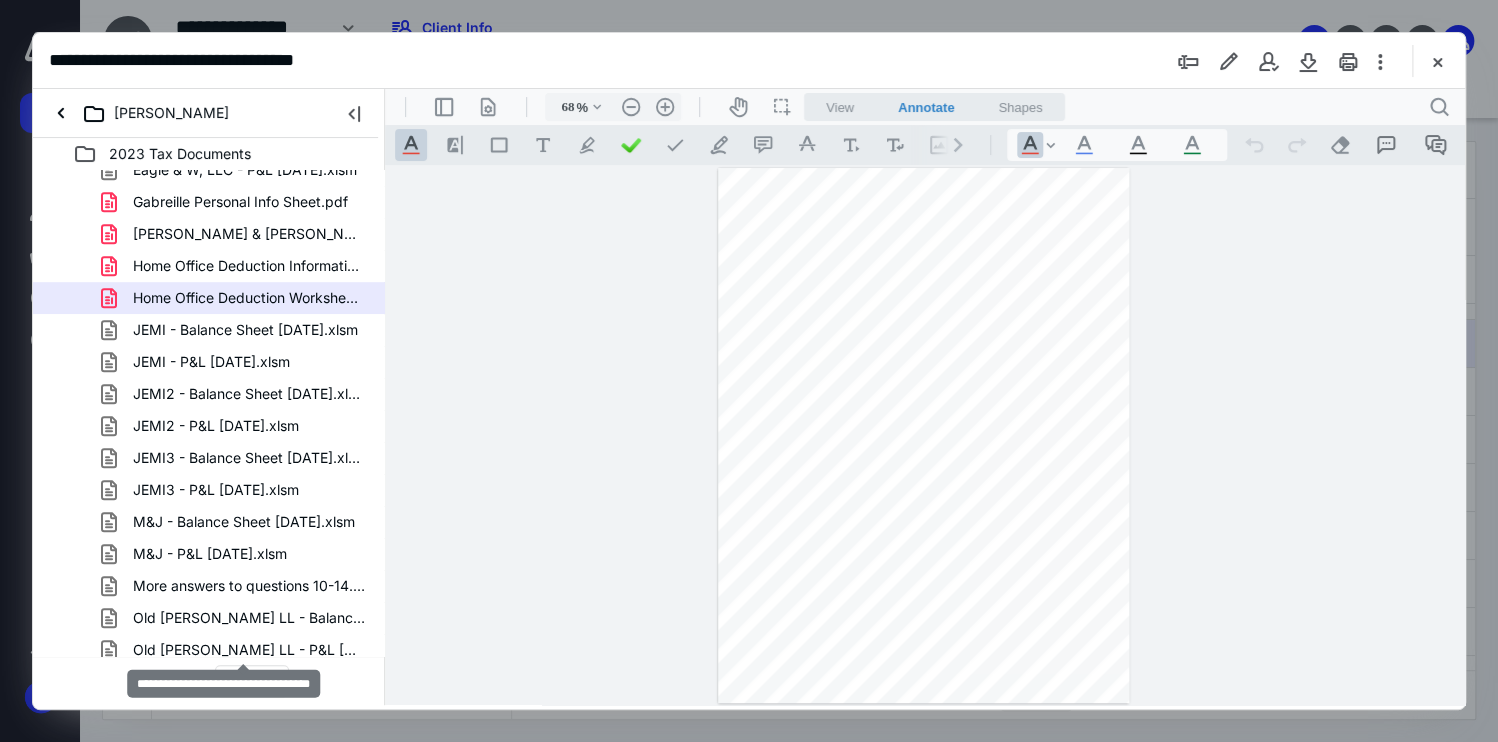 click on "Old Seward LL - P&L 12.31.2023.xlsm" at bounding box center (249, 650) 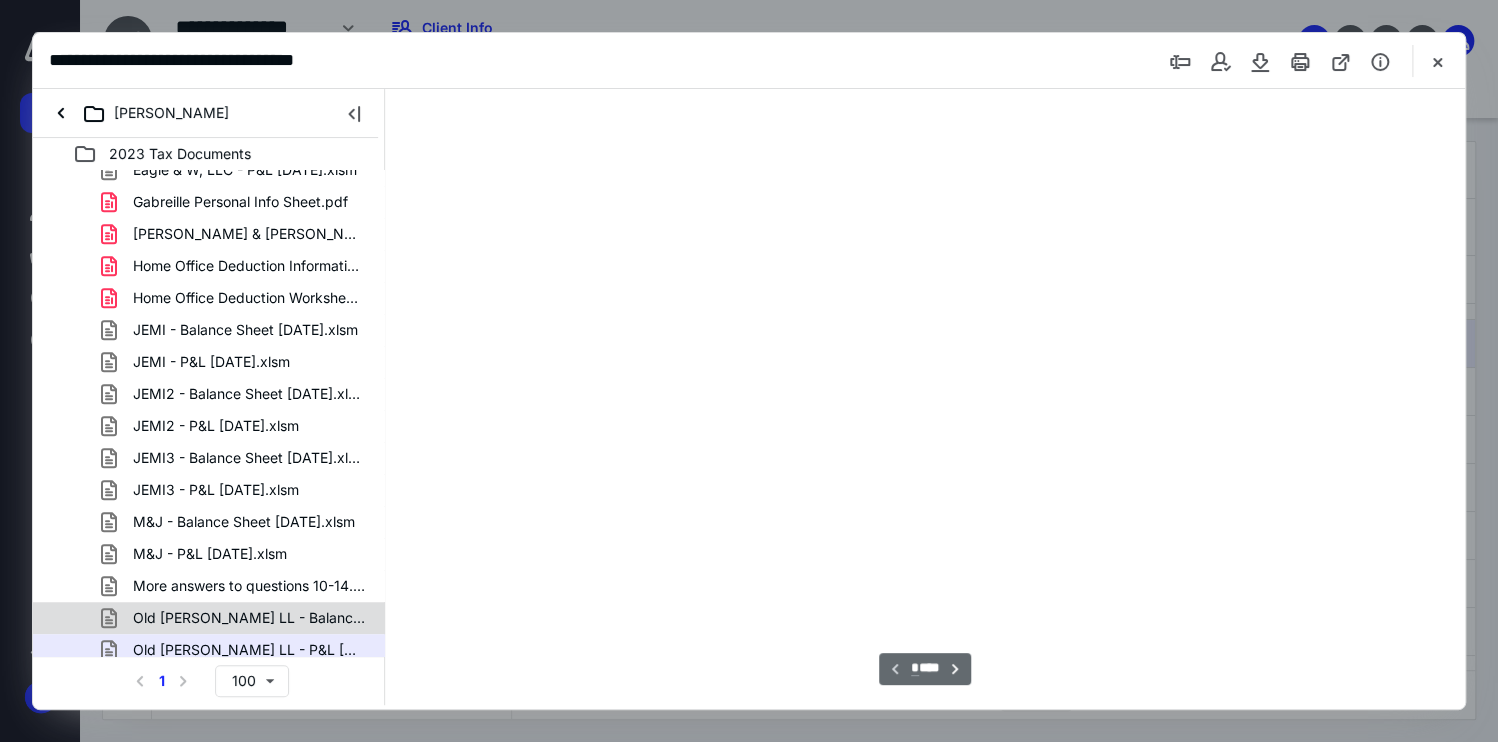 type on "173" 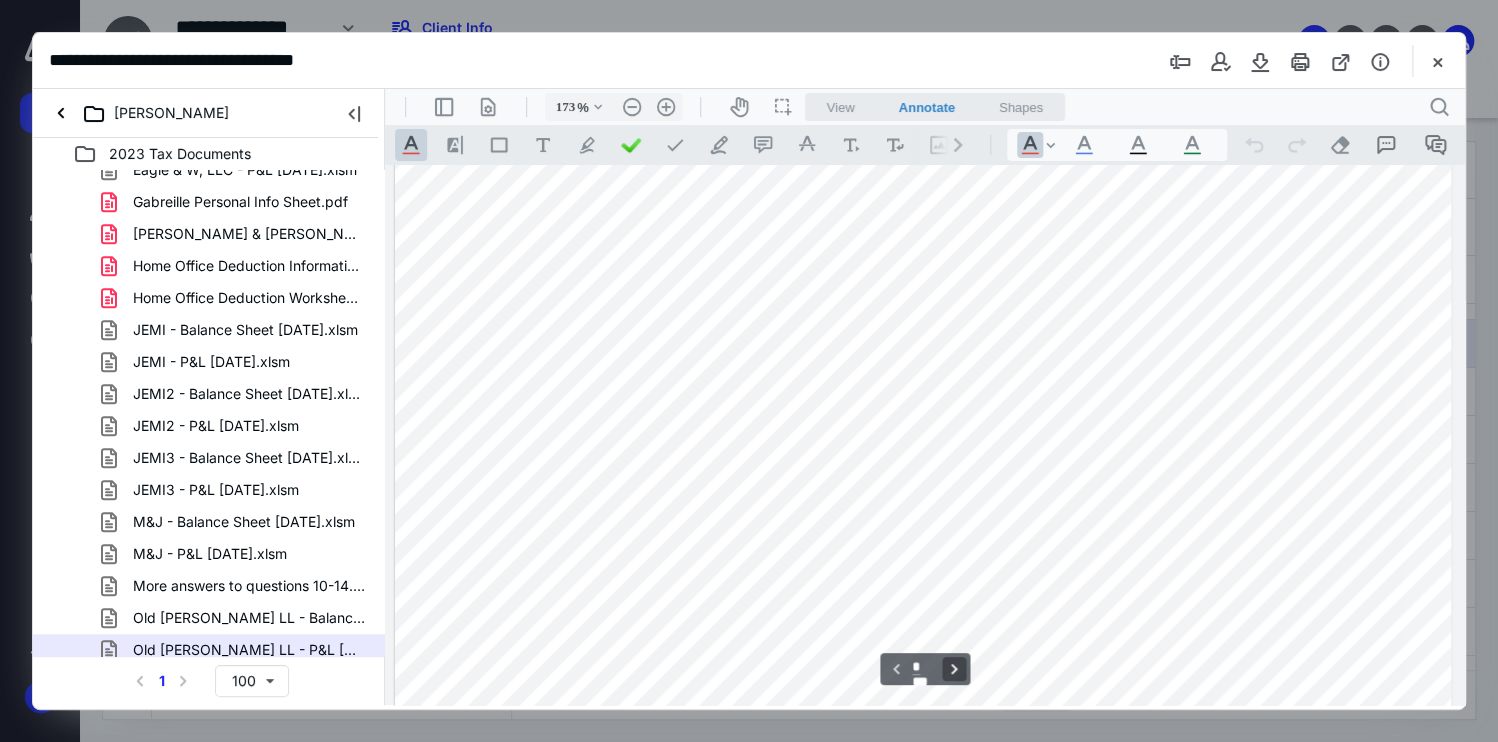click on "**********" at bounding box center (954, 669) 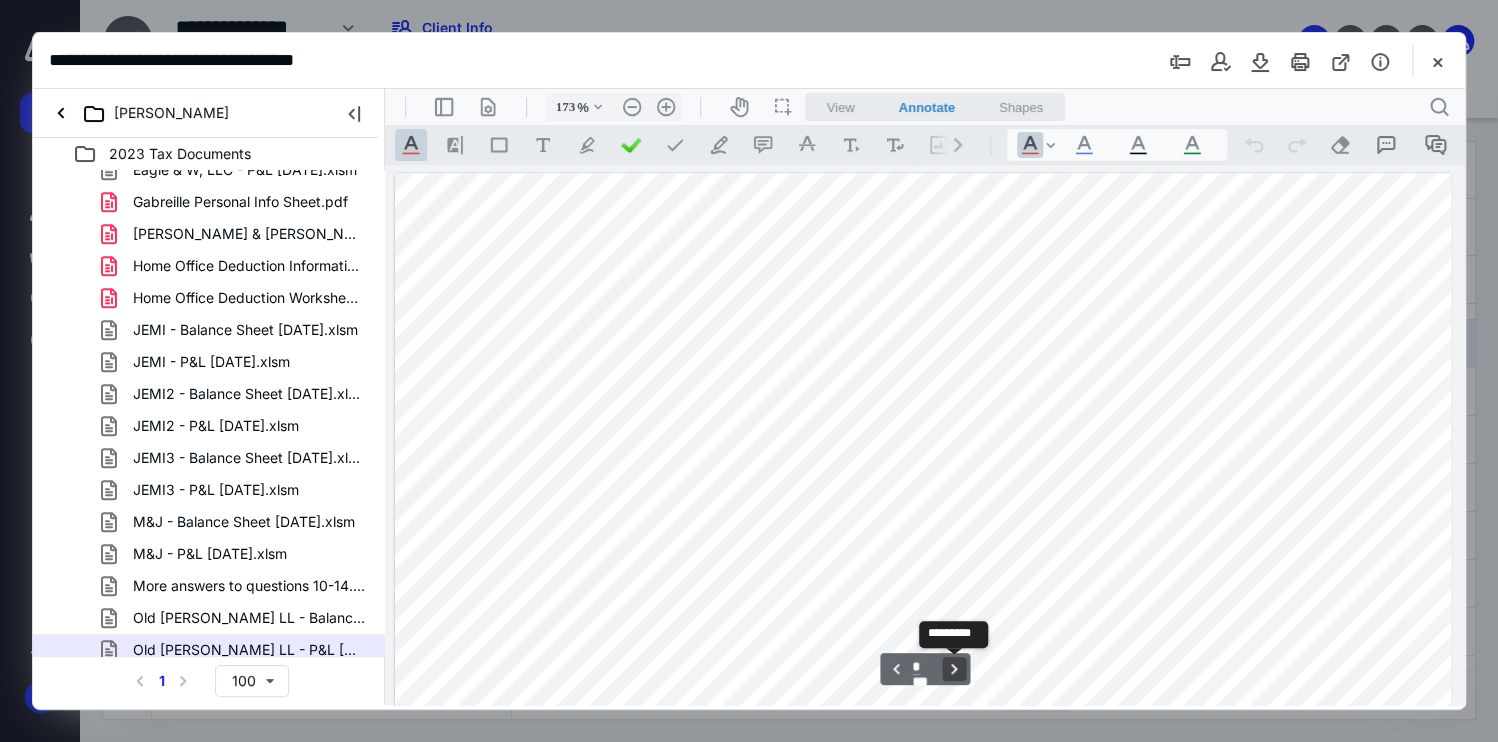 click on "**********" at bounding box center (954, 669) 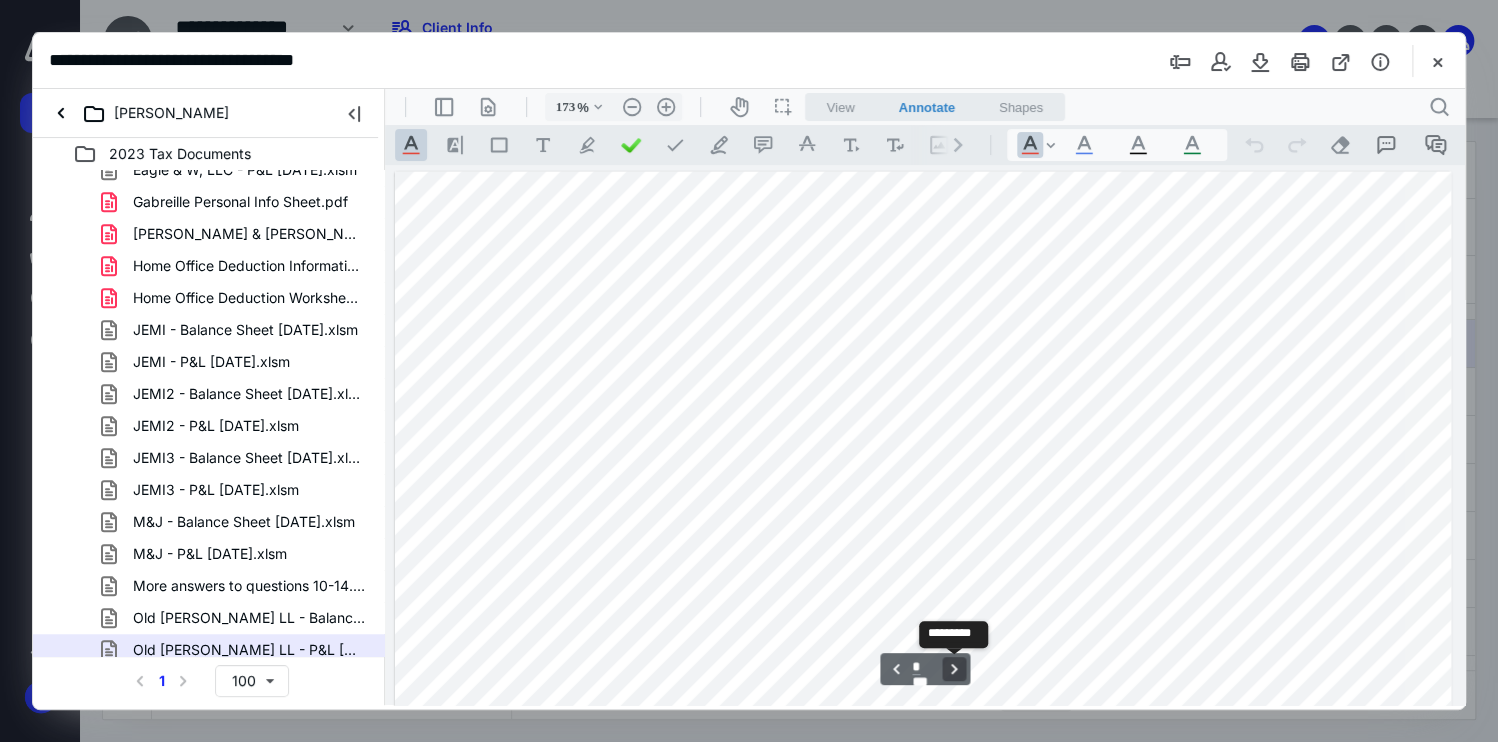 click on "**********" at bounding box center (954, 669) 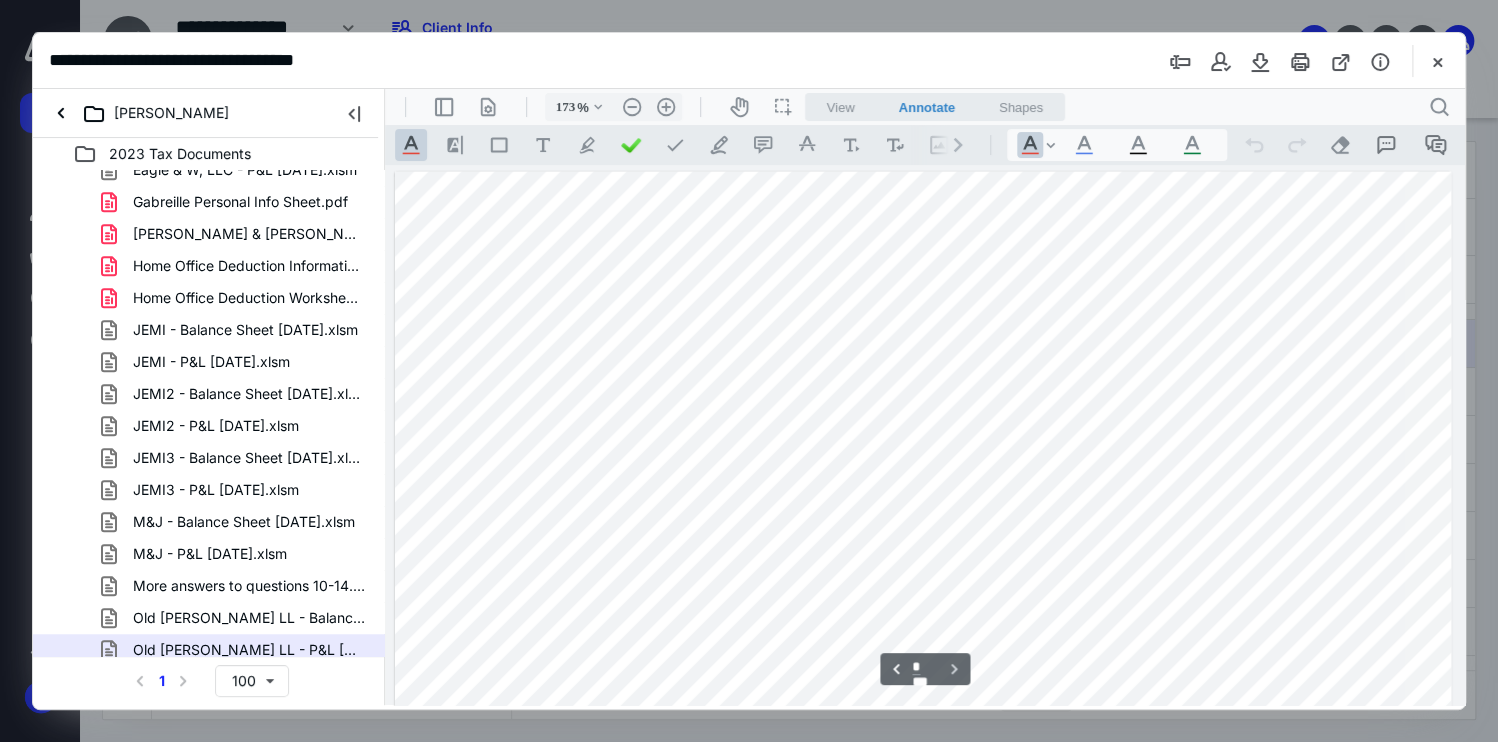 scroll, scrollTop: 4143, scrollLeft: 0, axis: vertical 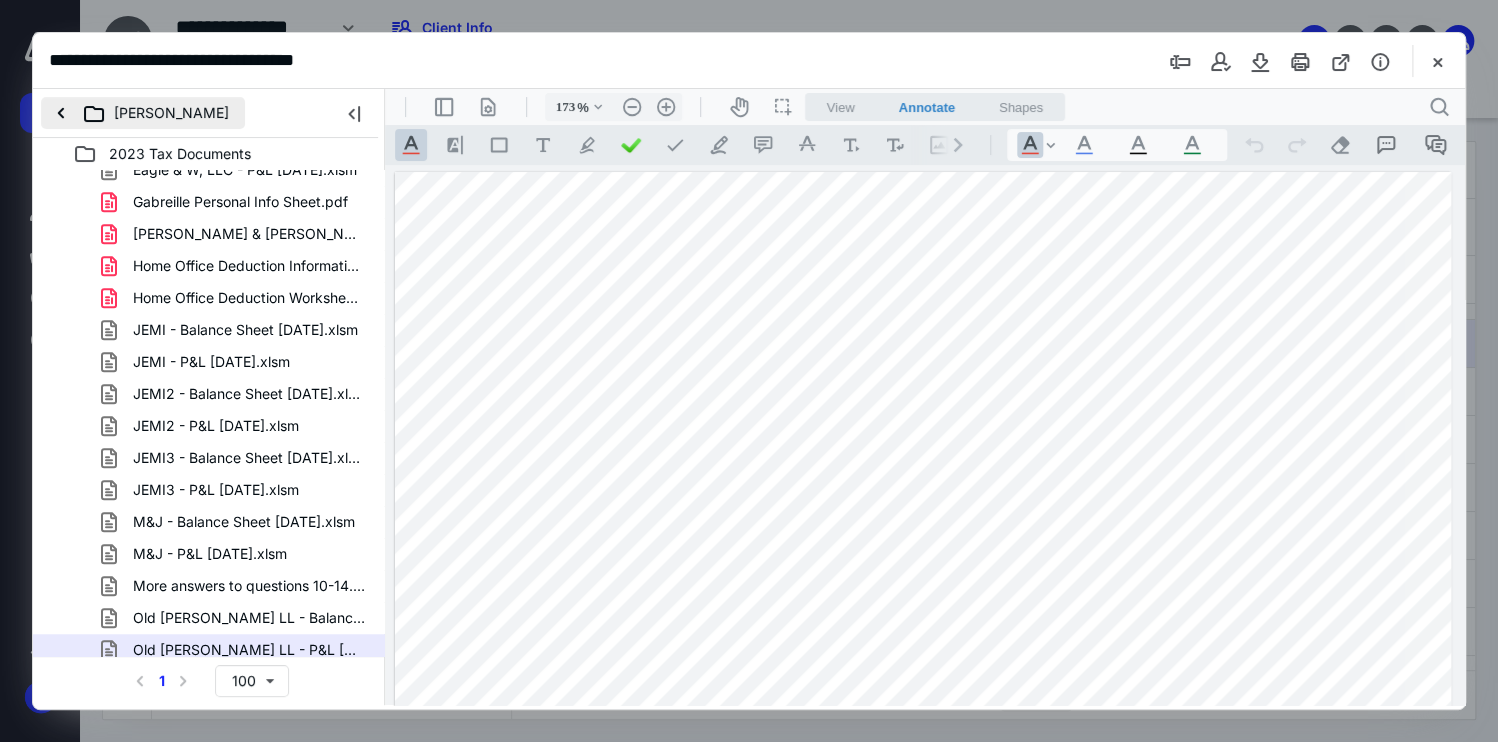 click on "Michael Simard" at bounding box center [143, 113] 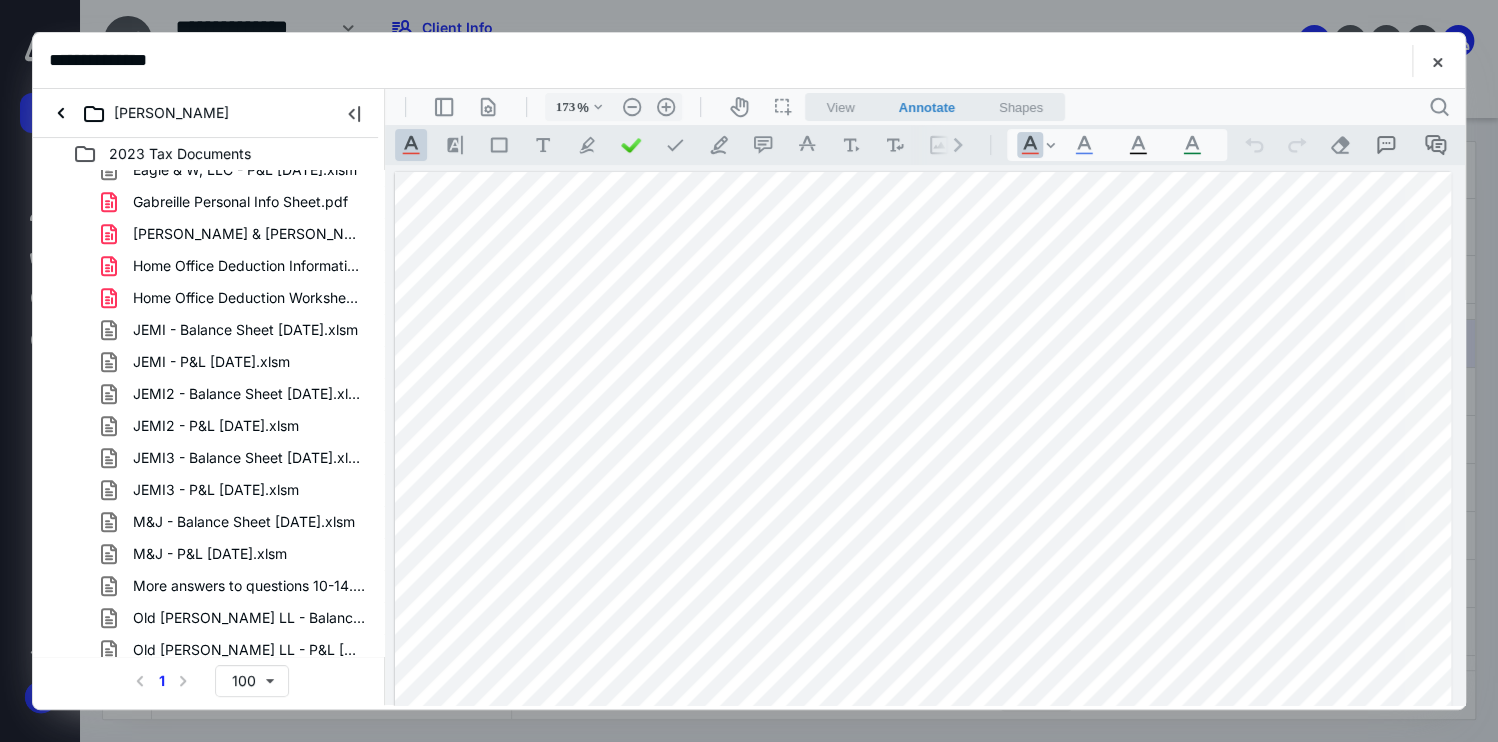 scroll, scrollTop: 0, scrollLeft: 0, axis: both 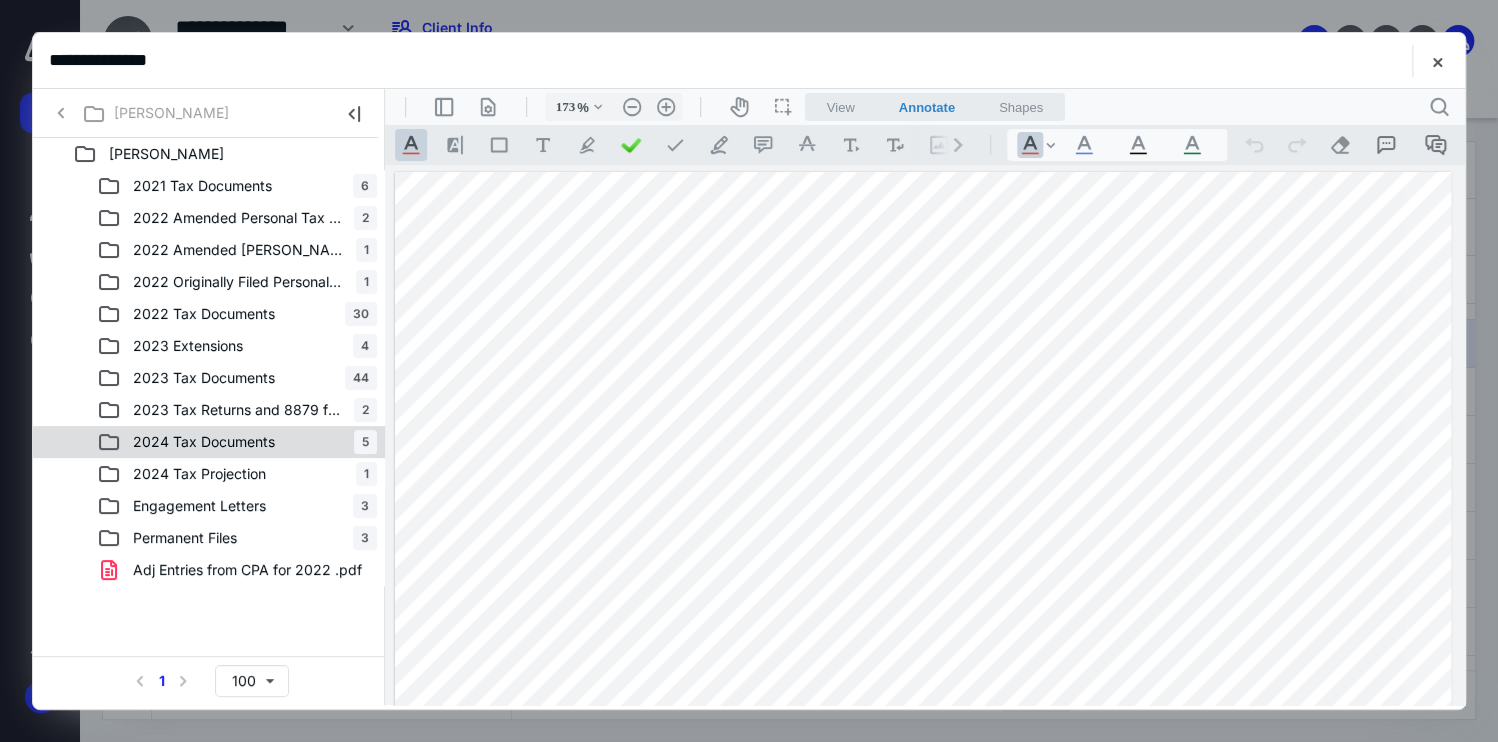 click on "2024 Tax Documents" at bounding box center [204, 442] 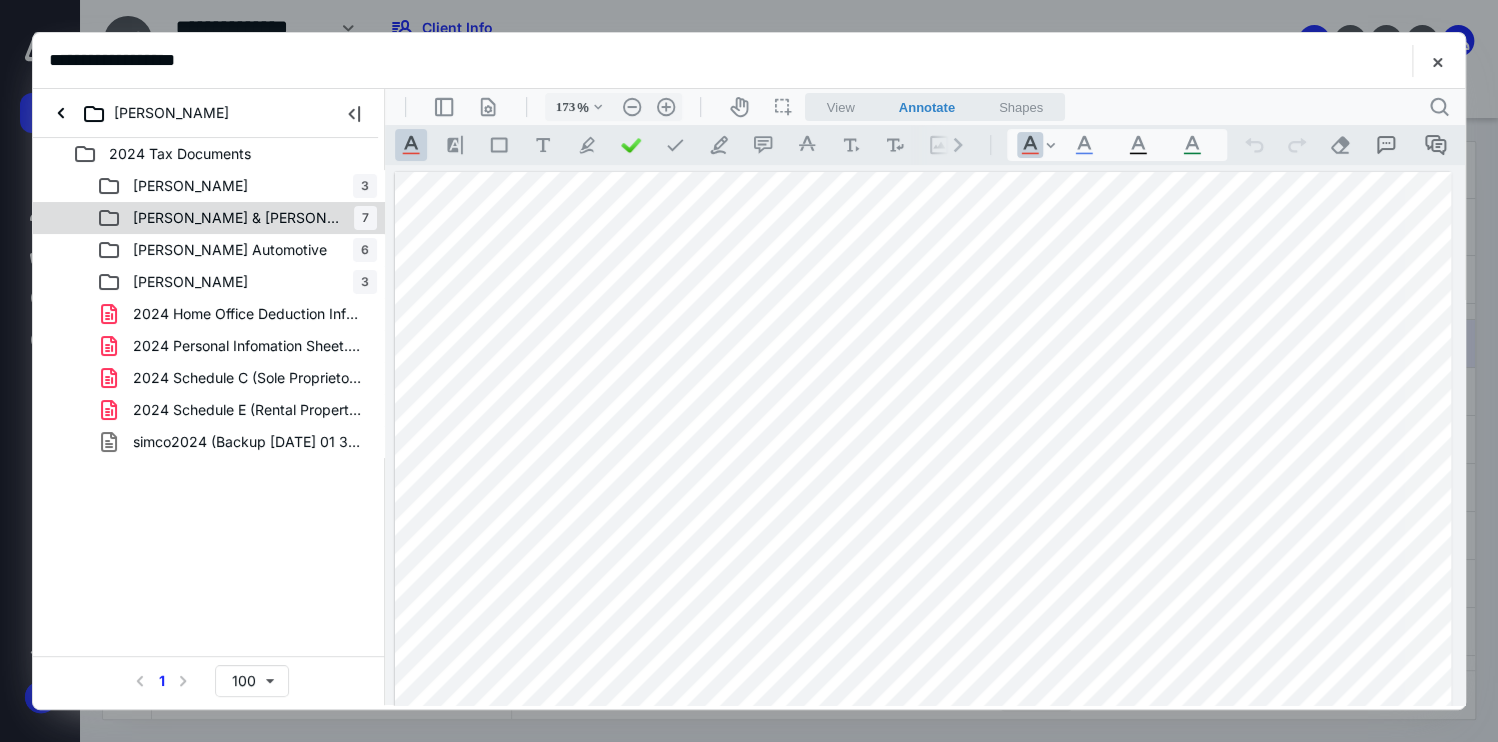 click on "Michael & Jenny 7" at bounding box center (237, 218) 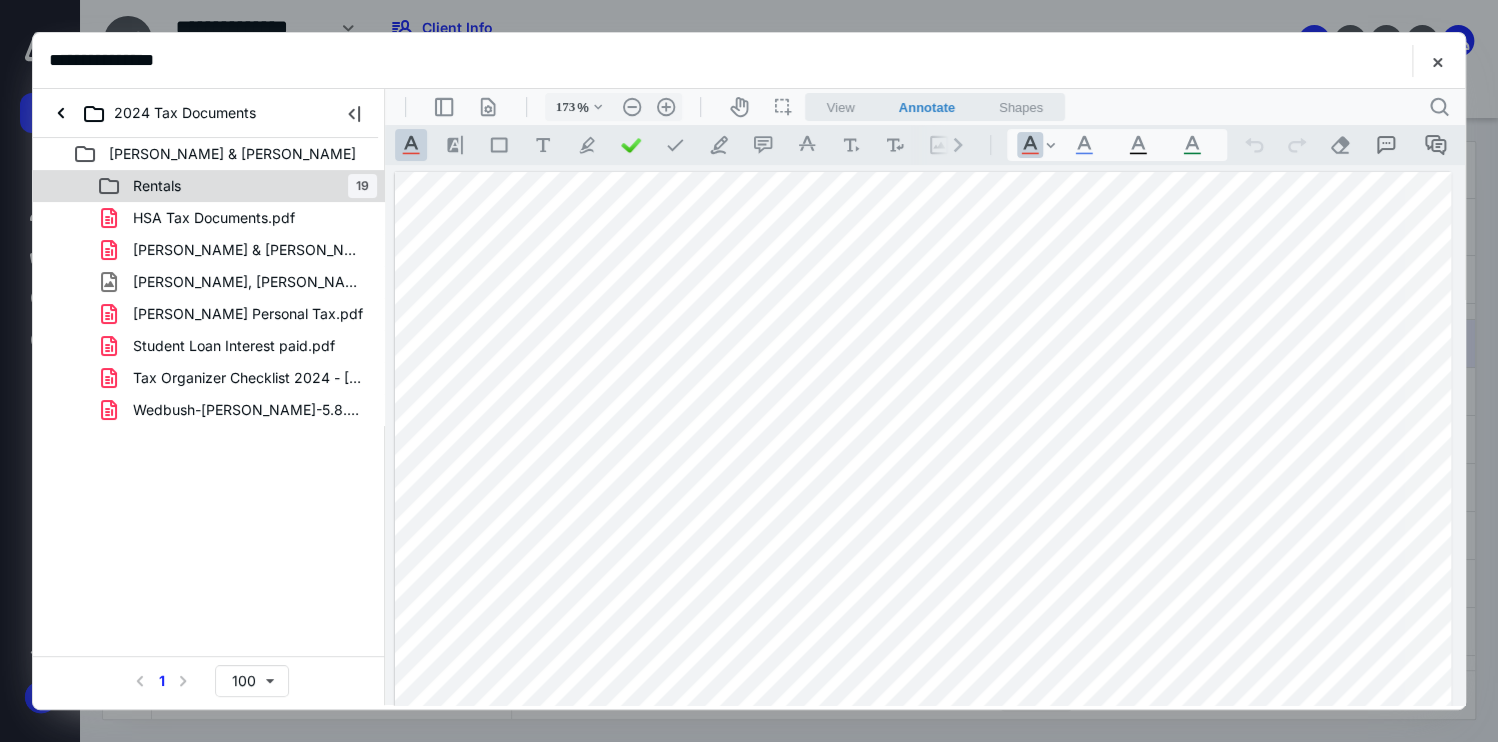 click on "Rentals 19" at bounding box center [237, 186] 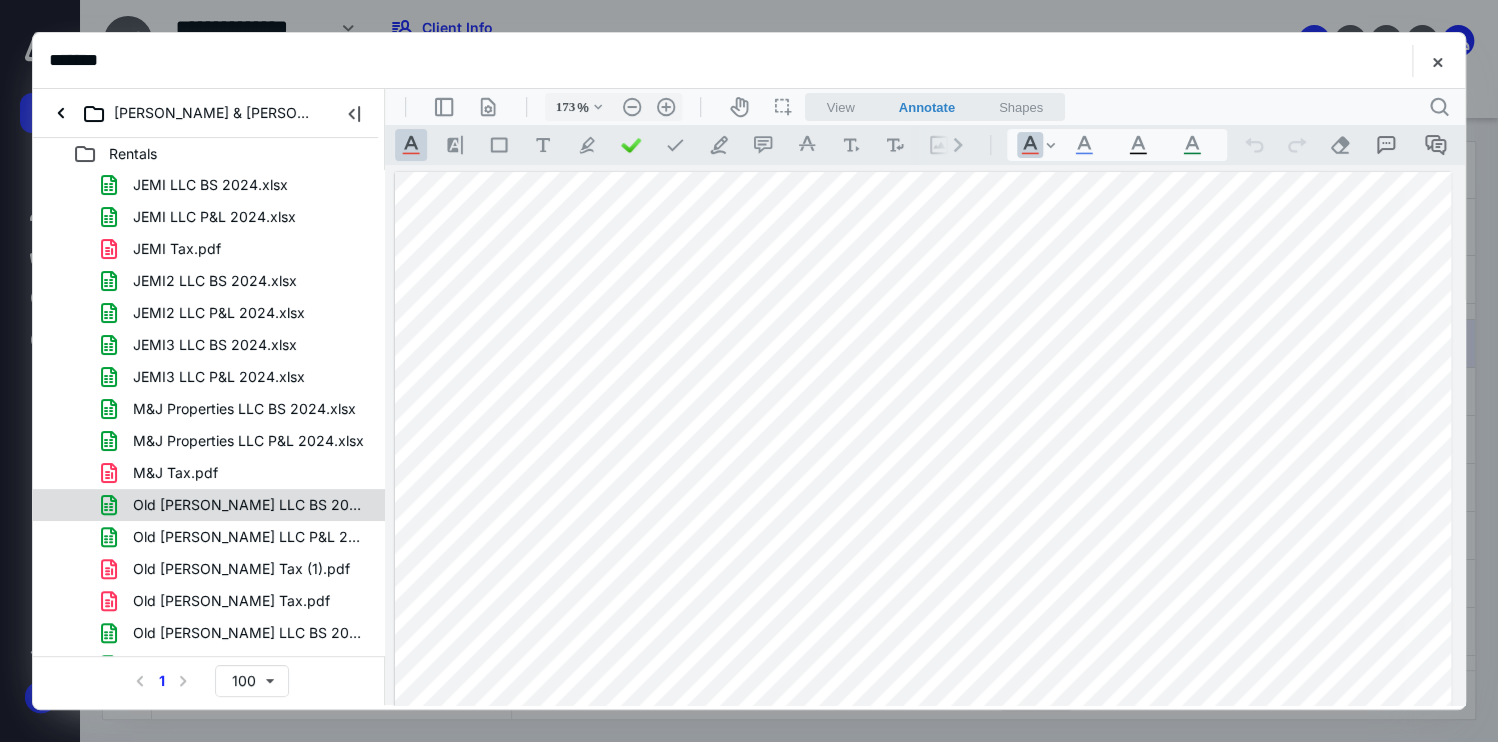 scroll, scrollTop: 120, scrollLeft: 0, axis: vertical 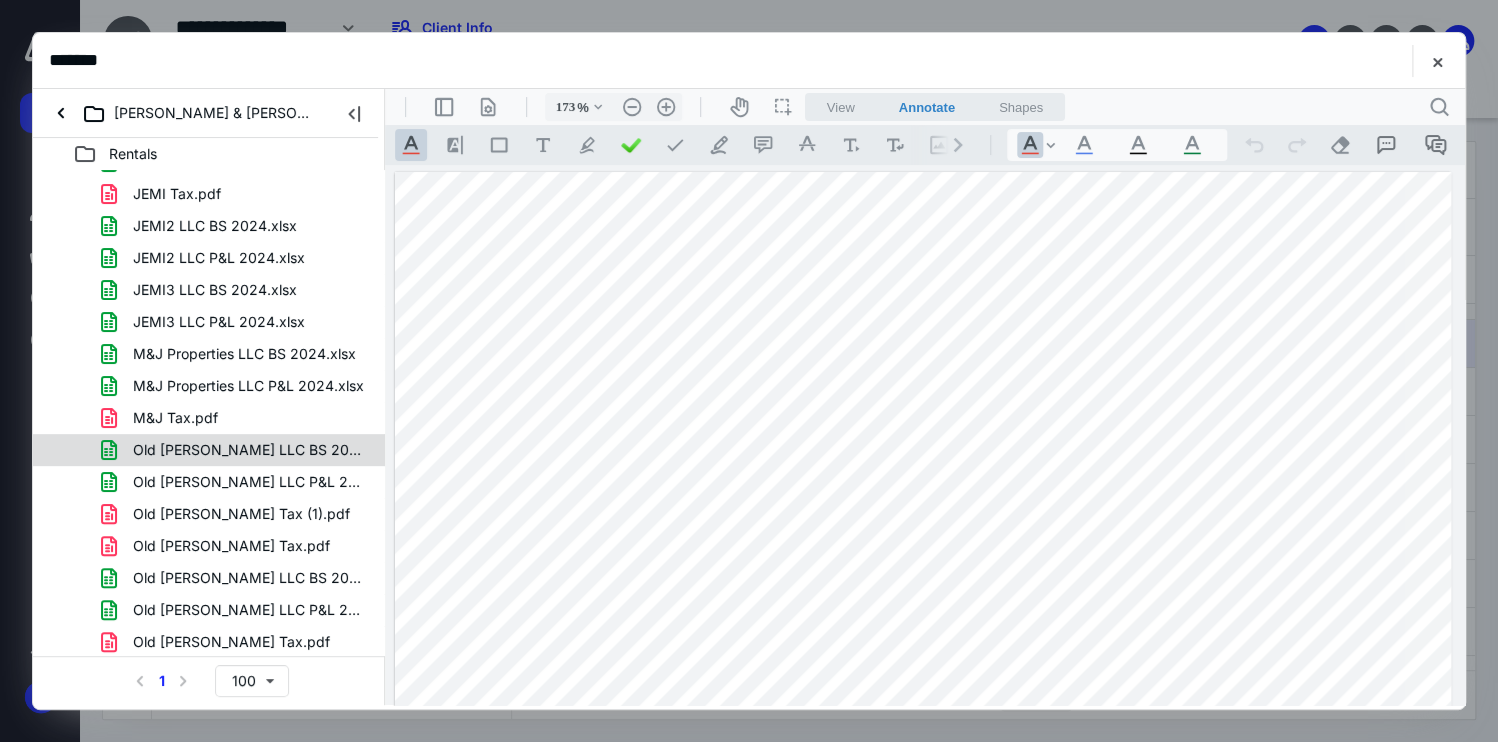 click on "Old Seward LLC BS 2024.xlsx" at bounding box center (249, 450) 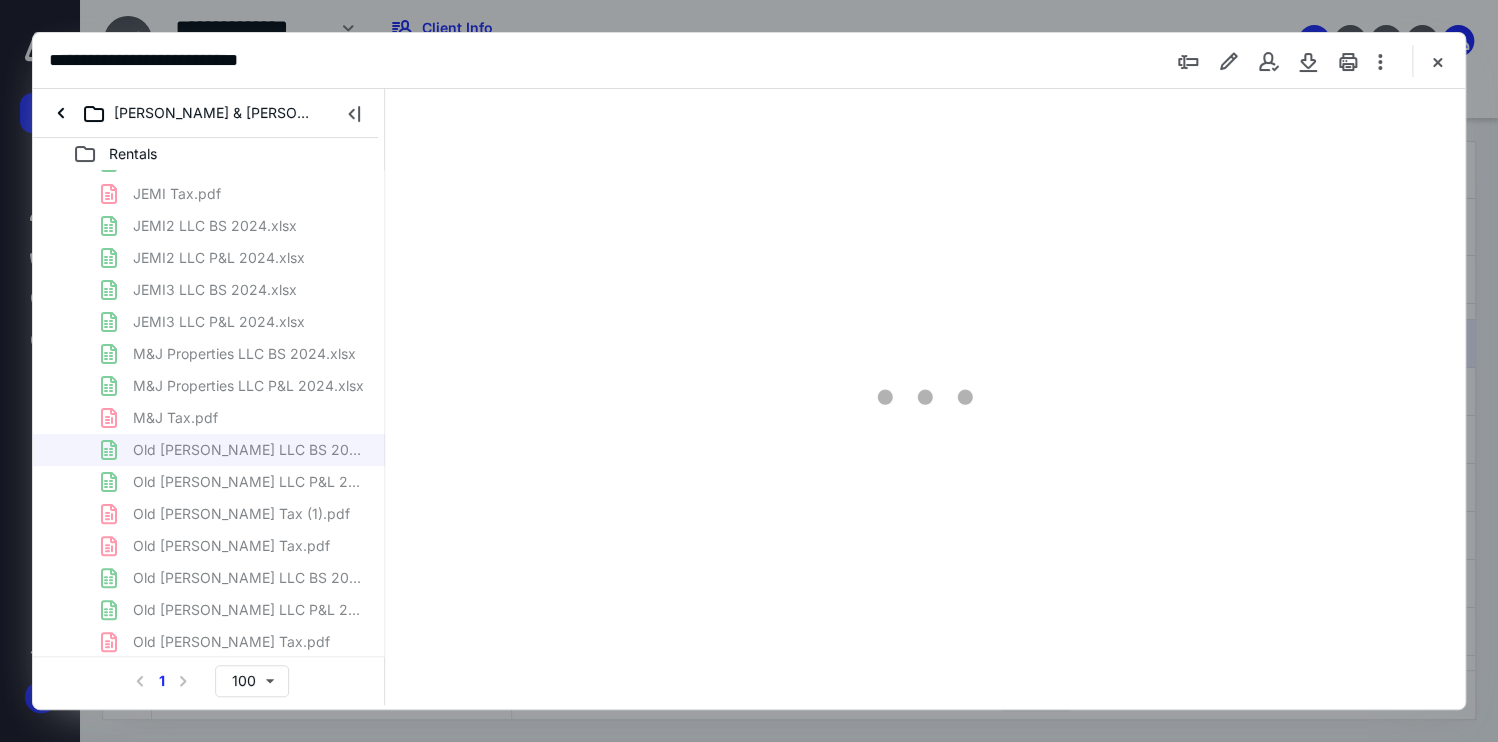 click on "Eagle LLC BS 2024.xlsx Eagle LLC P&L 2024.xlsx JEMI LLC BS 2024.xlsx JEMI LLC P&L 2024.xlsx JEMI Tax.pdf JEMI2 LLC BS 2024.xlsx JEMI2 LLC P&L 2024.xlsx JEMI3 LLC BS 2024.xlsx JEMI3 LLC P&L 2024.xlsx M&J Properties LLC BS 2024.xlsx M&J Properties LLC P&L 2024.xlsx M&J Tax.pdf Old Seward LLC BS 2024.xlsx Old Seward LLC P&L 2024.xlsx Old Seward Tax (1).pdf Old Seward Tax.pdf Old Steese LLC BS 2024.xlsx Old Steese LLC P&L 2024.xlsx Old Steese Tax.pdf" at bounding box center (209, 354) 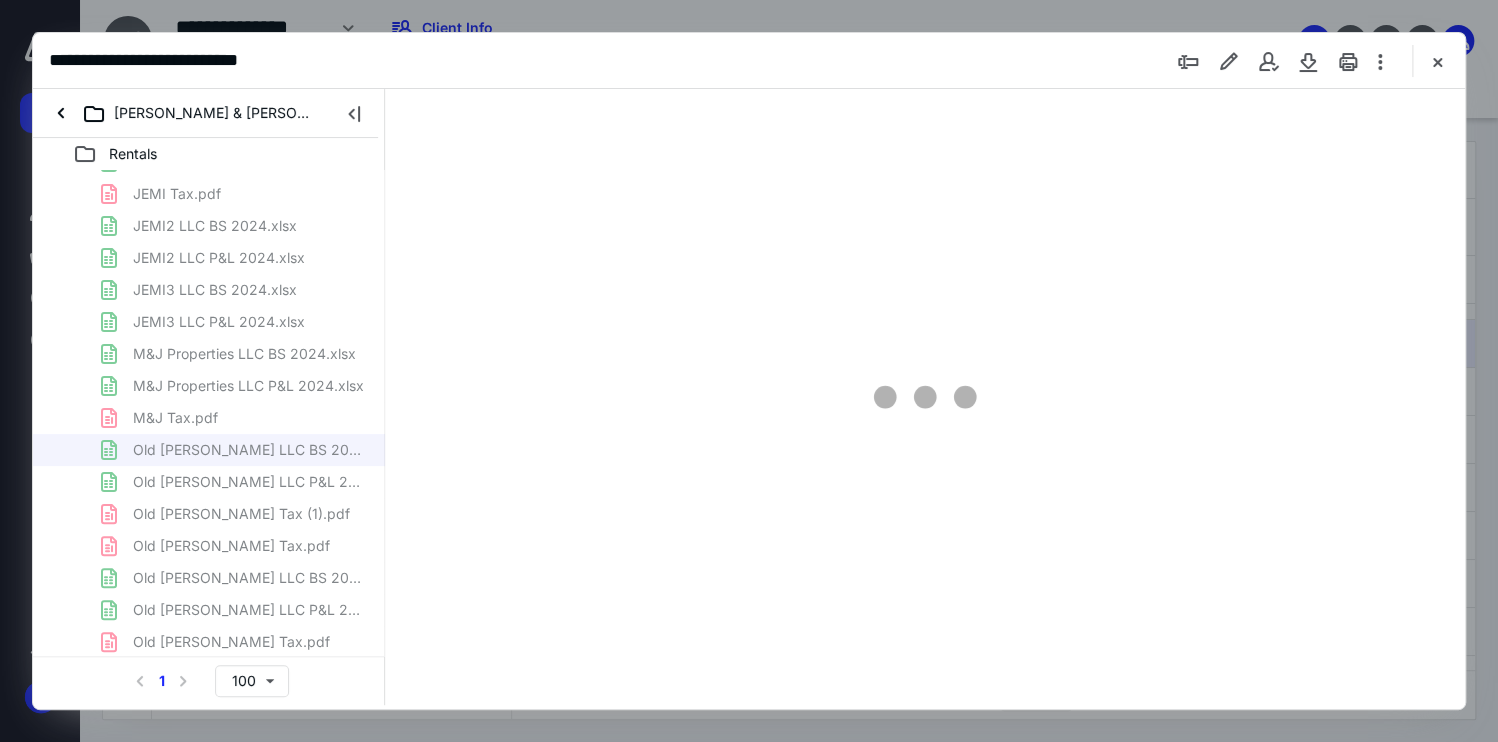 scroll, scrollTop: 83, scrollLeft: 0, axis: vertical 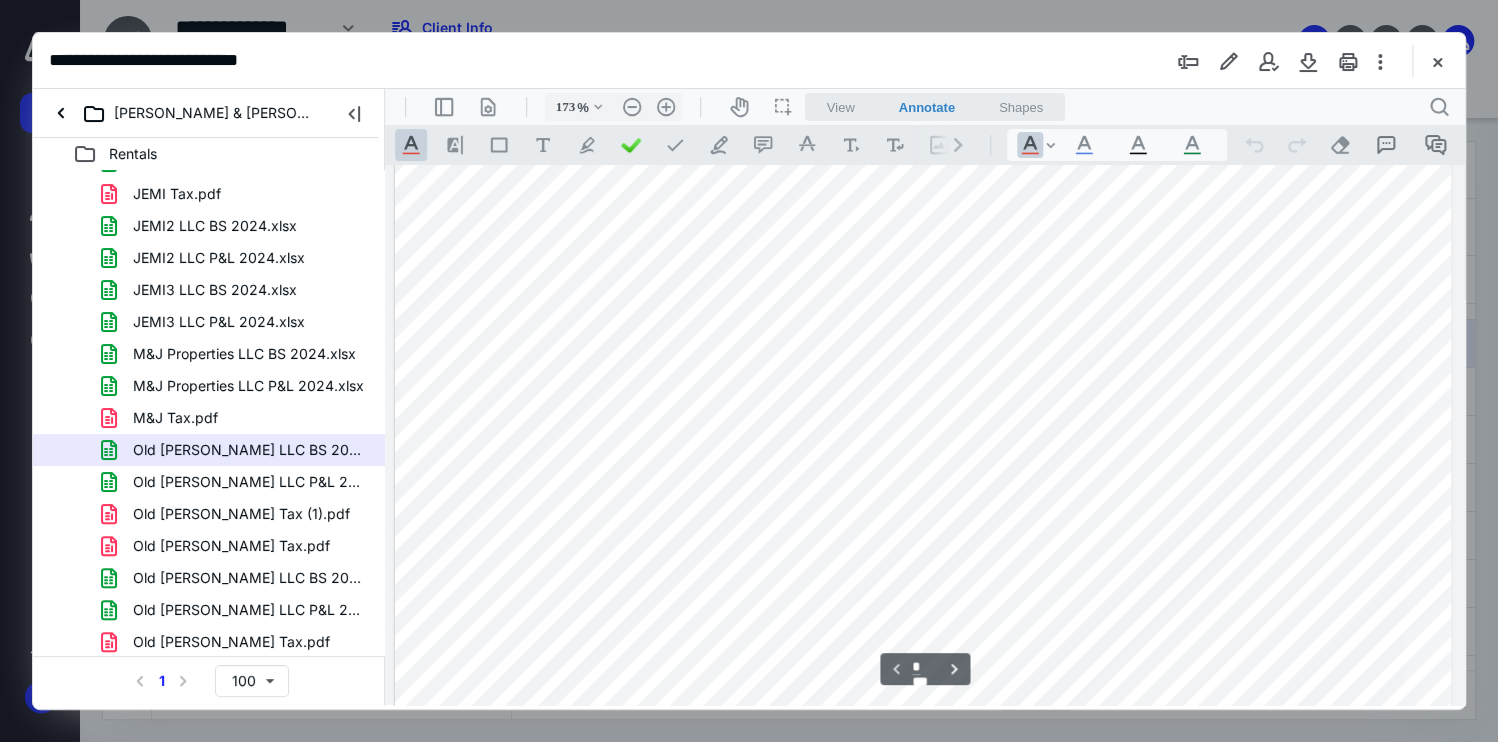 click on "Old Seward LLC P&L 2024.xlsx" at bounding box center [249, 482] 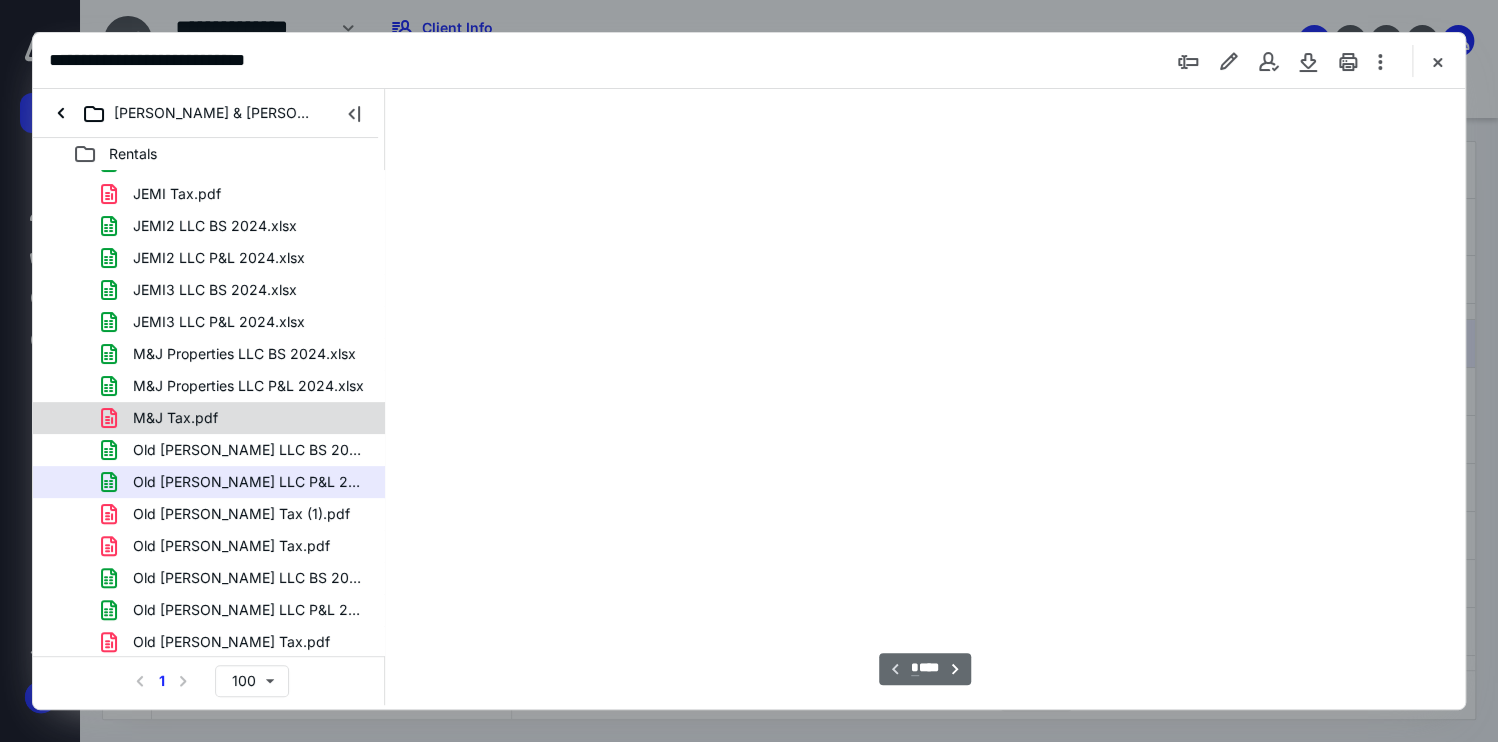 type on "173" 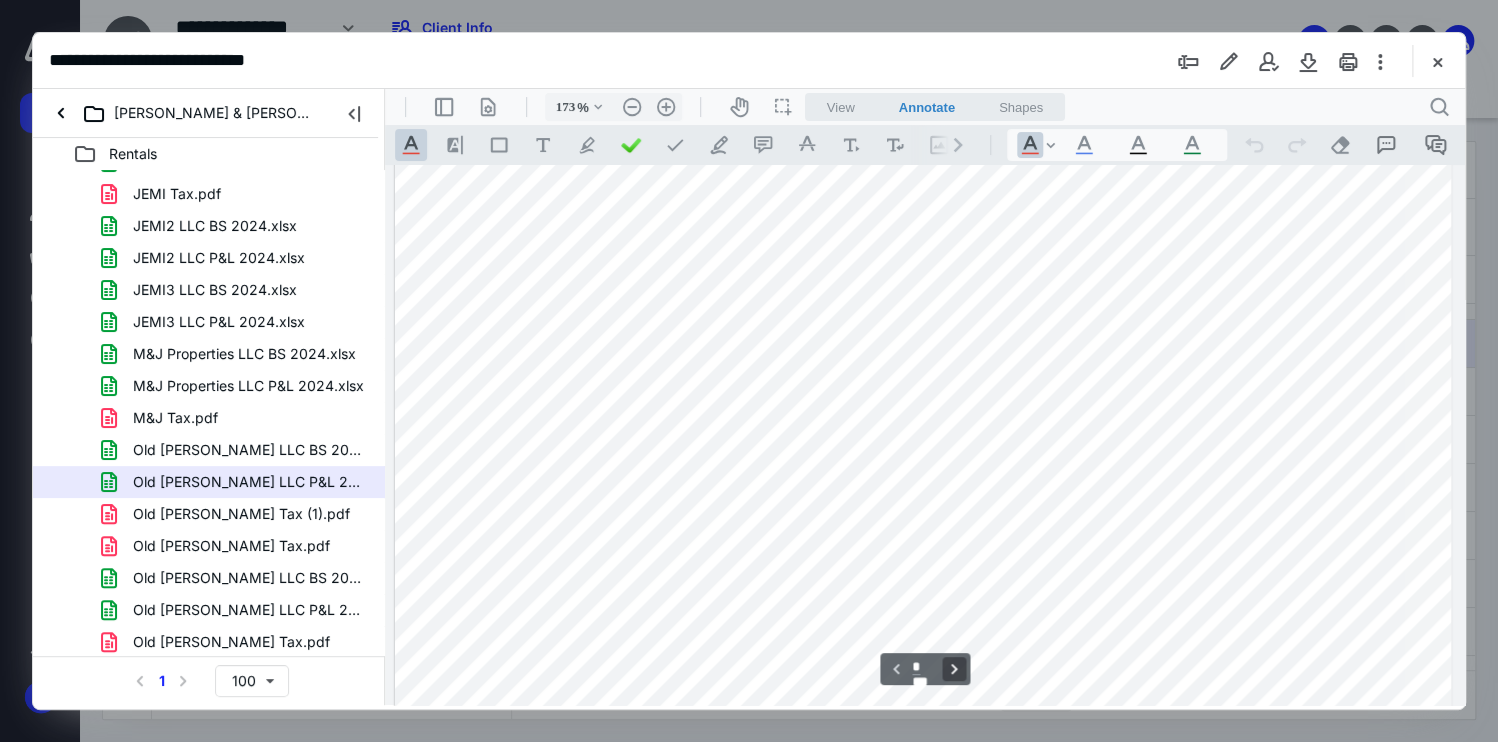 click on "**********" at bounding box center [954, 669] 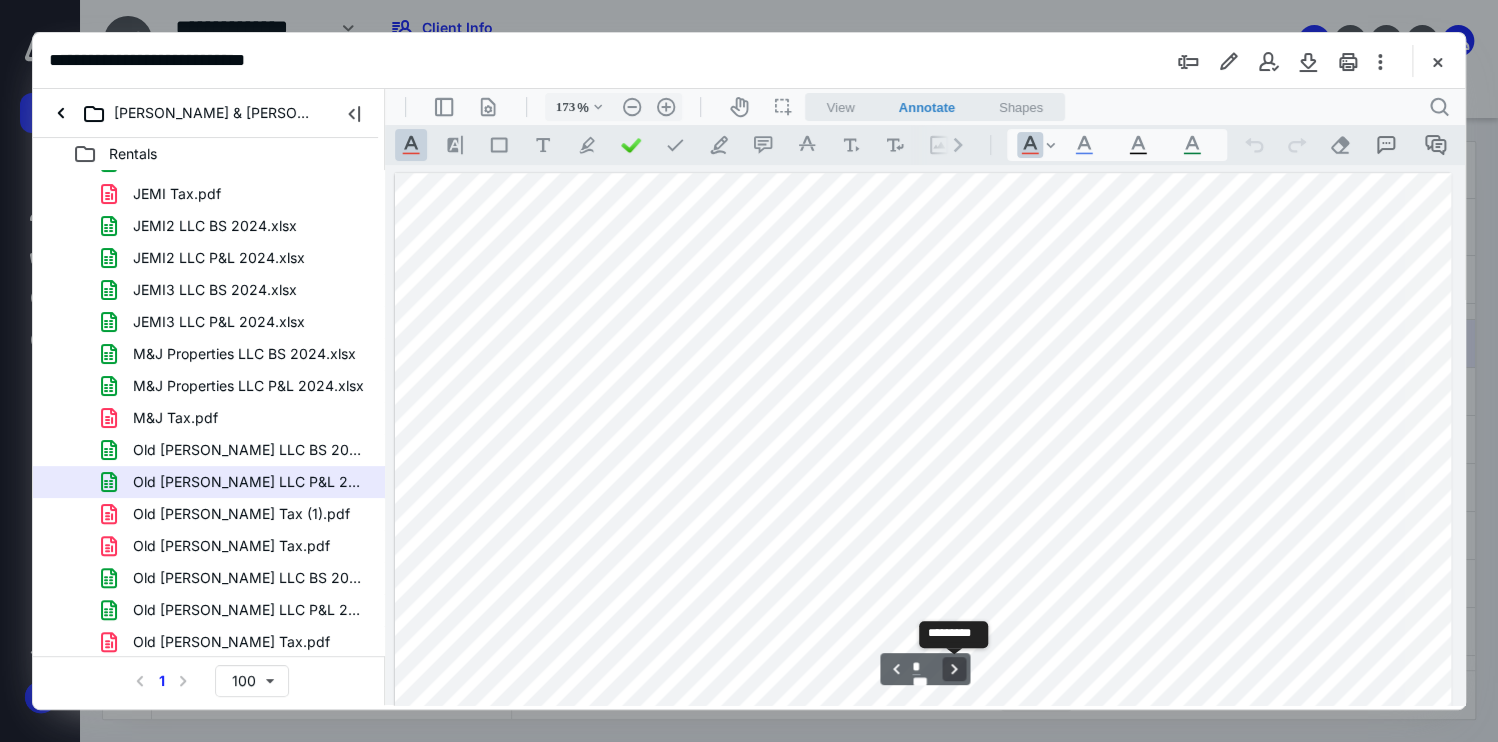 click on "**********" at bounding box center (954, 669) 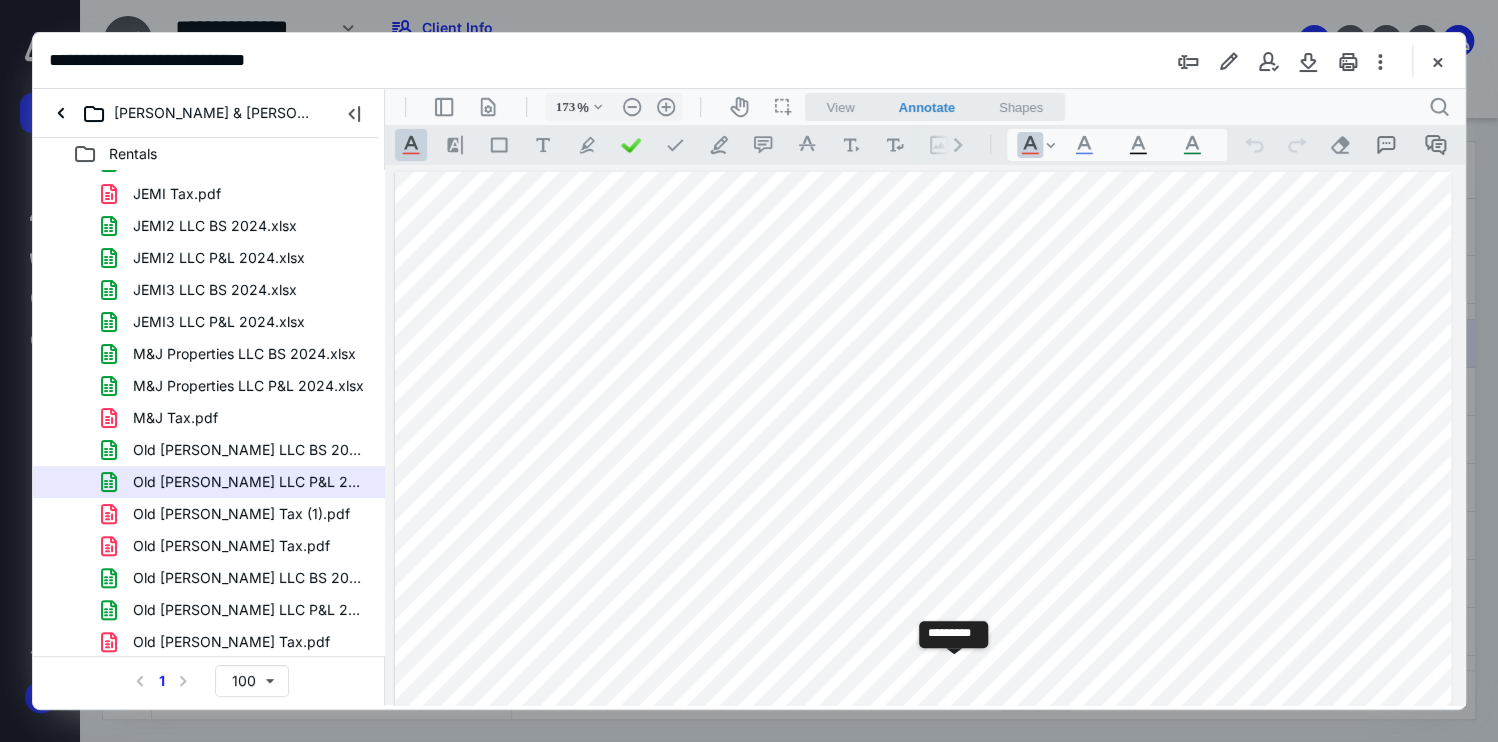 click on "**********" at bounding box center [954, 669] 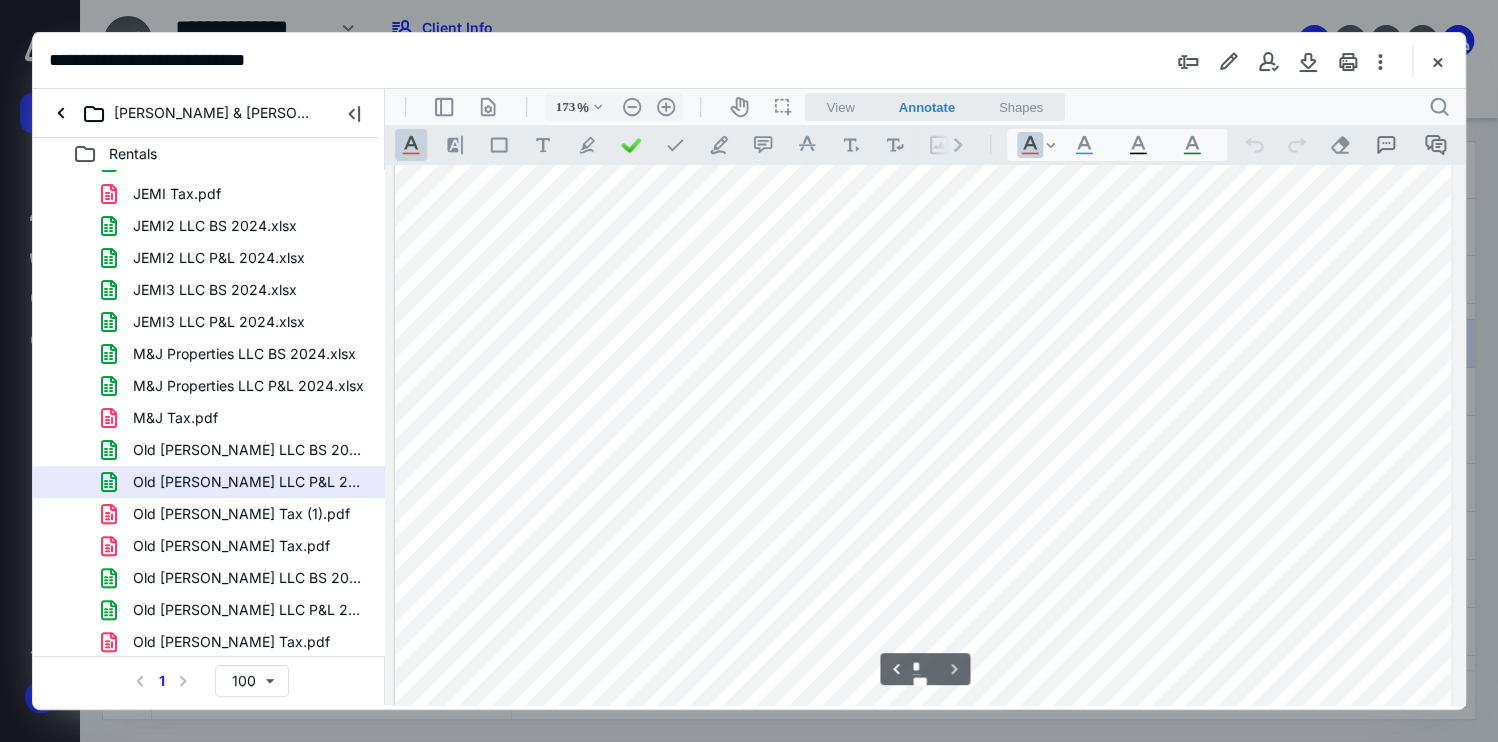 scroll, scrollTop: 4303, scrollLeft: 0, axis: vertical 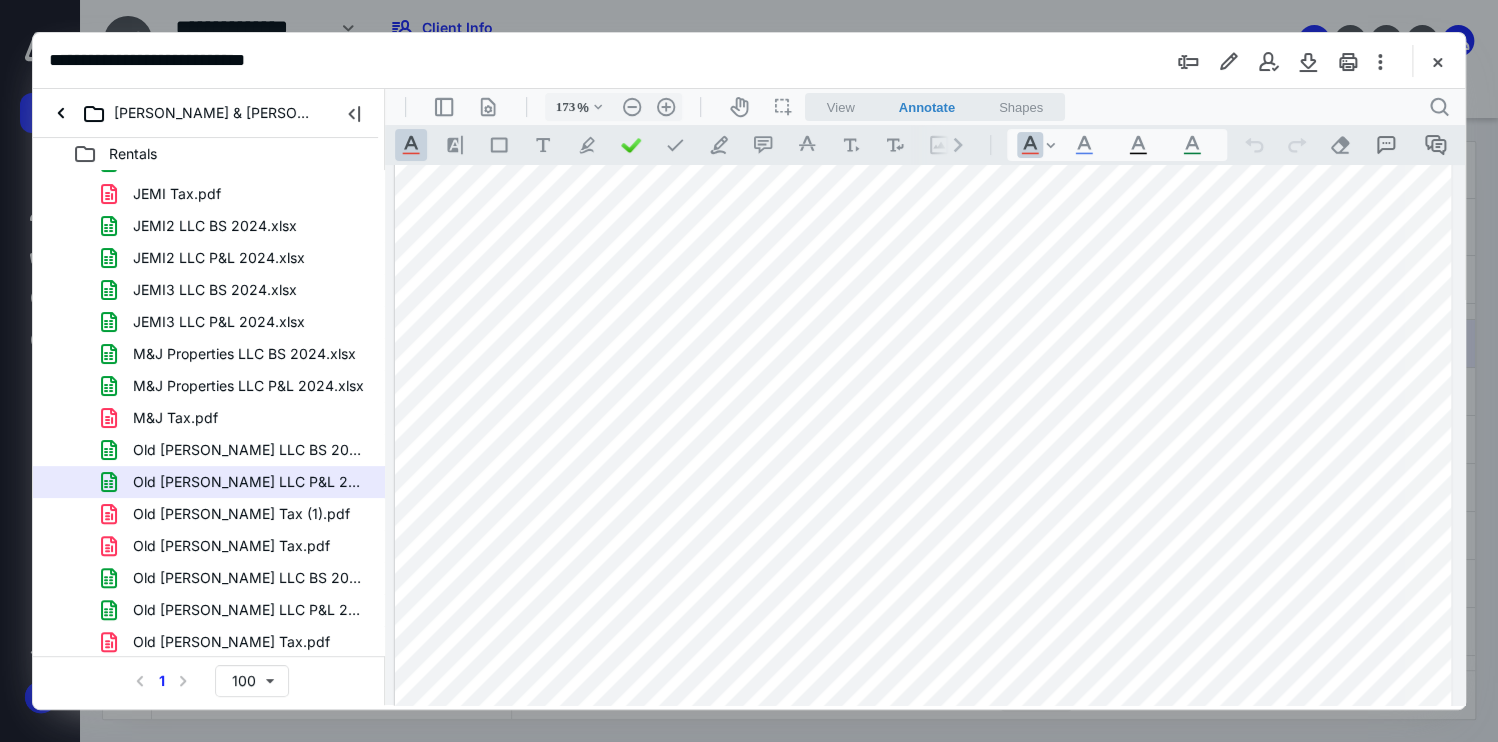drag, startPoint x: 1430, startPoint y: 64, endPoint x: 1328, endPoint y: 72, distance: 102.31325 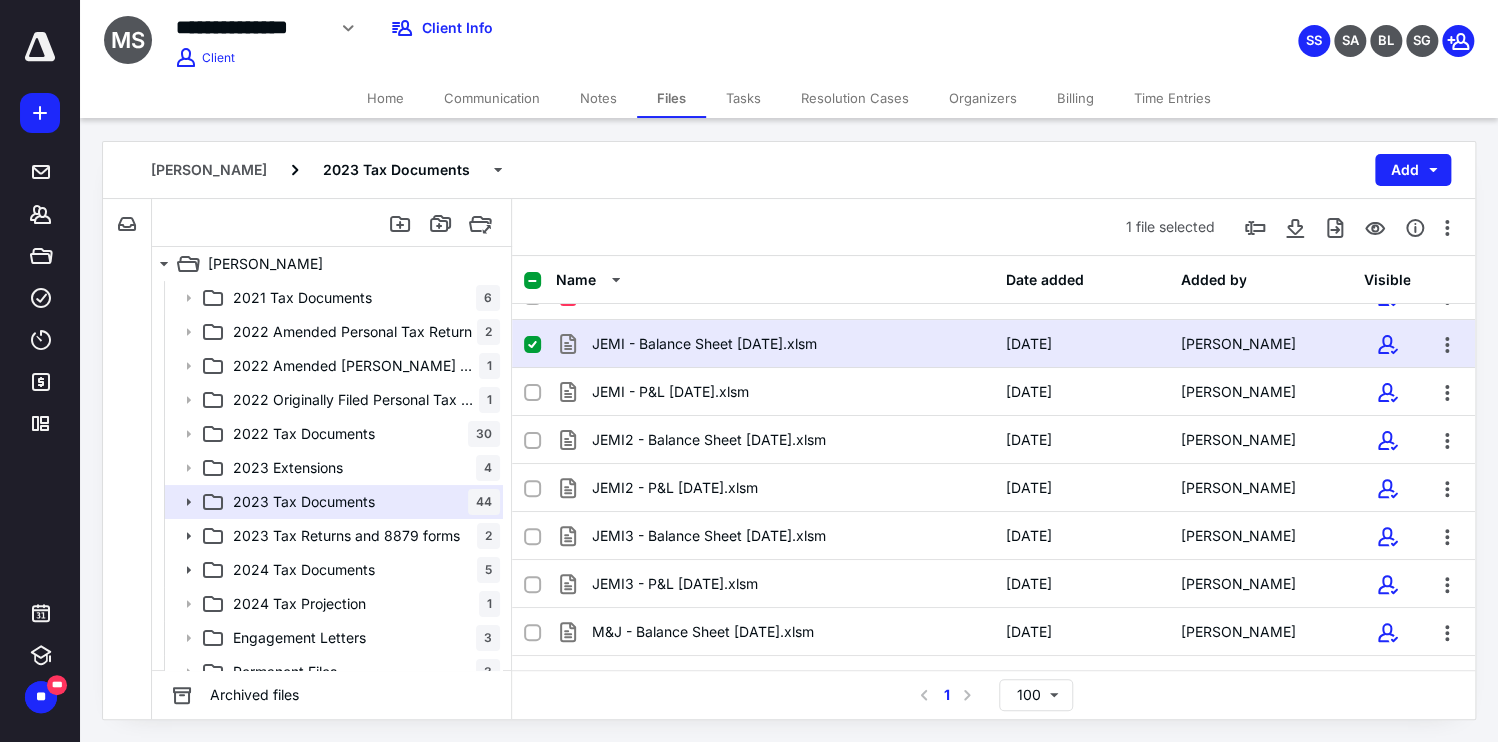 click on "Communication" at bounding box center (492, 98) 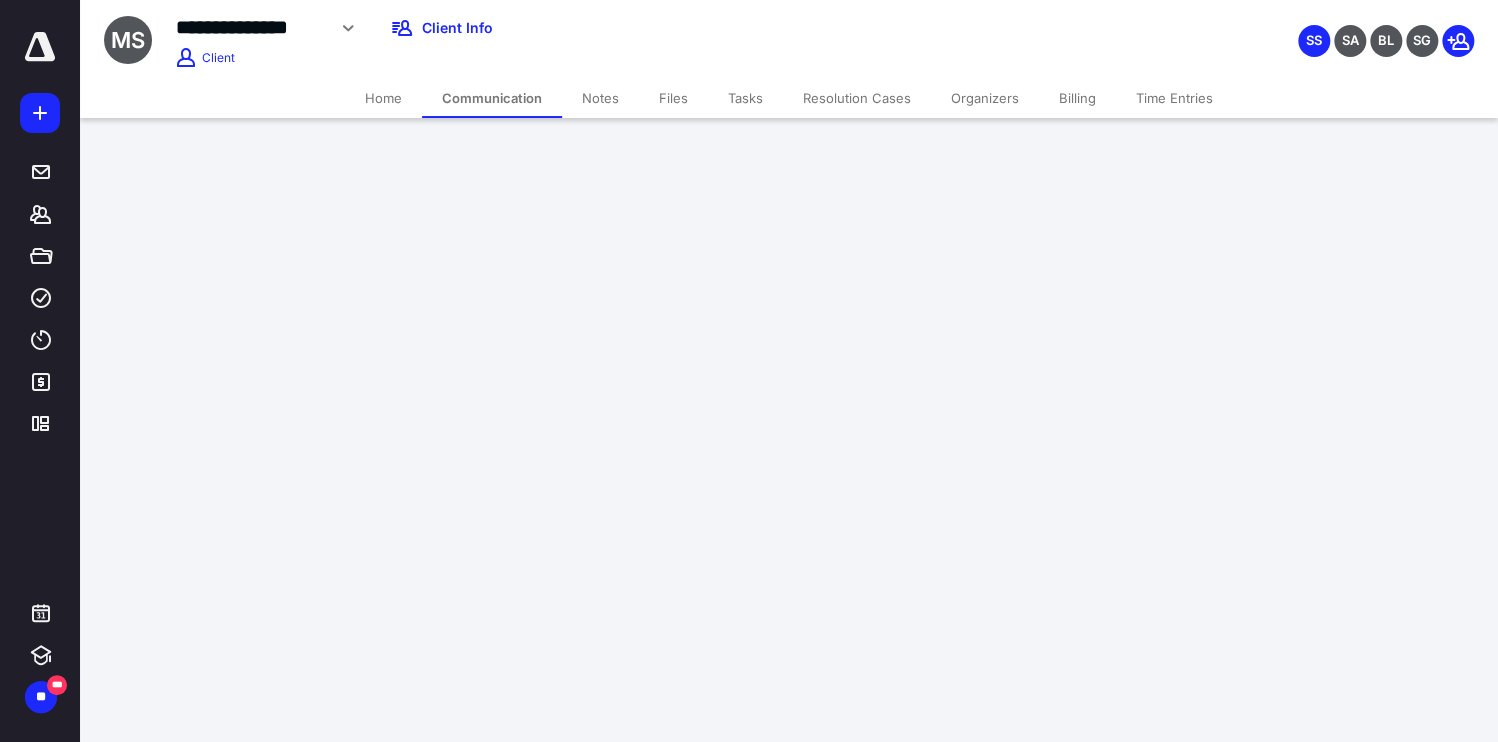 click on "Notes" at bounding box center (600, 98) 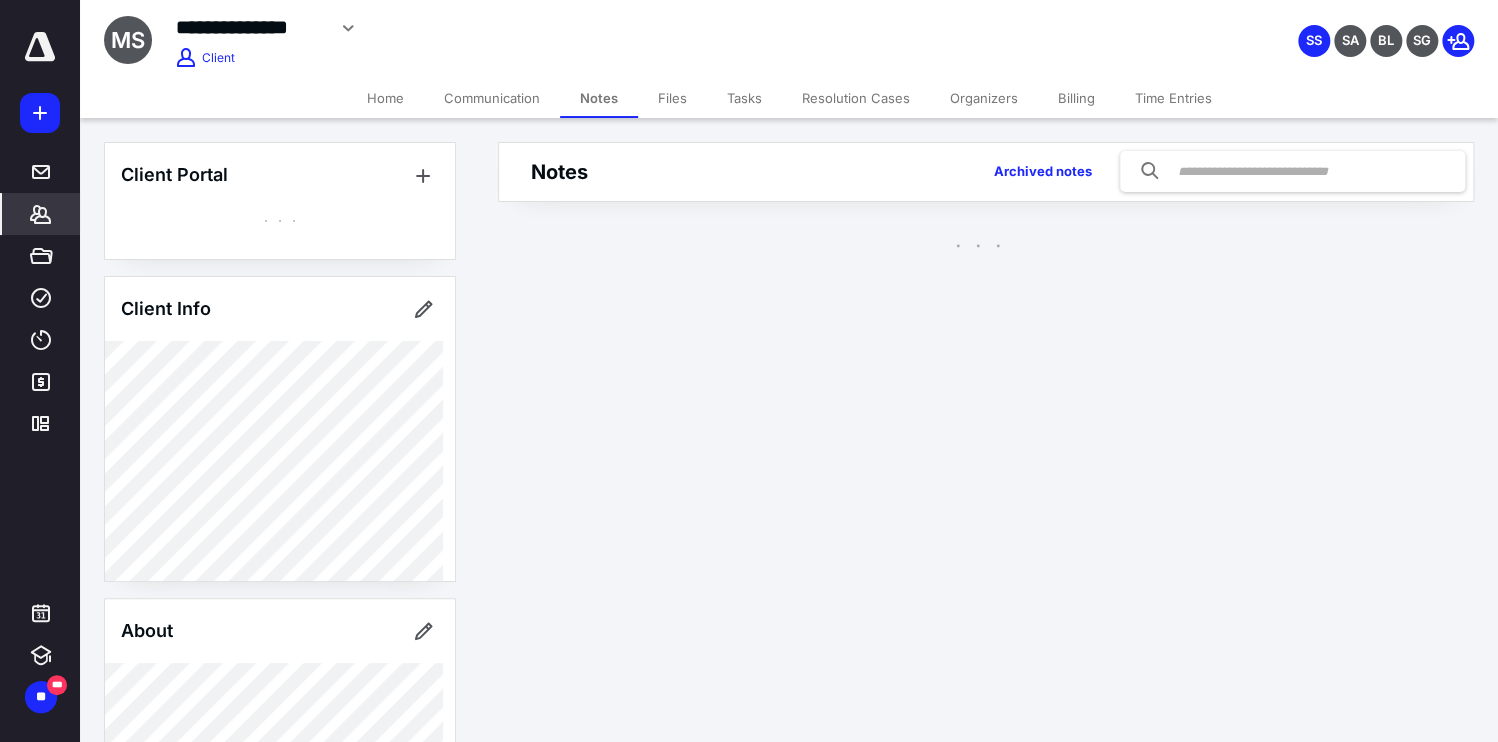 drag, startPoint x: 795, startPoint y: 40, endPoint x: 735, endPoint y: 39, distance: 60.00833 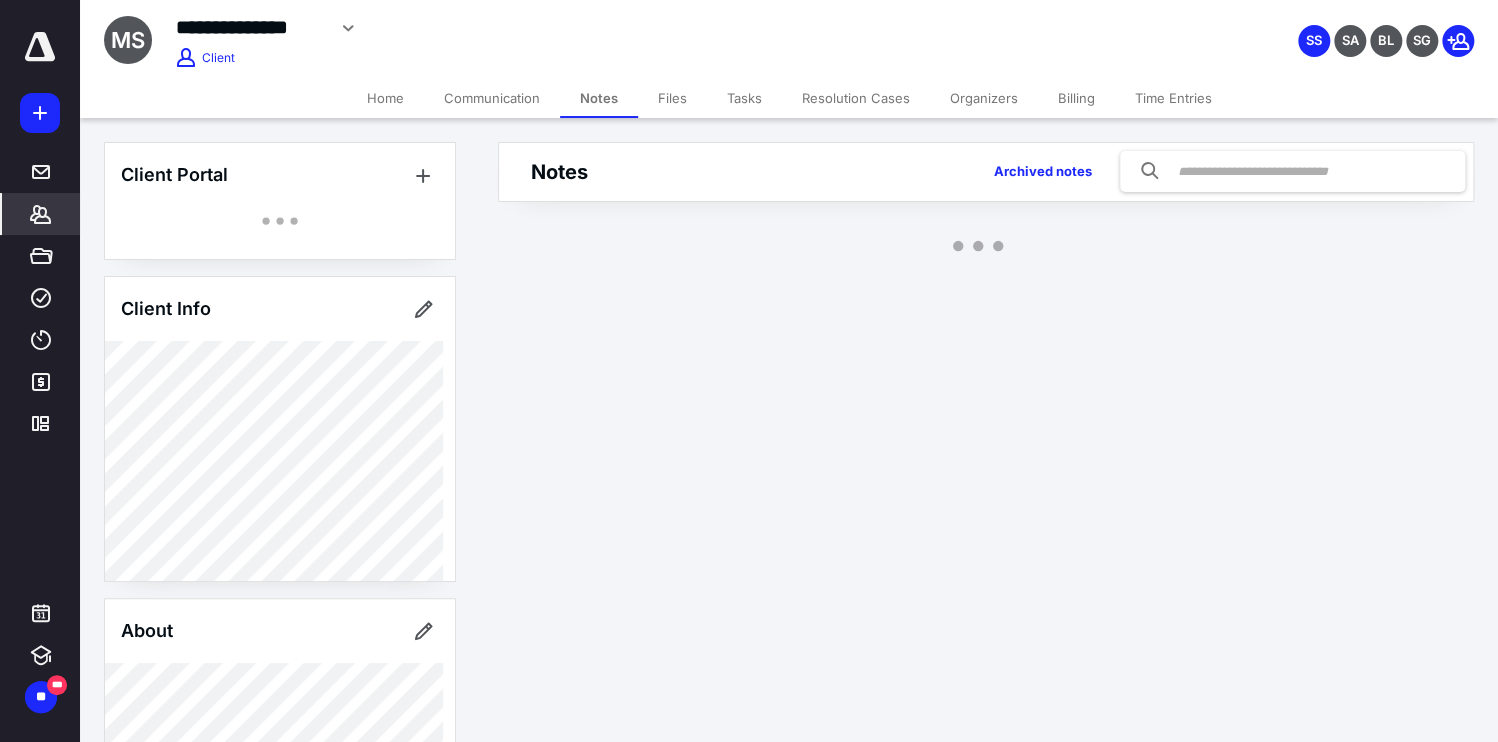 click on "**********" at bounding box center [593, 28] 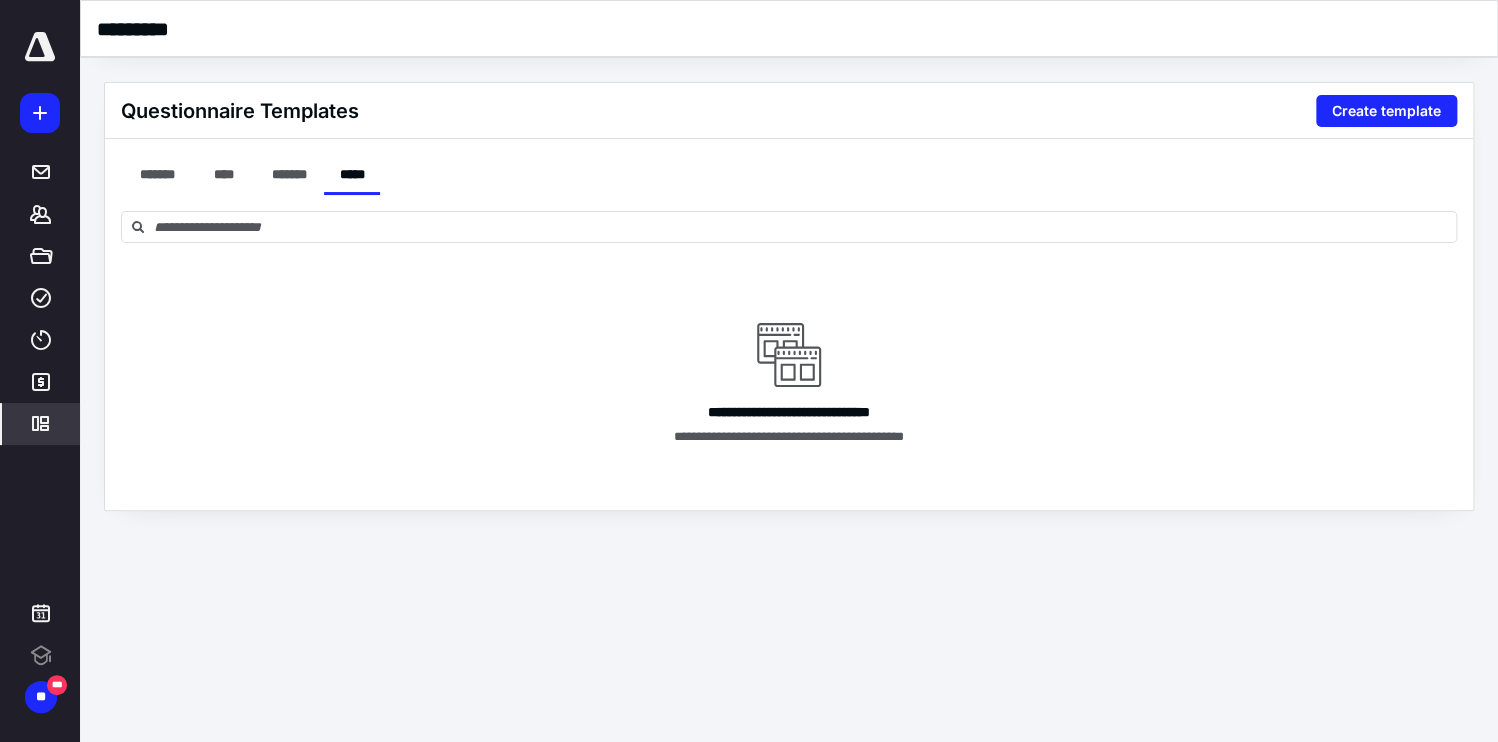 scroll, scrollTop: 0, scrollLeft: 0, axis: both 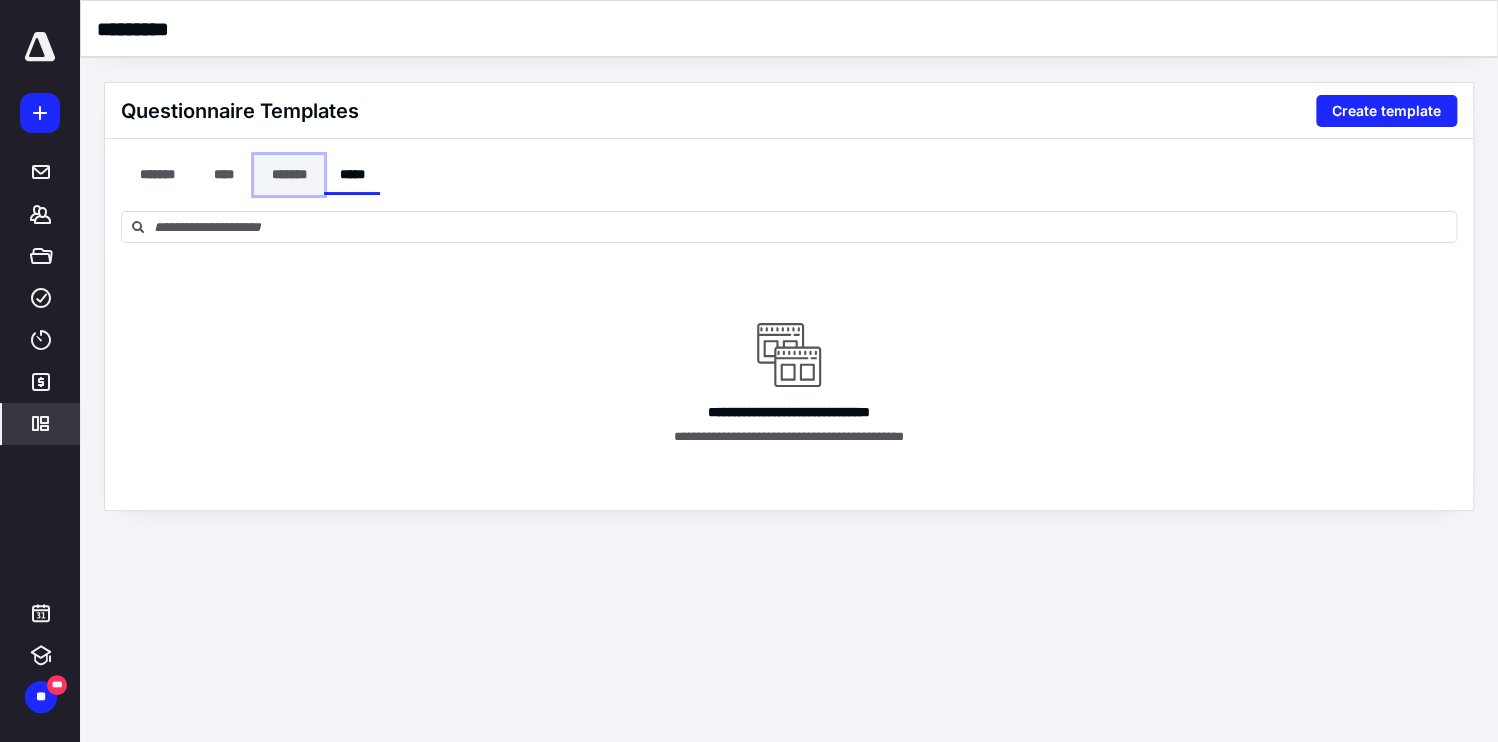 click on "*******" at bounding box center (289, 175) 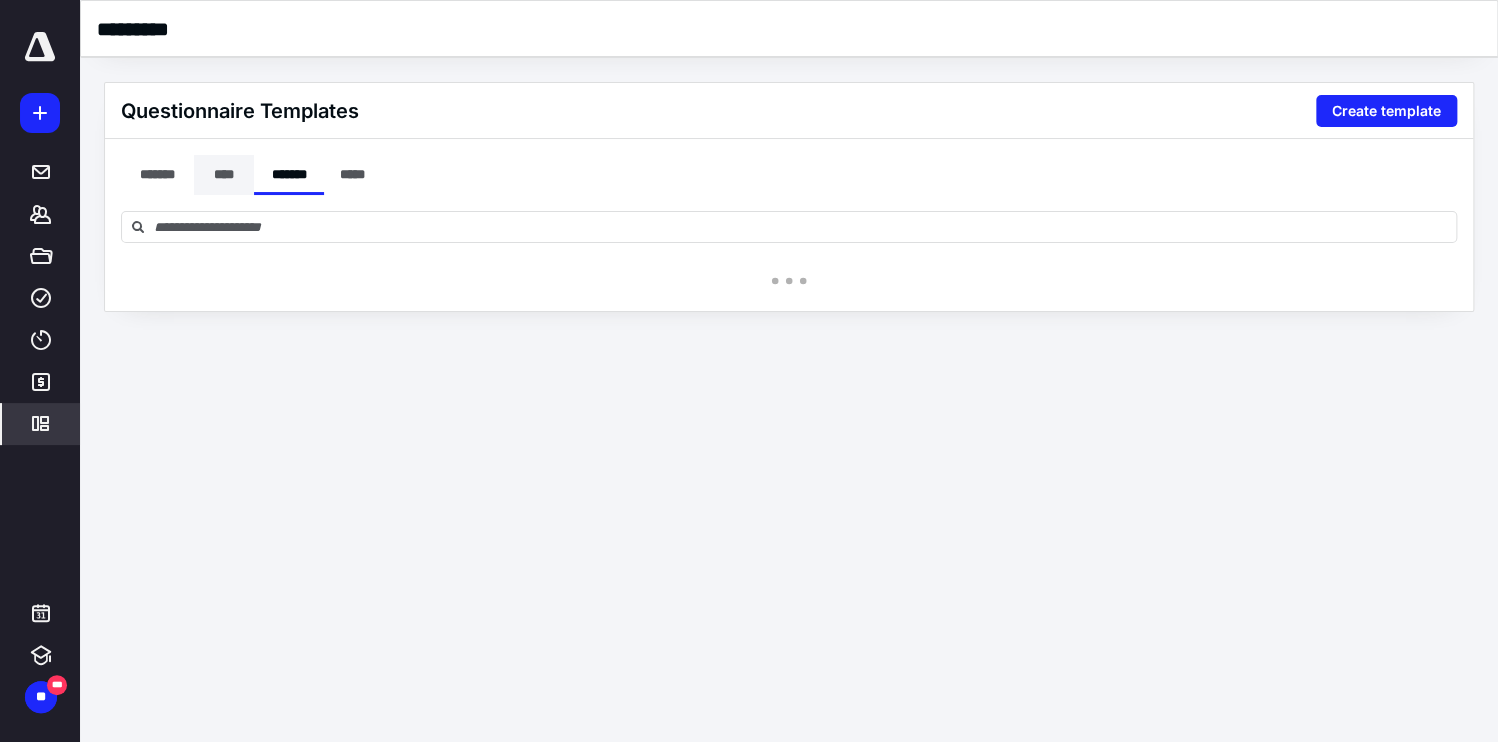 click on "****" at bounding box center [224, 175] 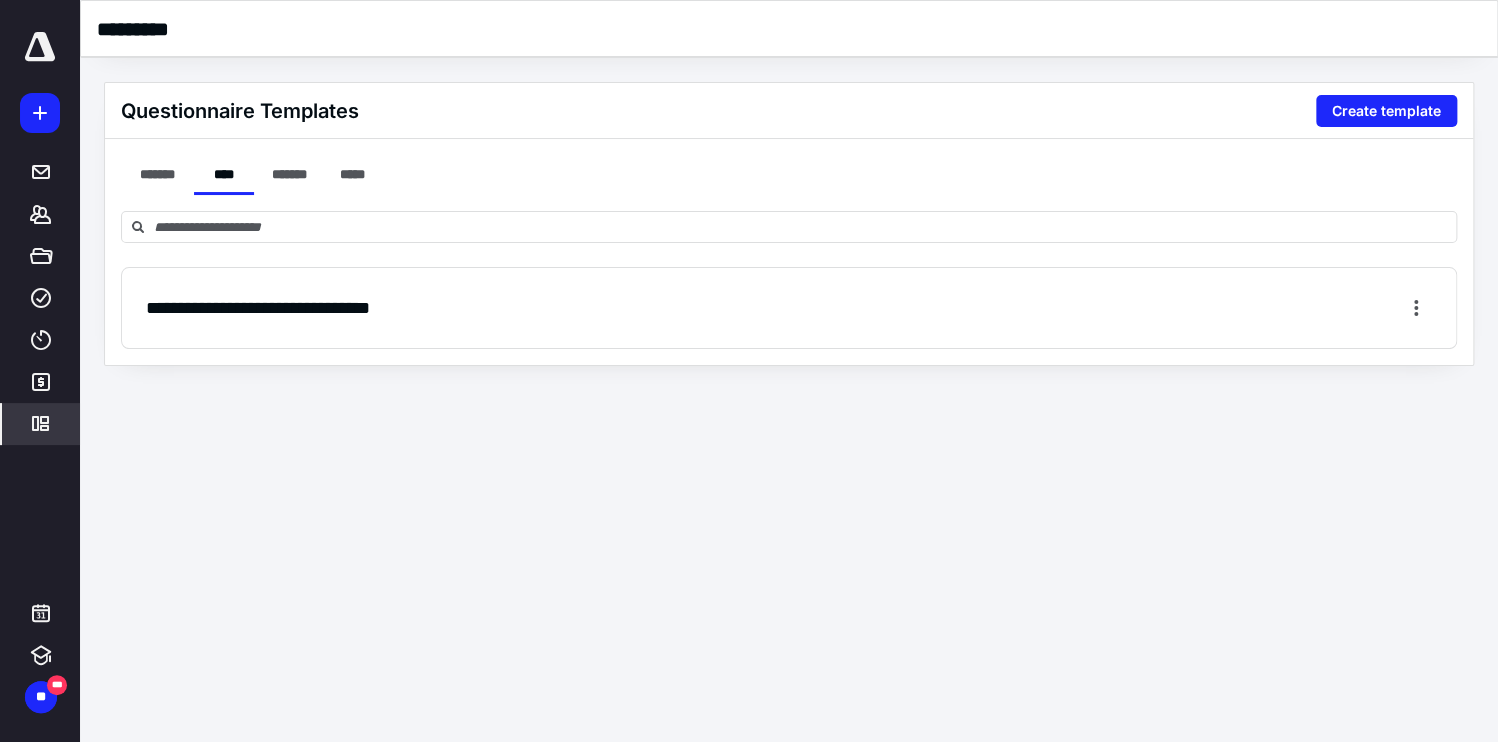 click on "**********" at bounding box center [789, 308] 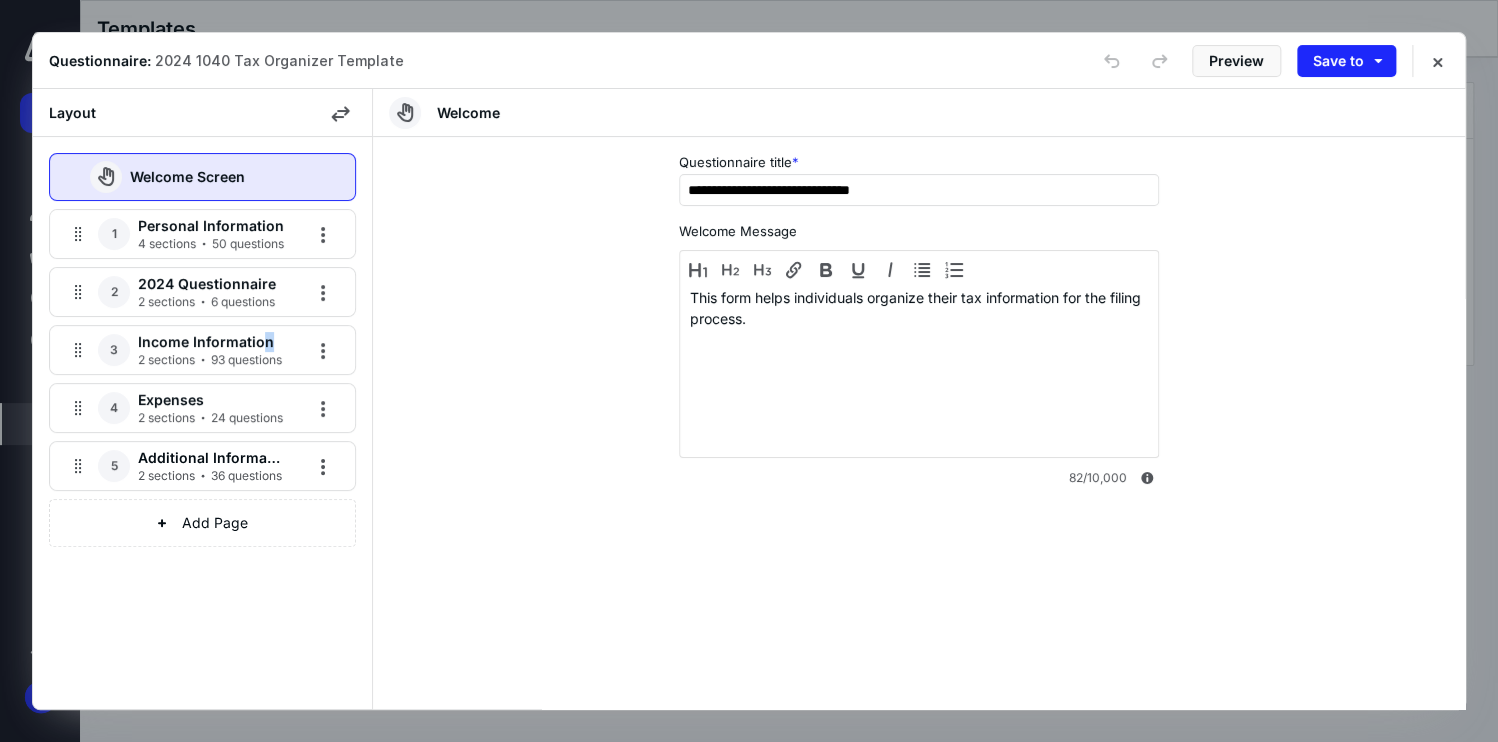 click on "Income Information" at bounding box center [211, 342] 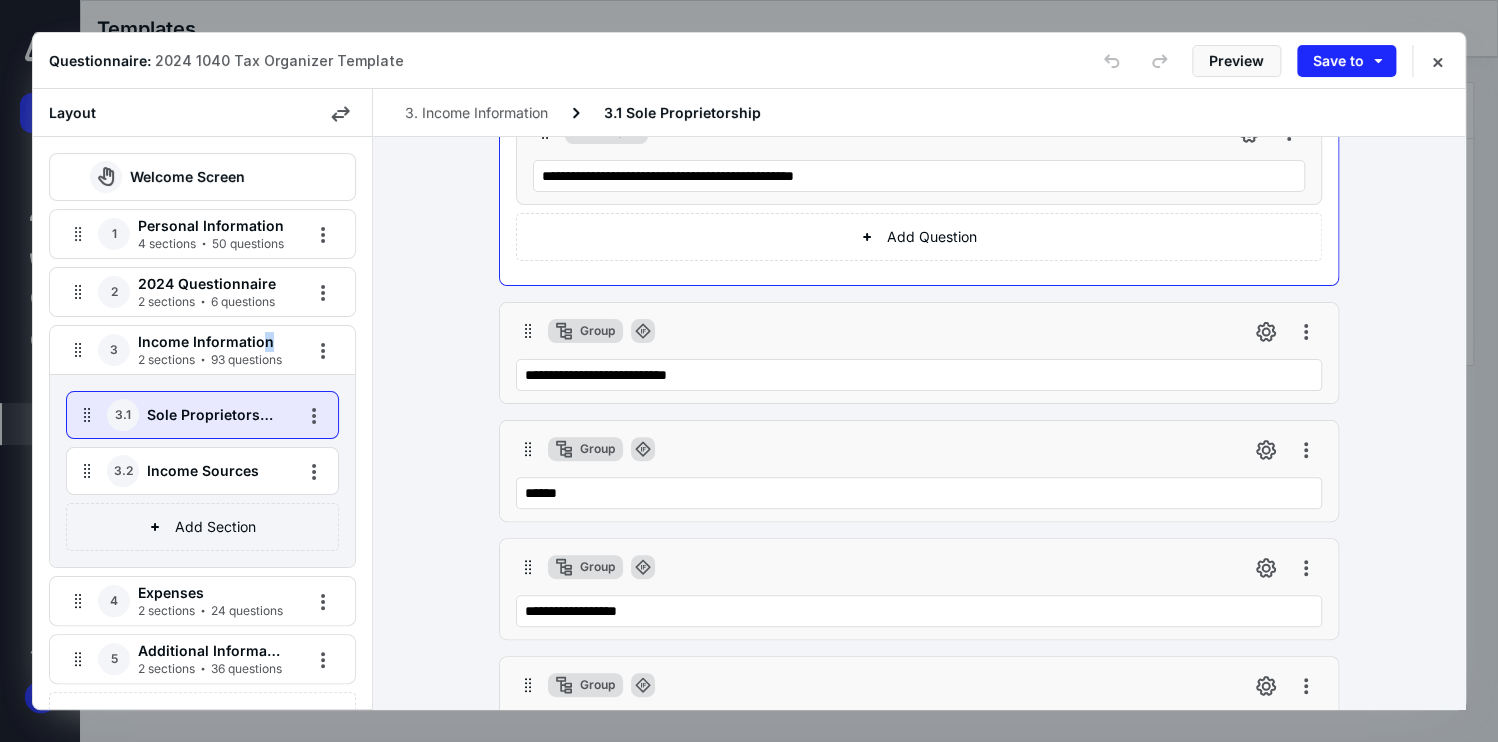 scroll, scrollTop: 240, scrollLeft: 0, axis: vertical 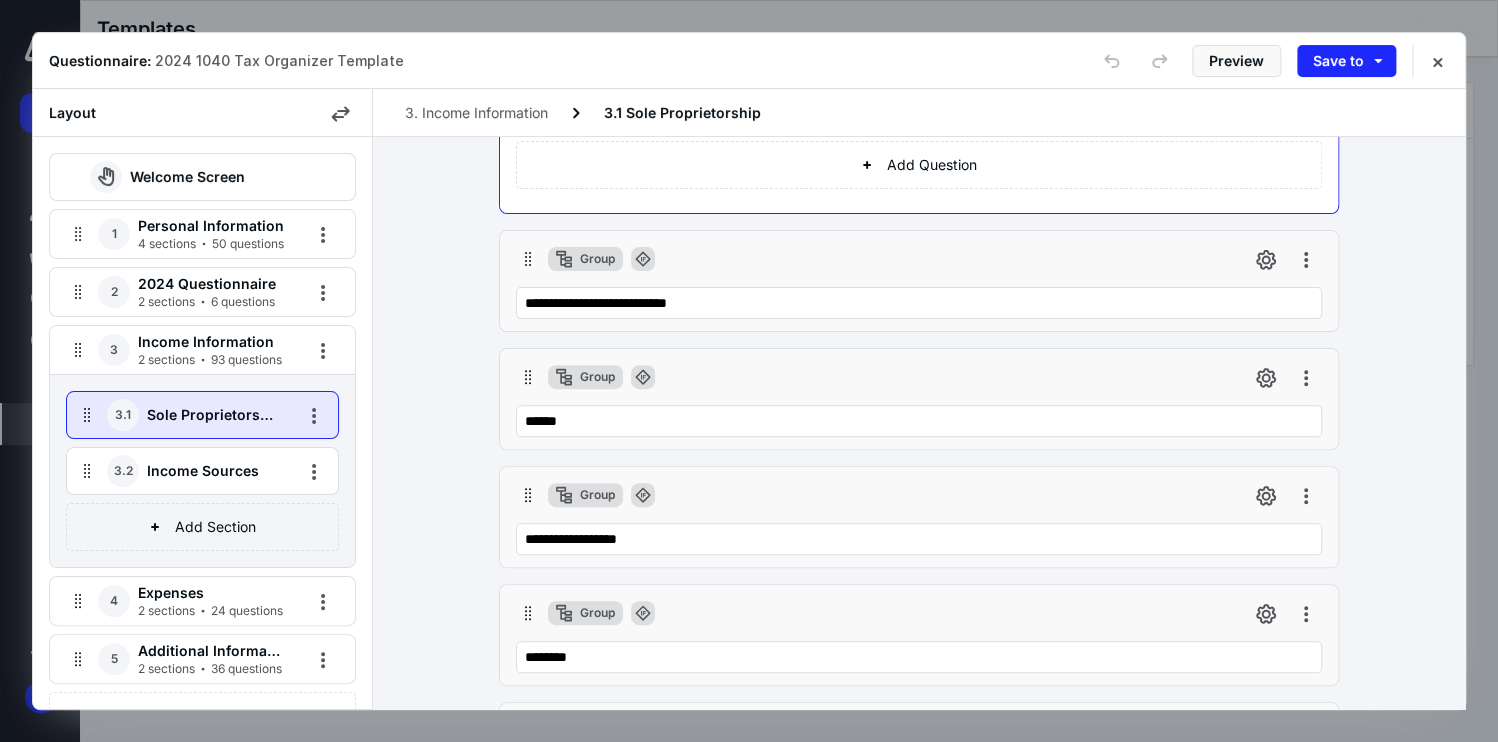 click on "Income Sources" at bounding box center (212, 471) 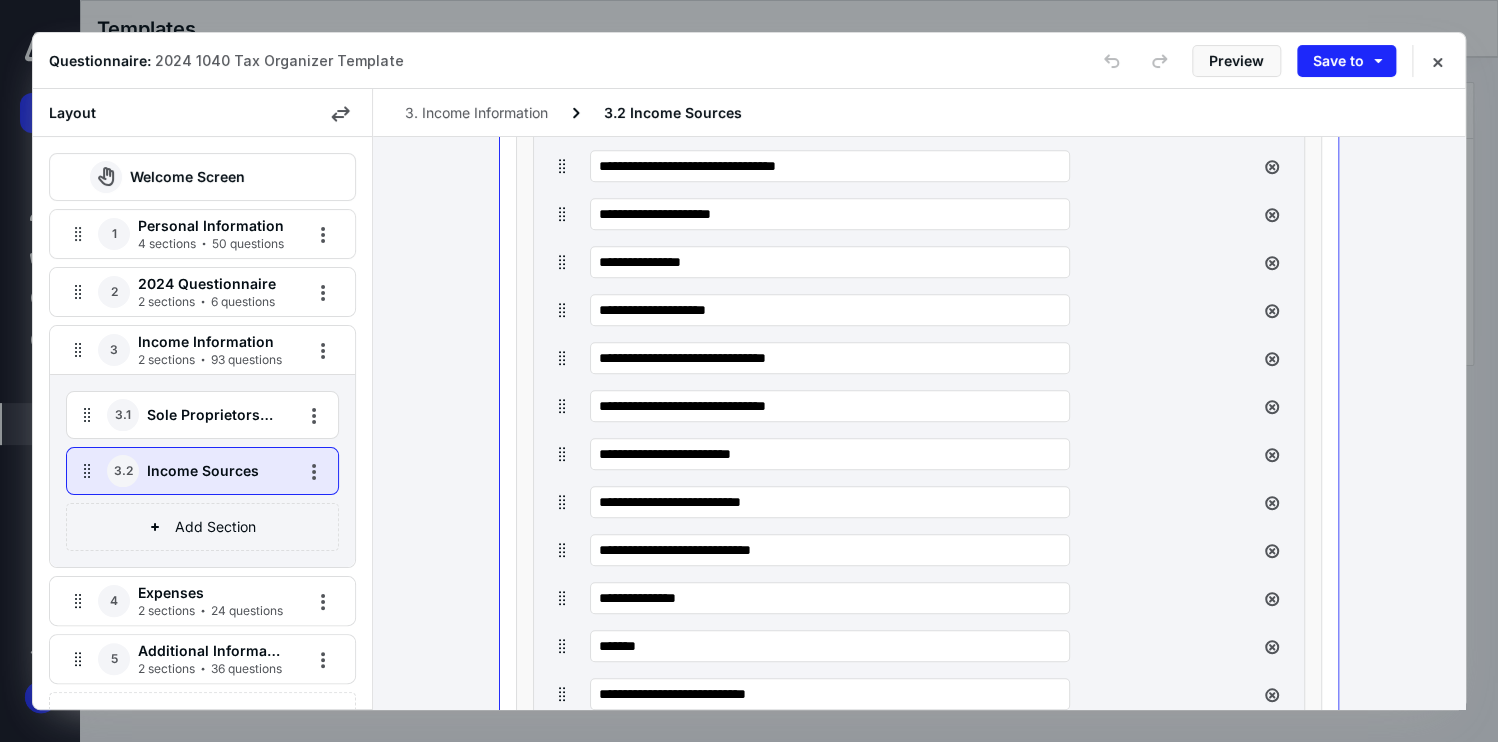 scroll, scrollTop: 728, scrollLeft: 0, axis: vertical 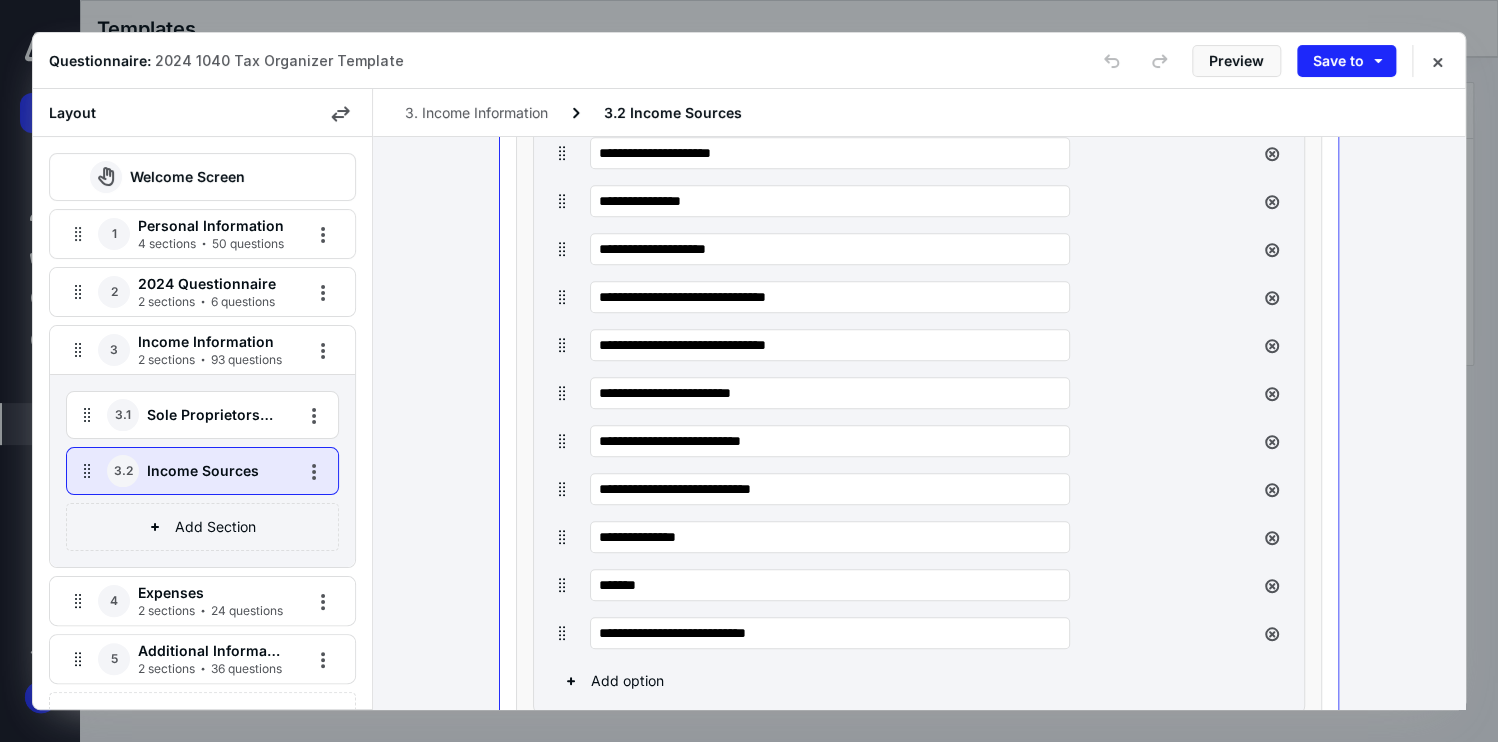 click on "4 Expenses 2 sections 24 questions" at bounding box center [202, 601] 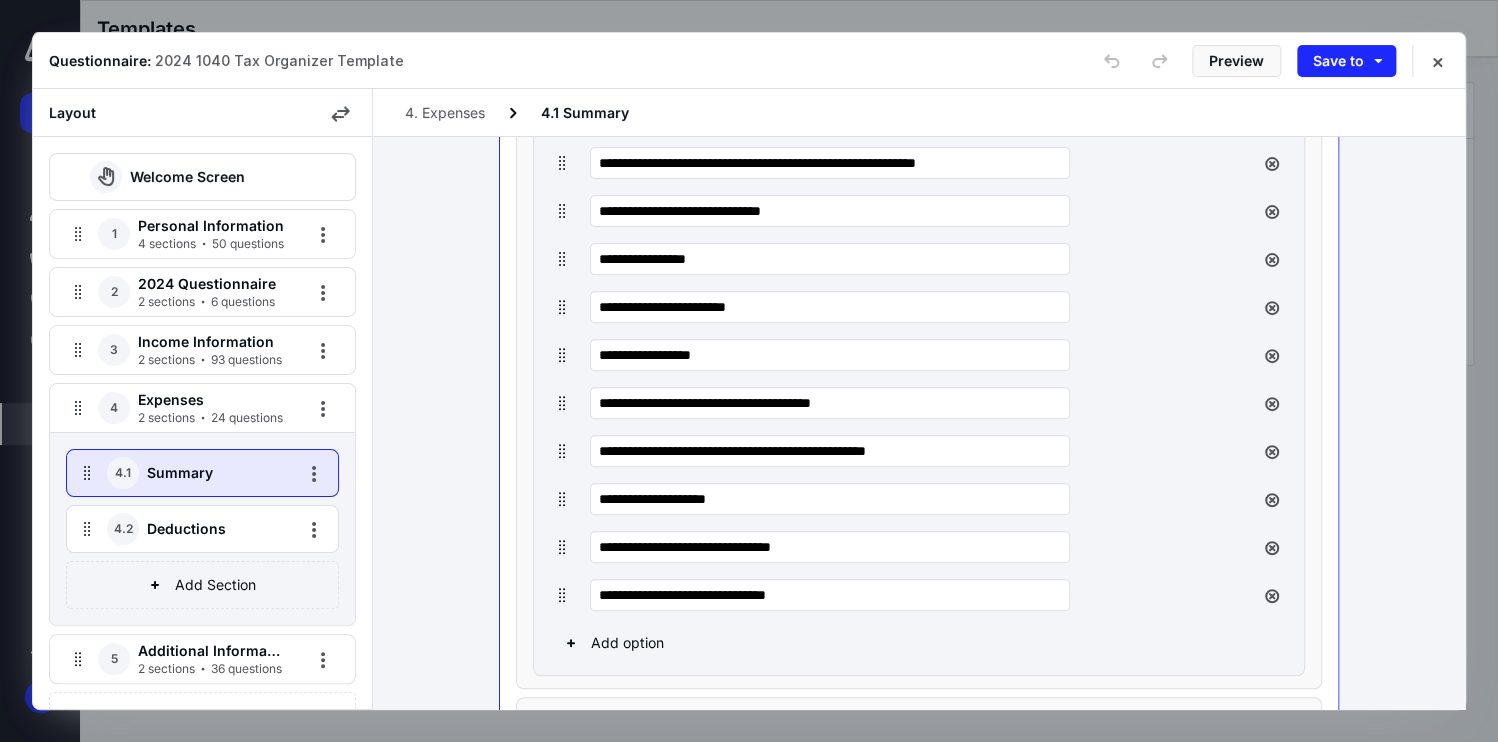 scroll, scrollTop: 312, scrollLeft: 0, axis: vertical 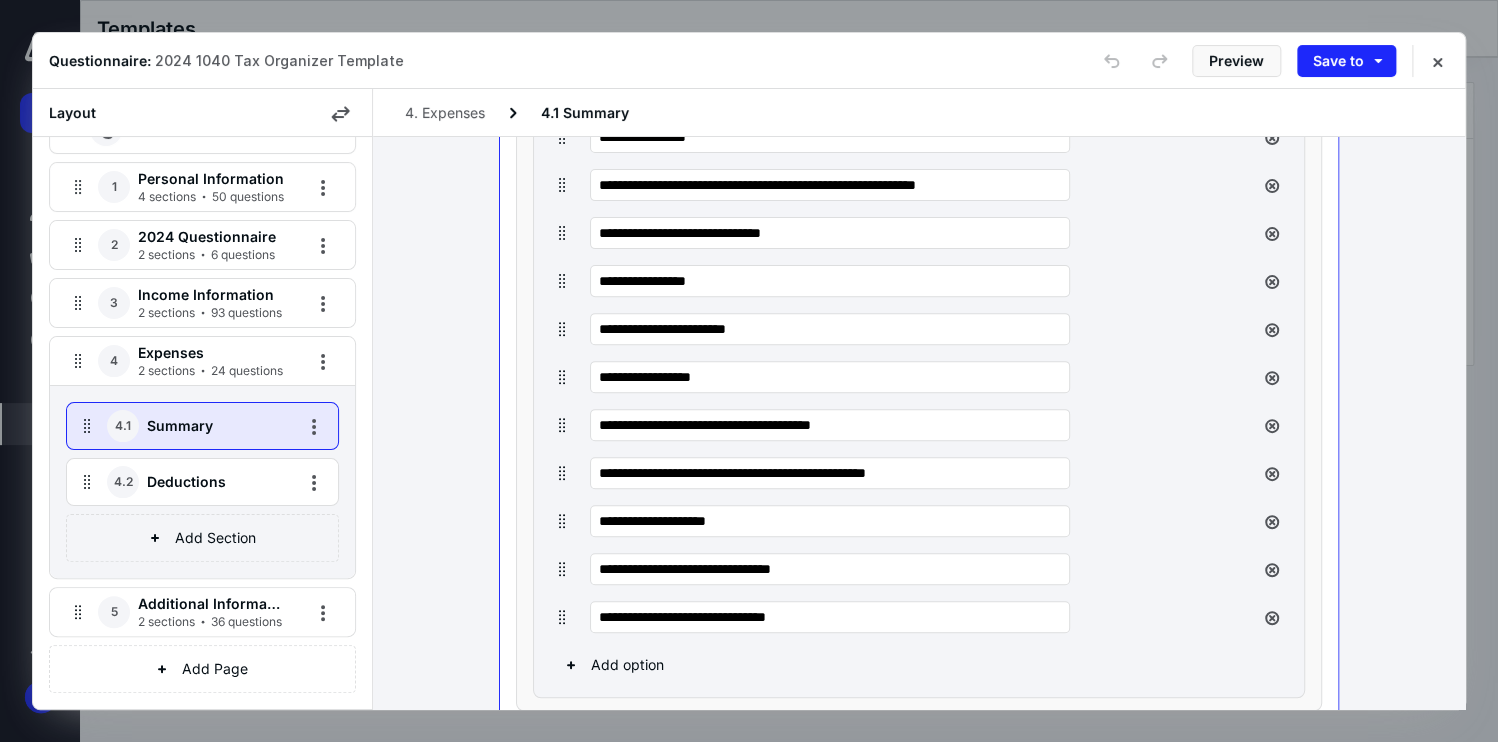 click on "2 sections 36 questions" at bounding box center (210, 622) 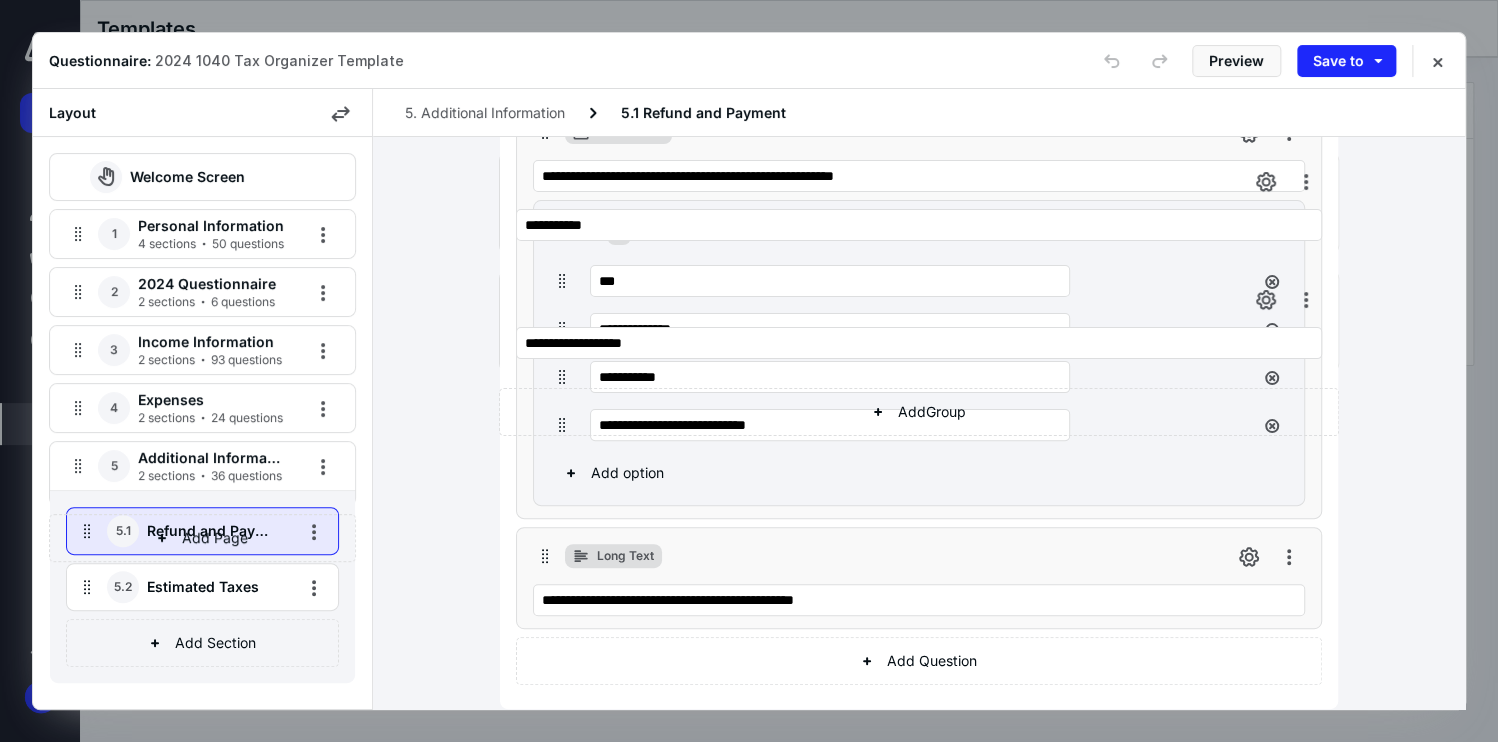 scroll, scrollTop: 0, scrollLeft: 0, axis: both 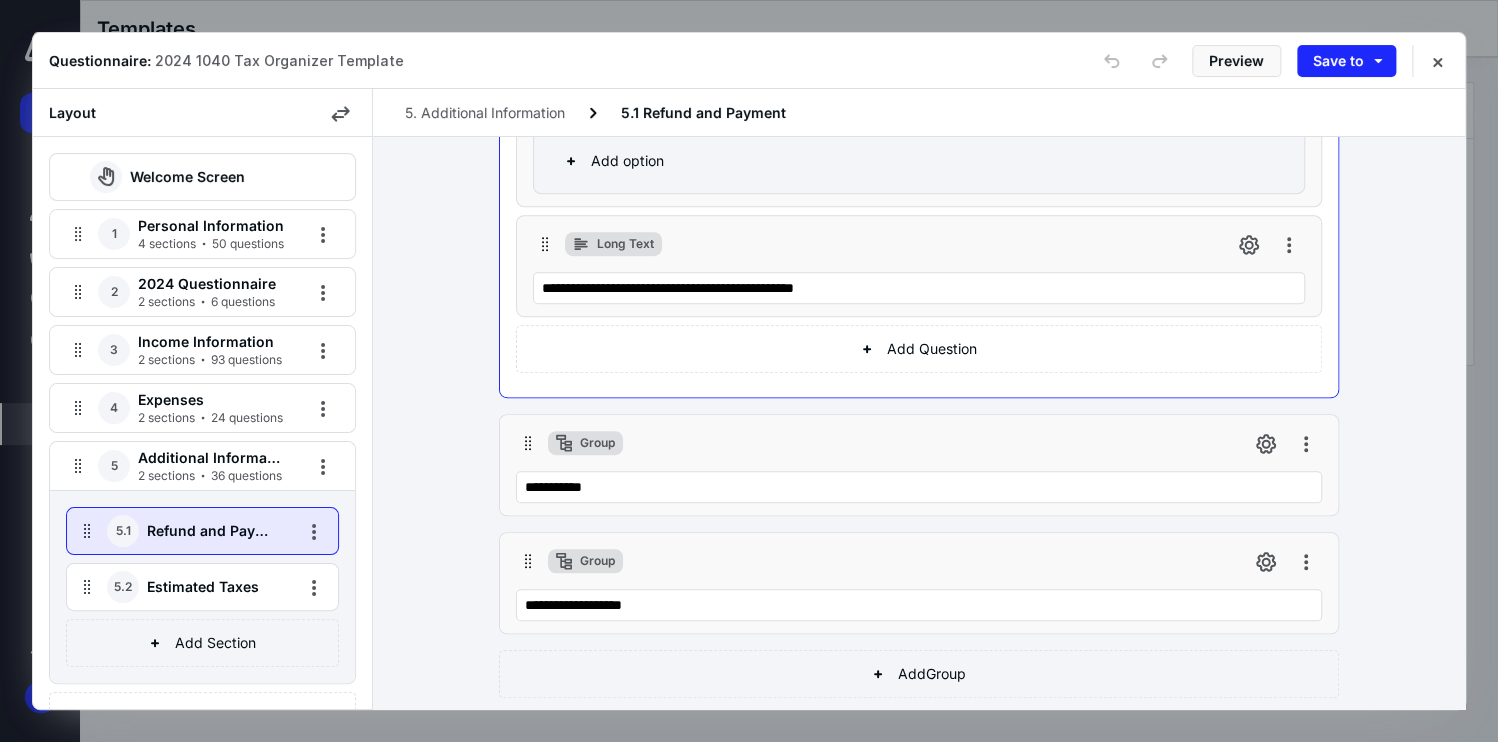 click on "Questionnaire:   2024 1040 Tax Organizer Template Preview Save to" at bounding box center (749, 61) 